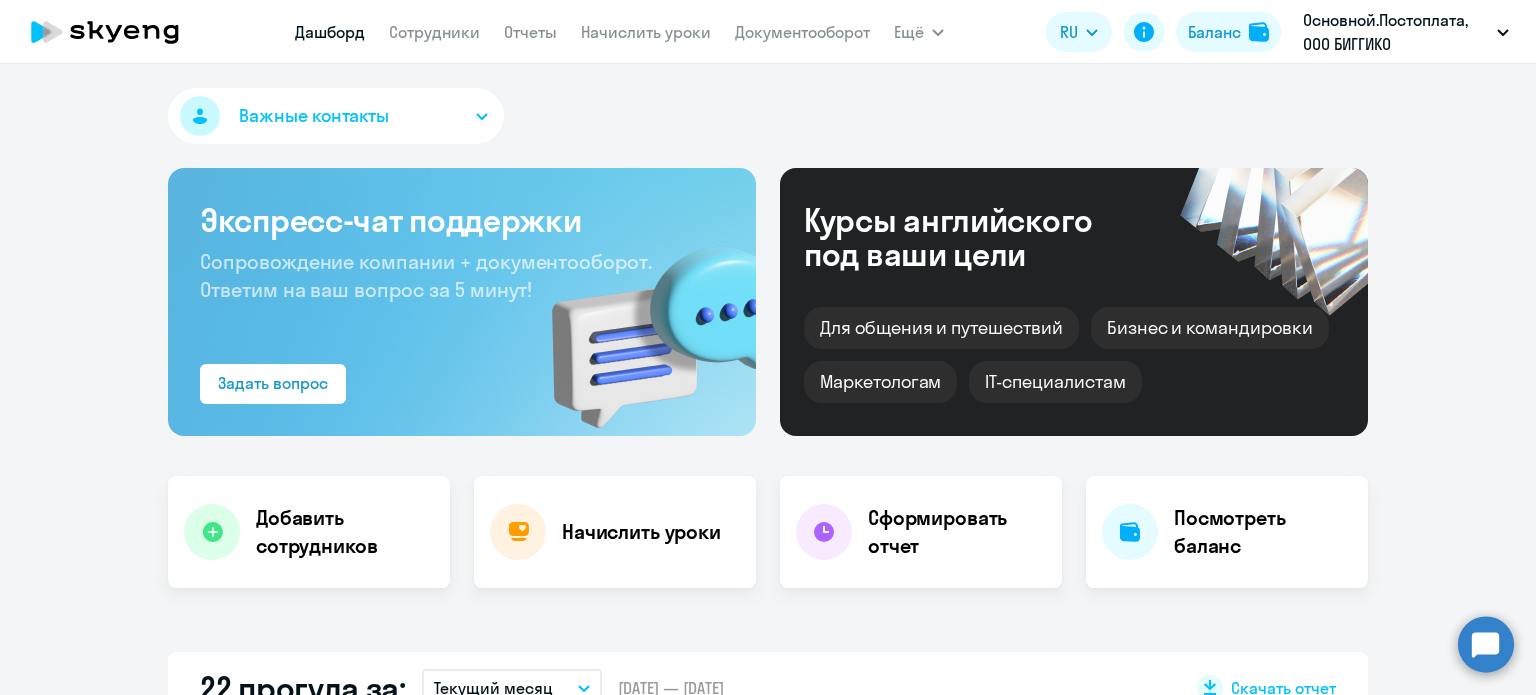 select on "30" 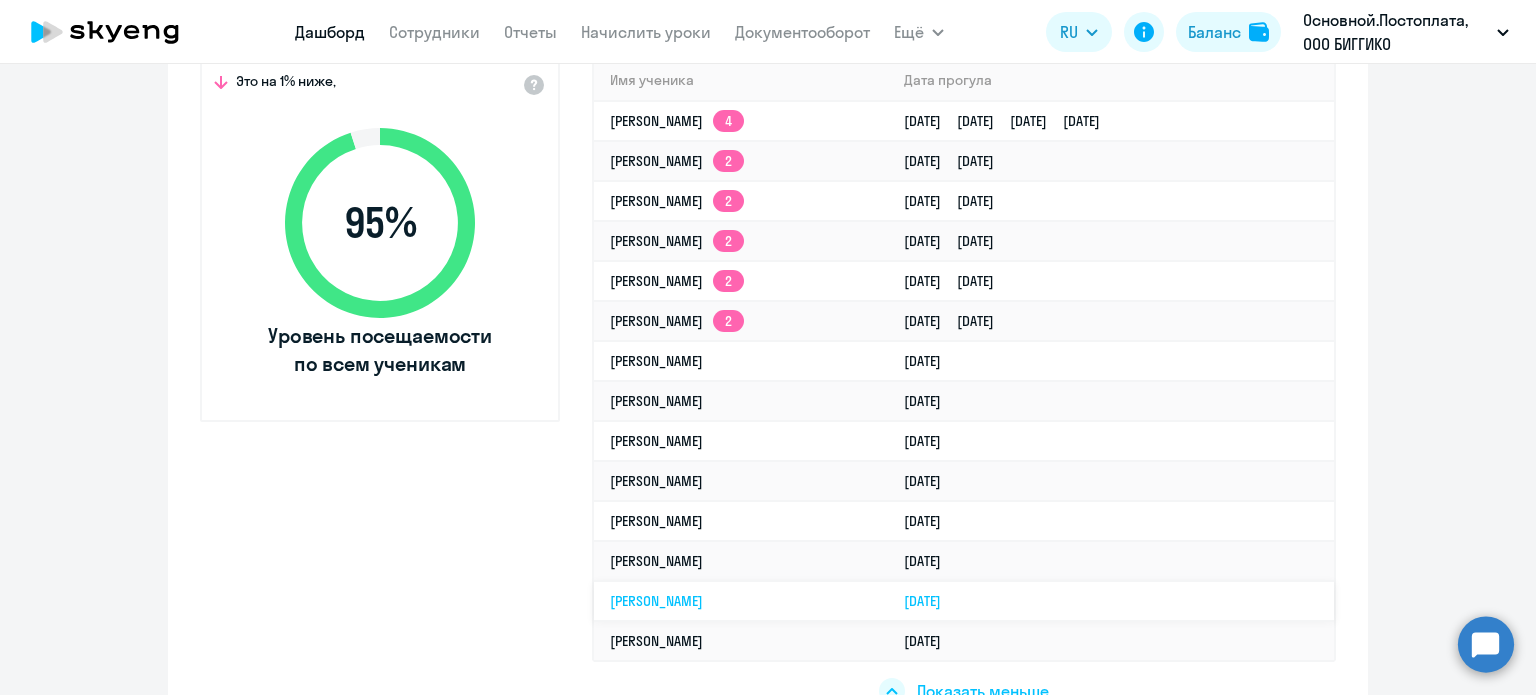 scroll, scrollTop: 800, scrollLeft: 0, axis: vertical 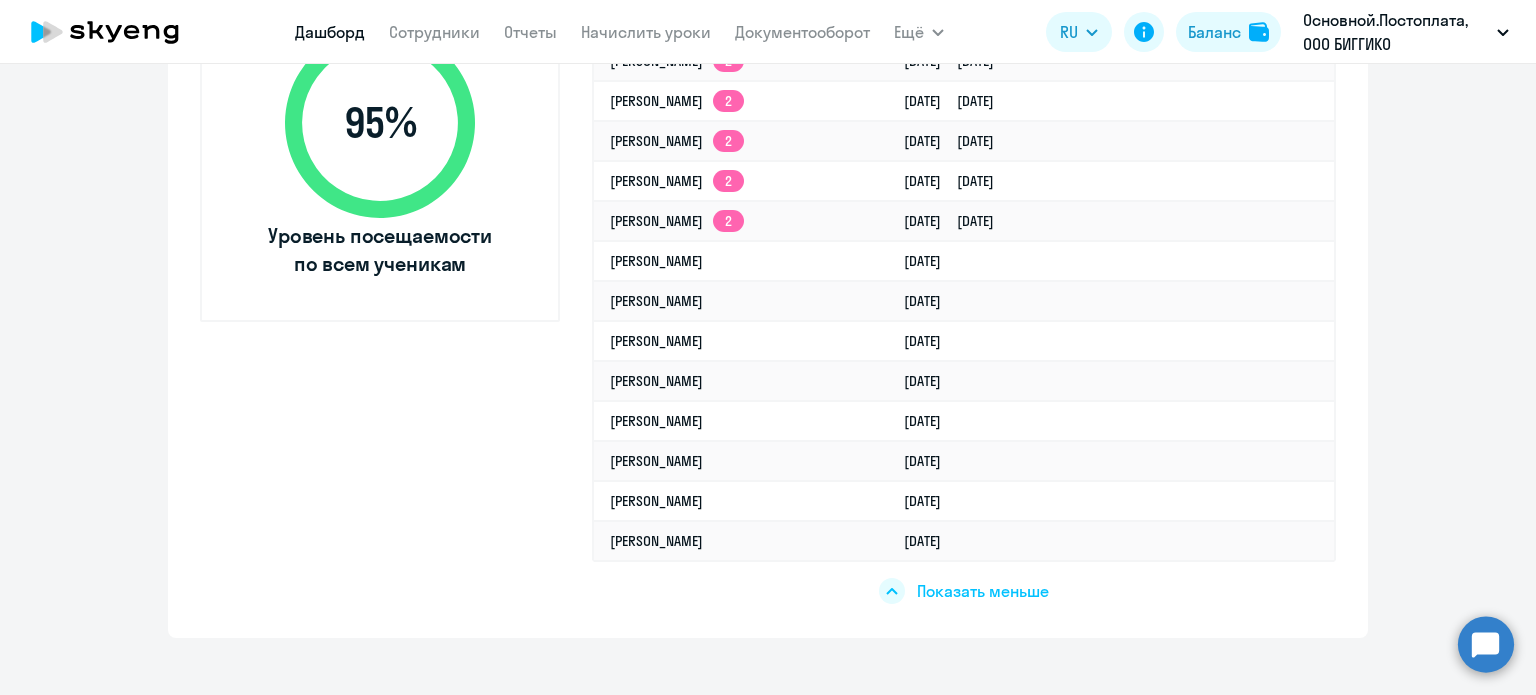 click on "Показать меньше" 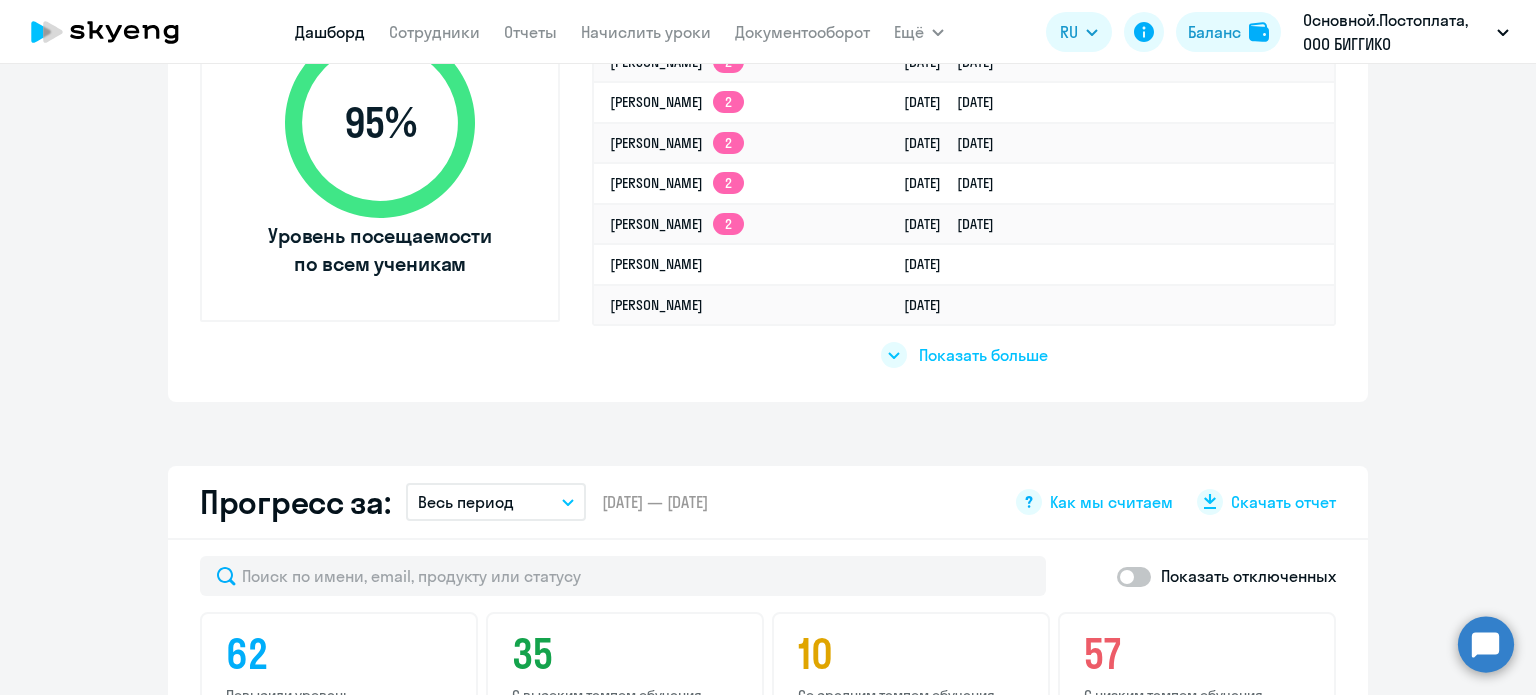 click on "Показать больше" 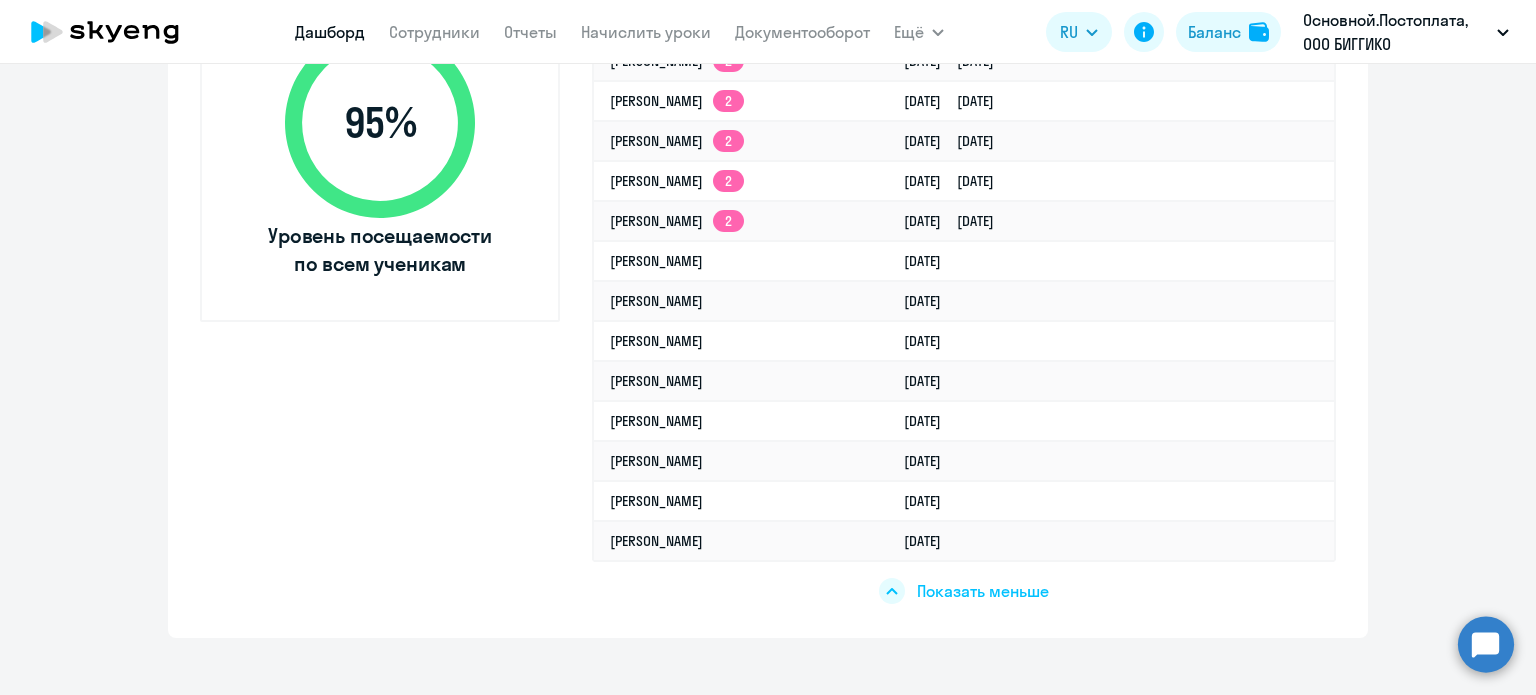 click on "Показать меньше" 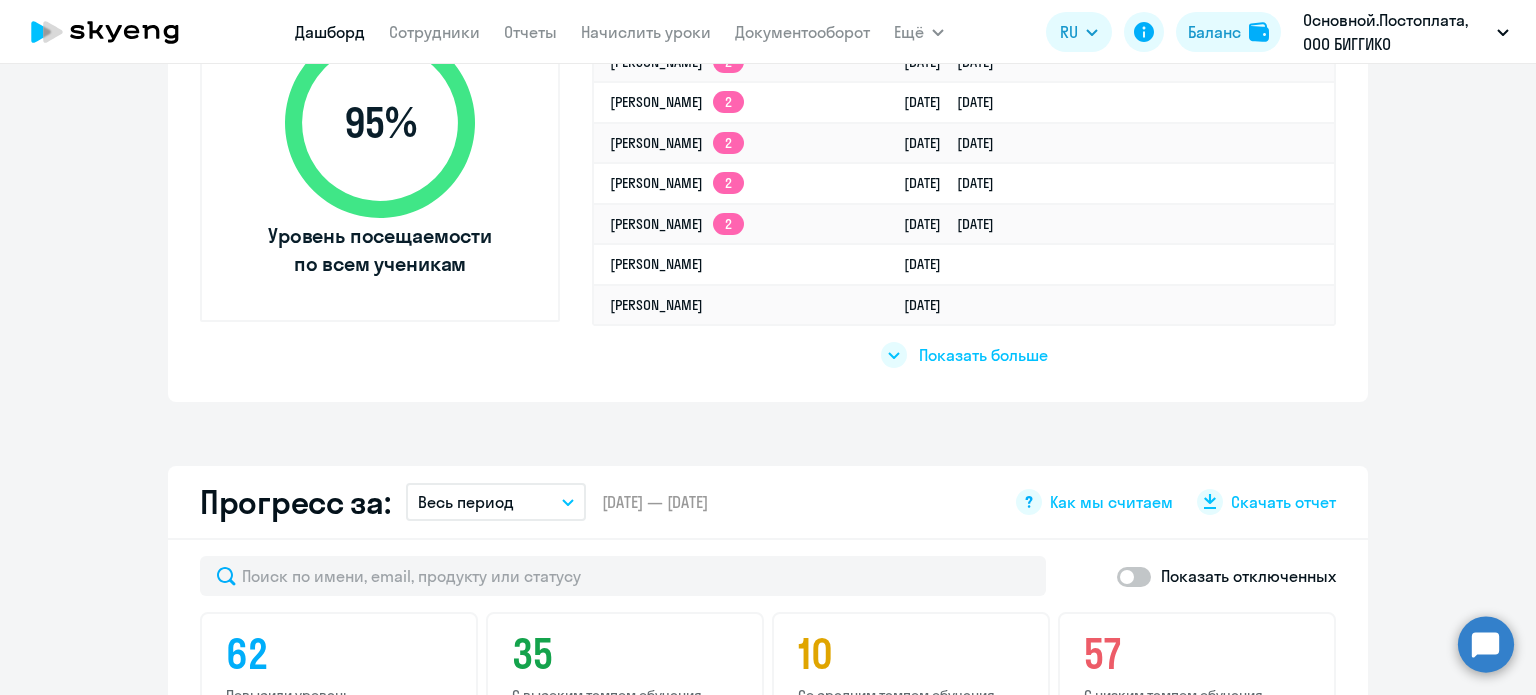 click on "Показать больше" 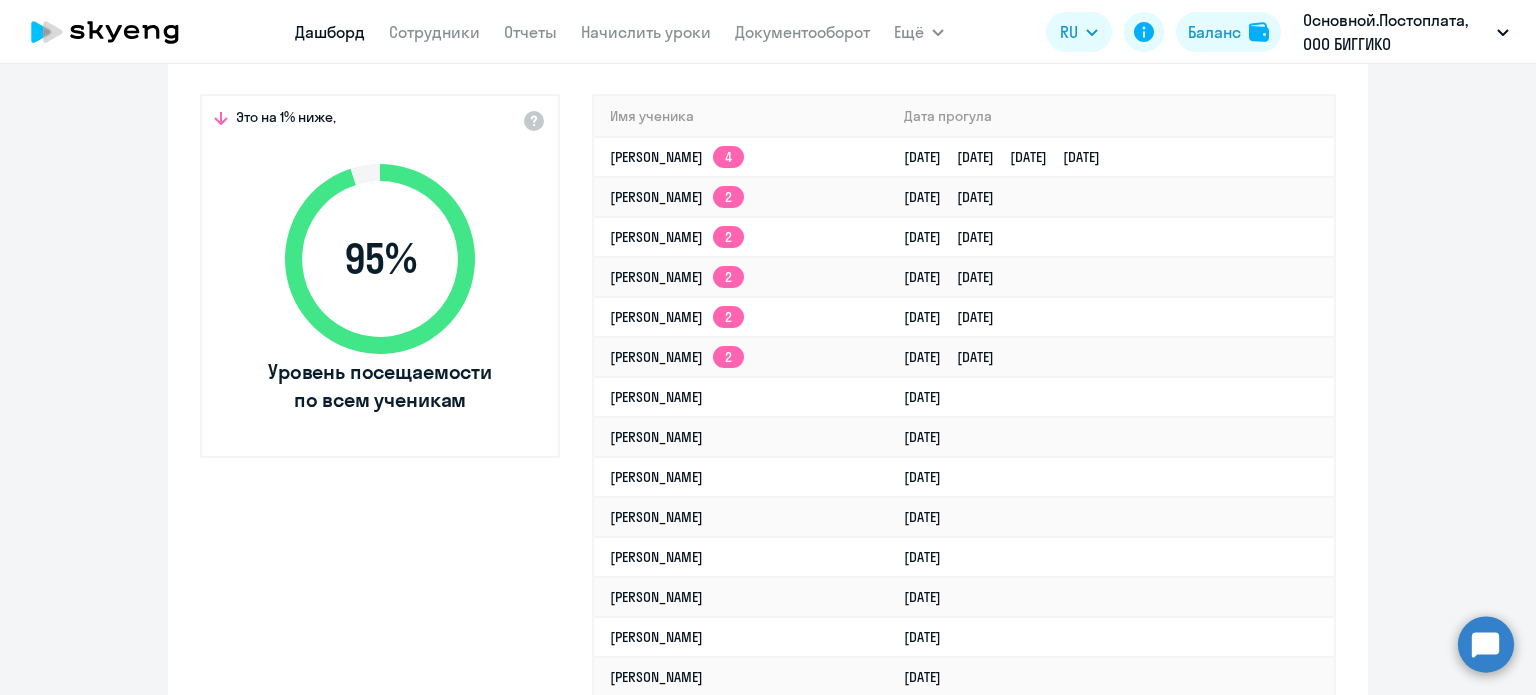 scroll, scrollTop: 700, scrollLeft: 0, axis: vertical 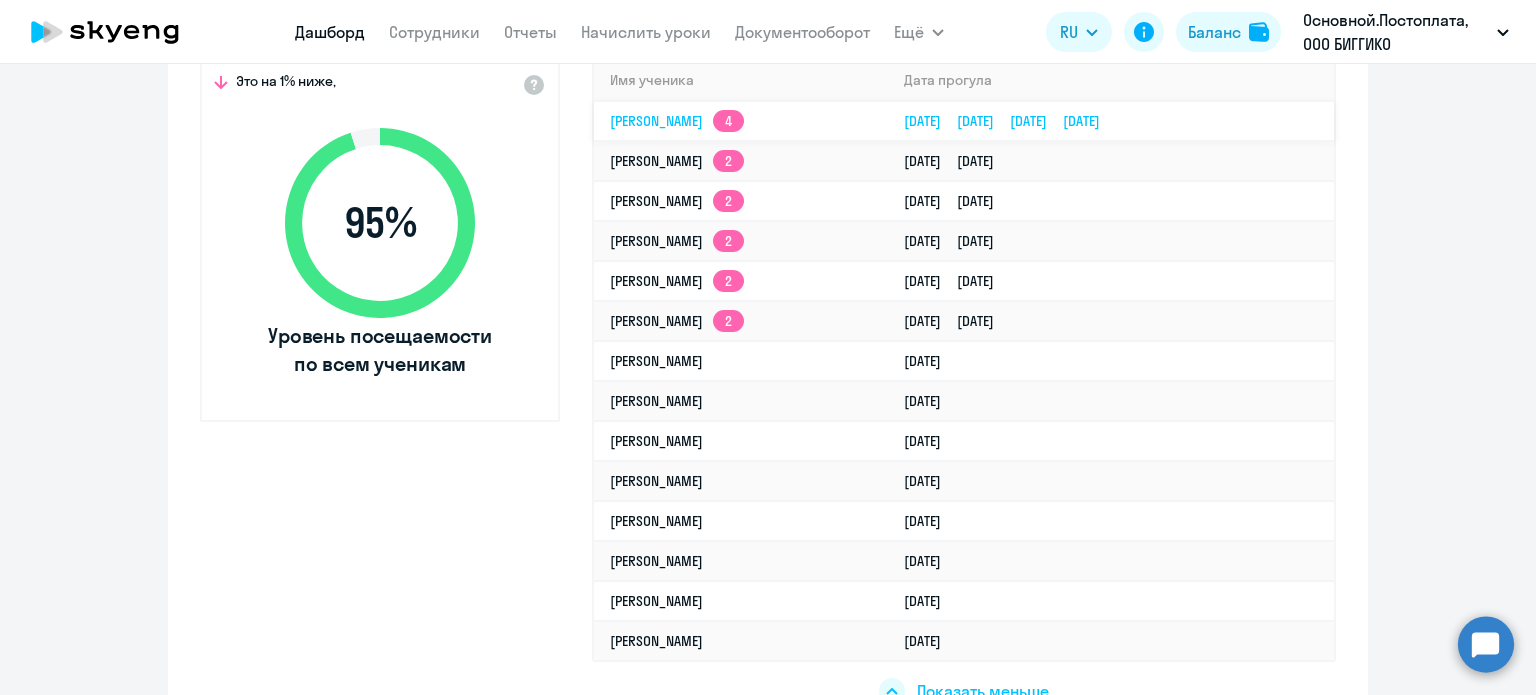 click on "[PERSON_NAME]  4" 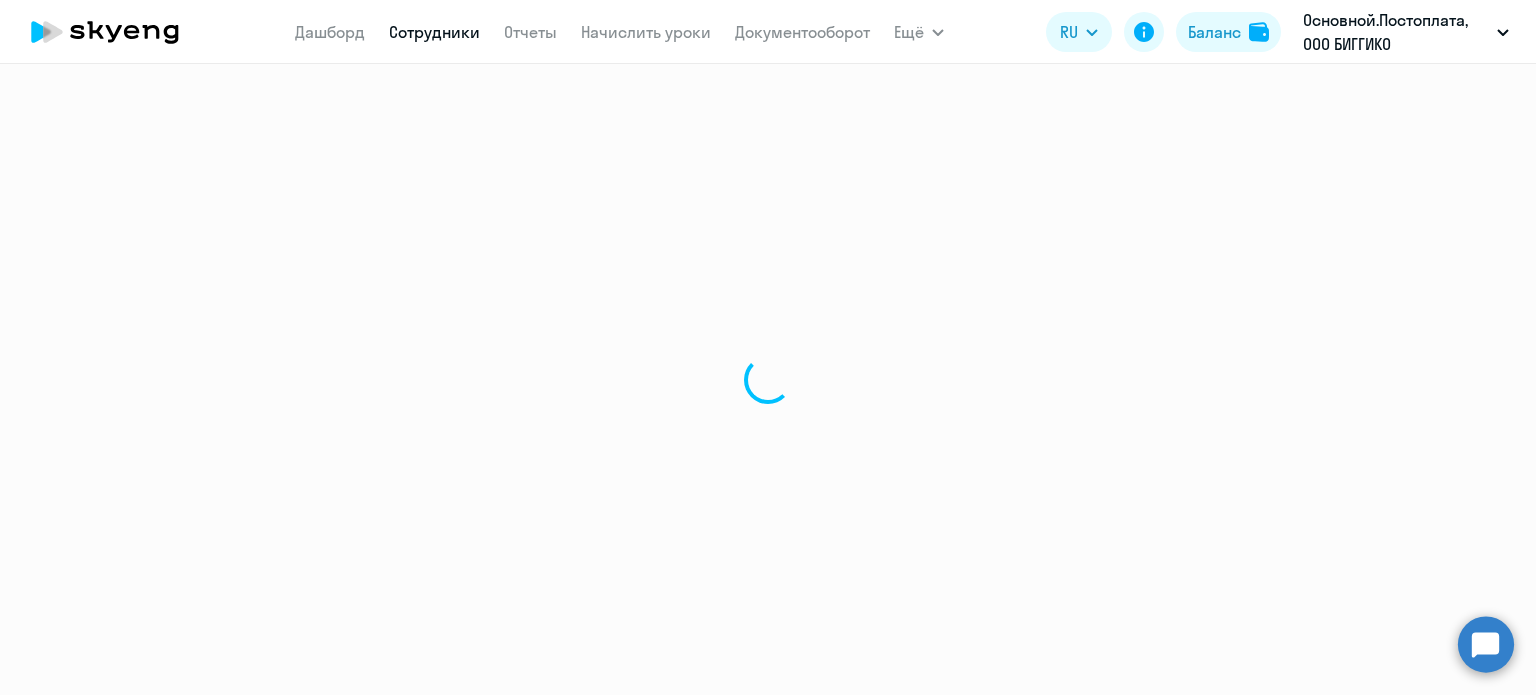 scroll, scrollTop: 0, scrollLeft: 0, axis: both 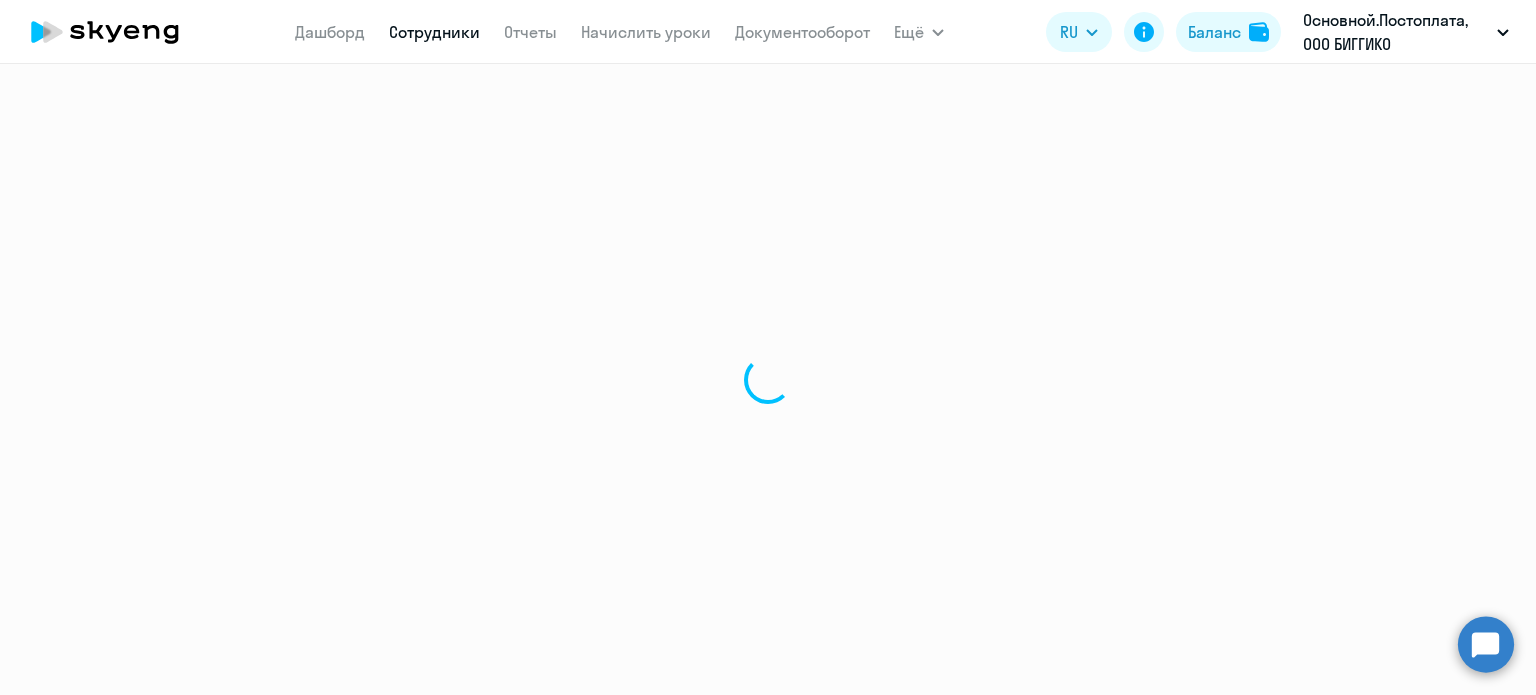select on "english" 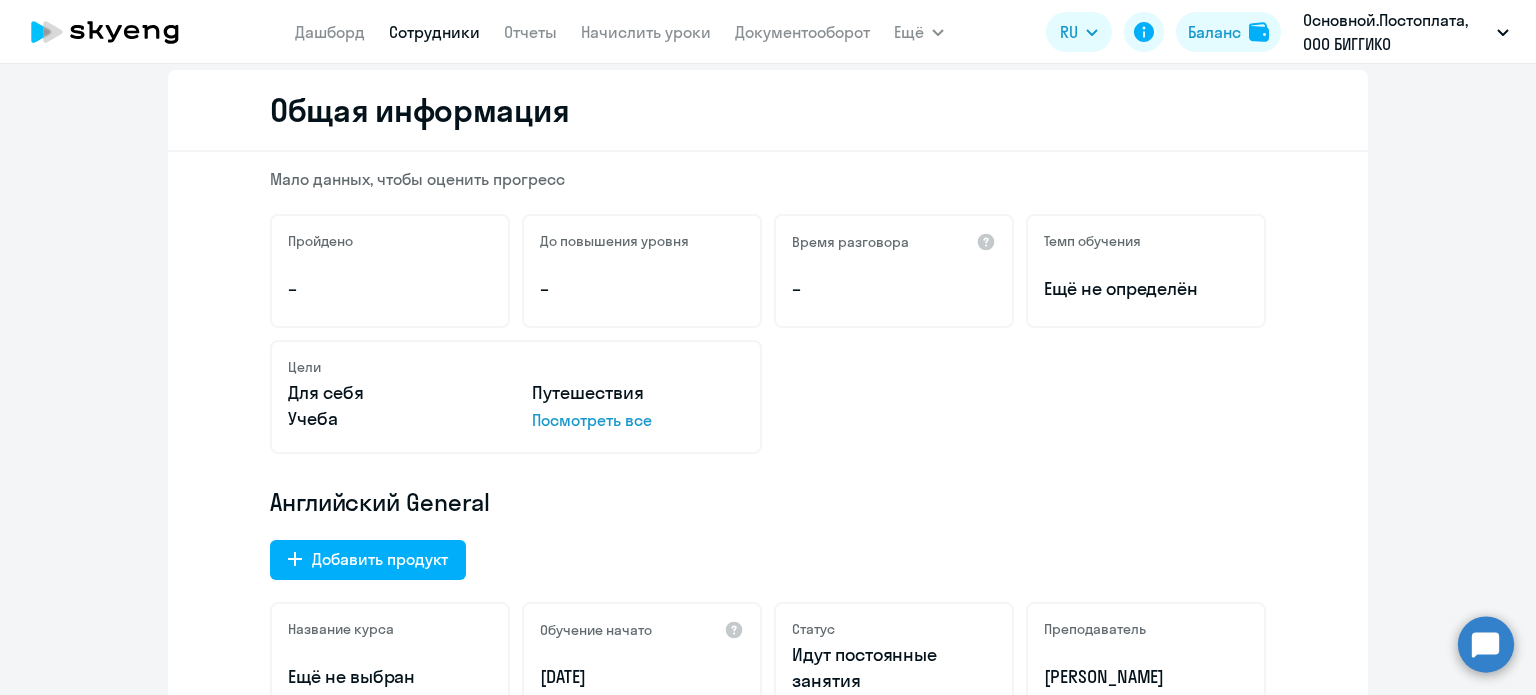 scroll, scrollTop: 320, scrollLeft: 0, axis: vertical 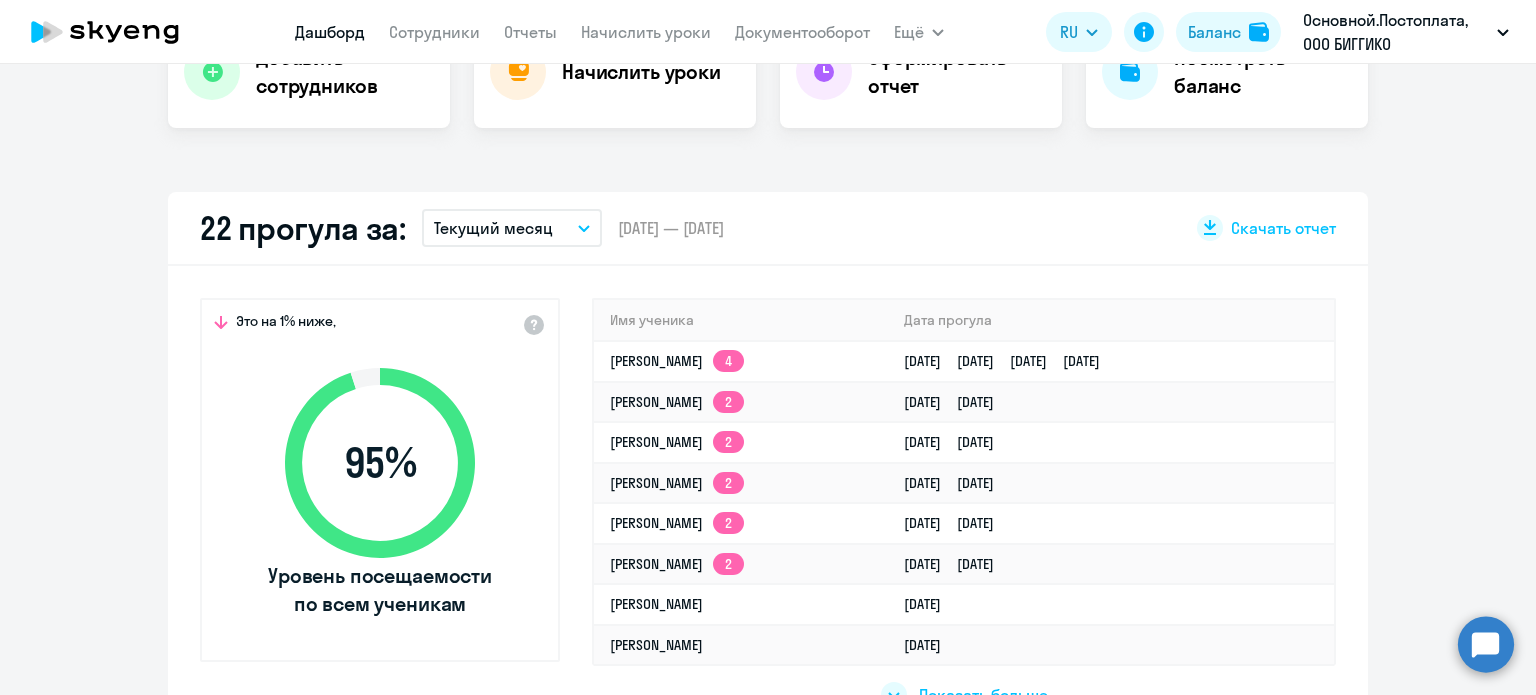 select on "30" 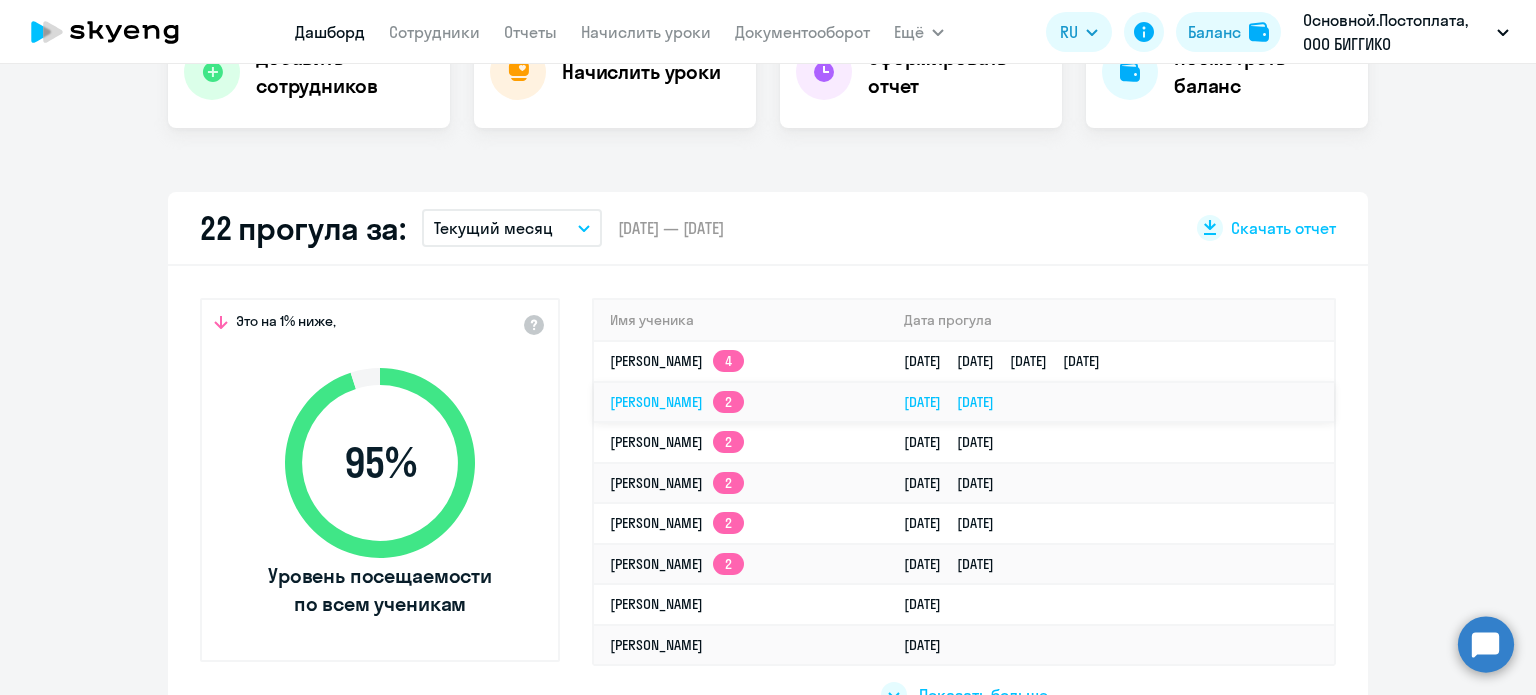 click on "[PERSON_NAME]  2" 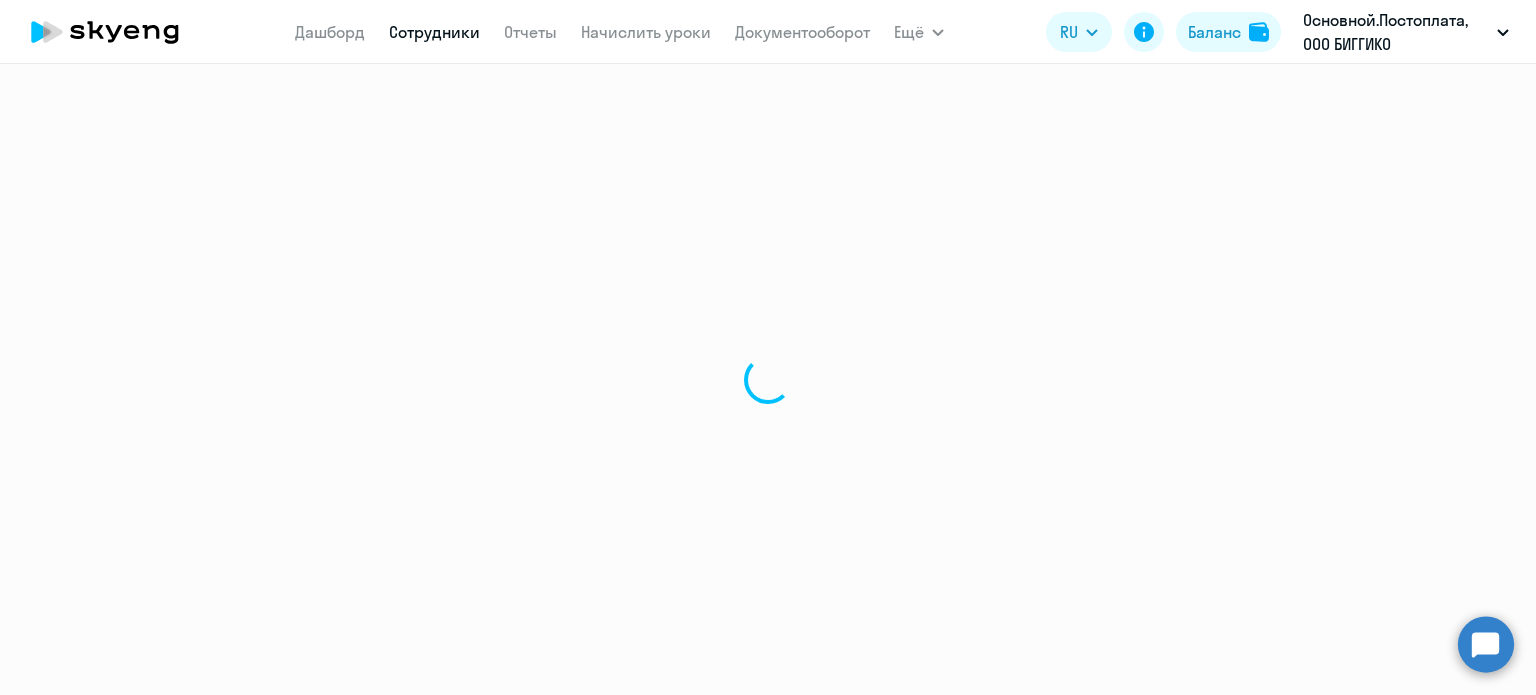 scroll, scrollTop: 0, scrollLeft: 0, axis: both 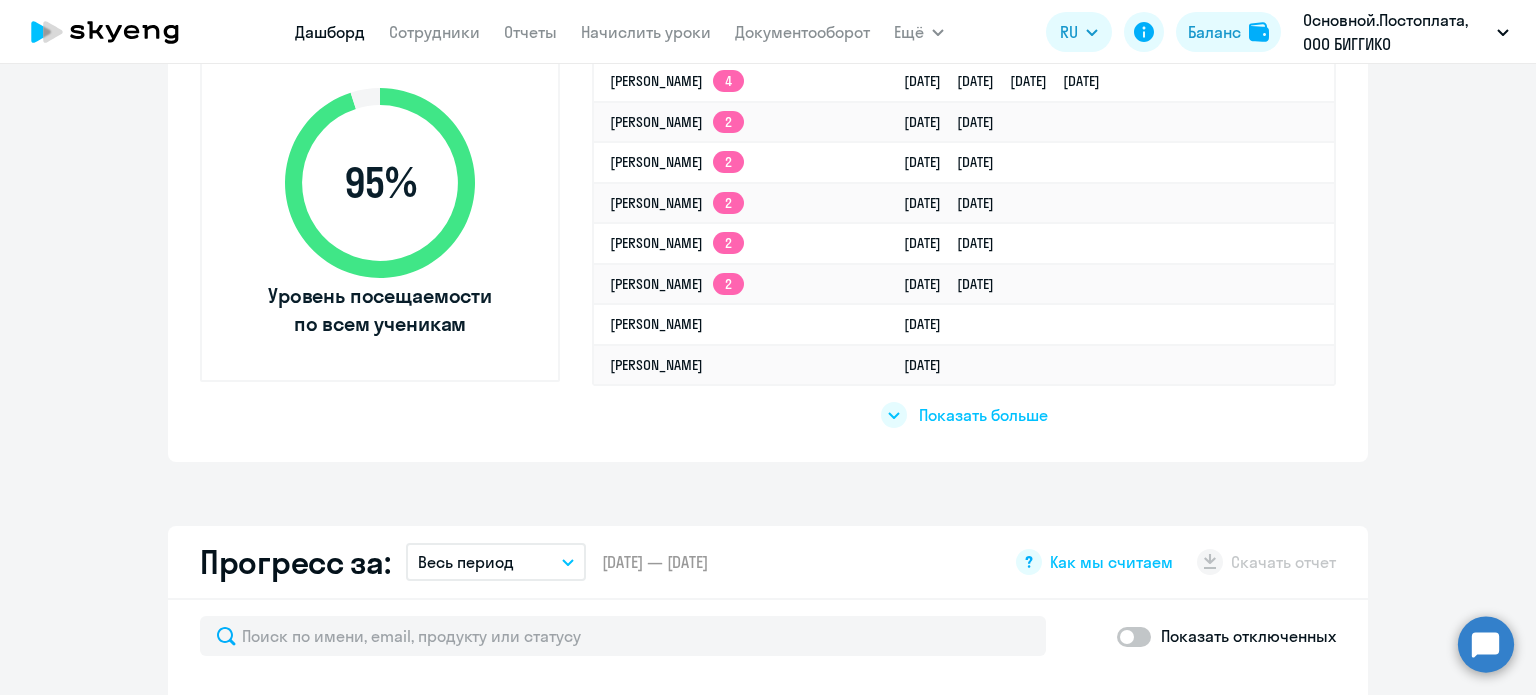 select on "30" 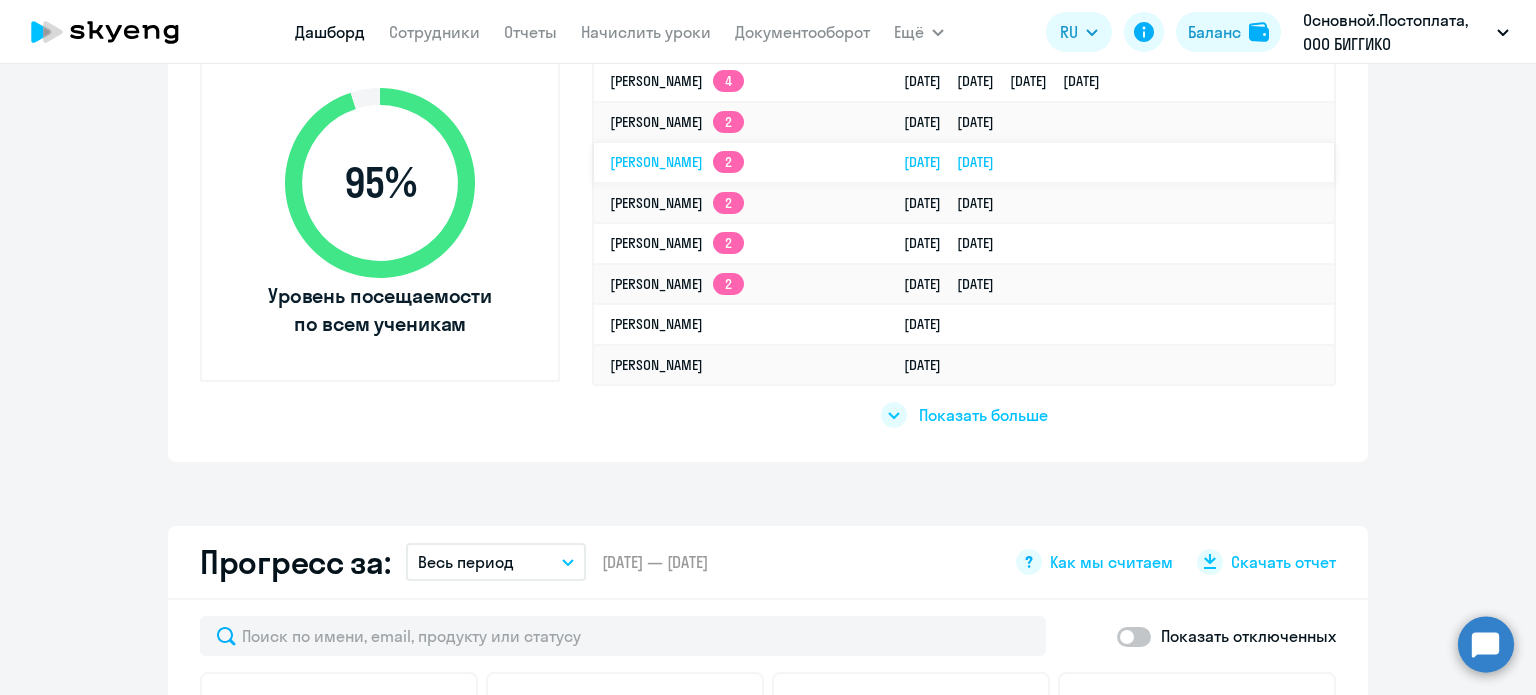 click on "[PERSON_NAME]  2" 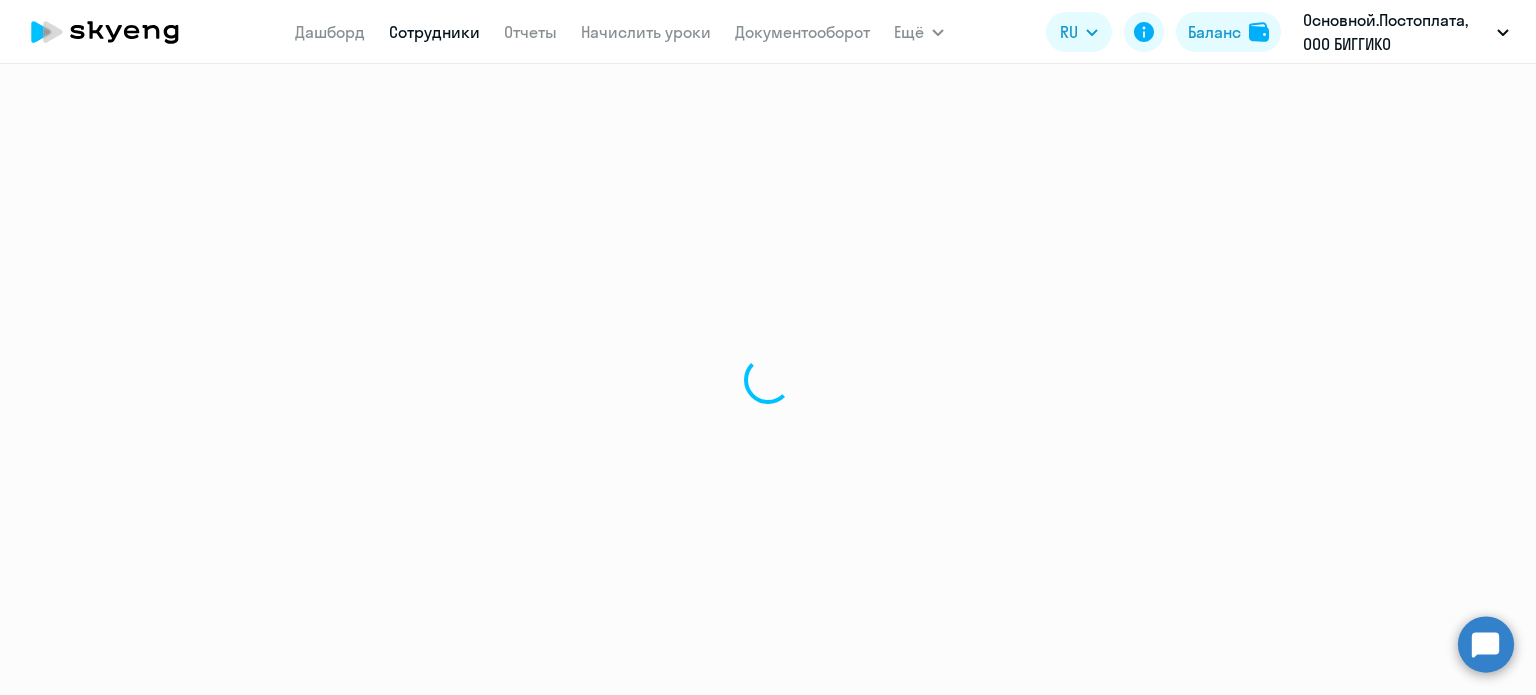 scroll, scrollTop: 0, scrollLeft: 0, axis: both 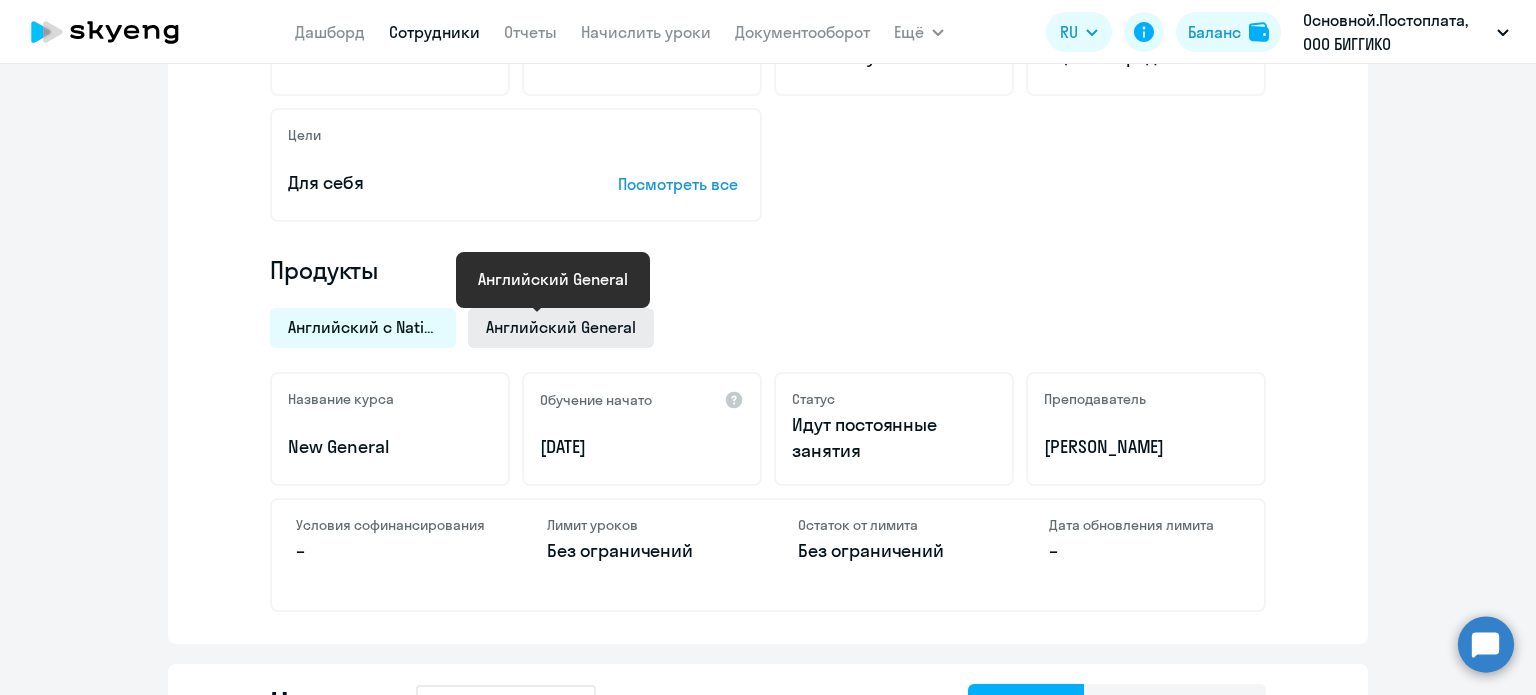click on "Английский General" 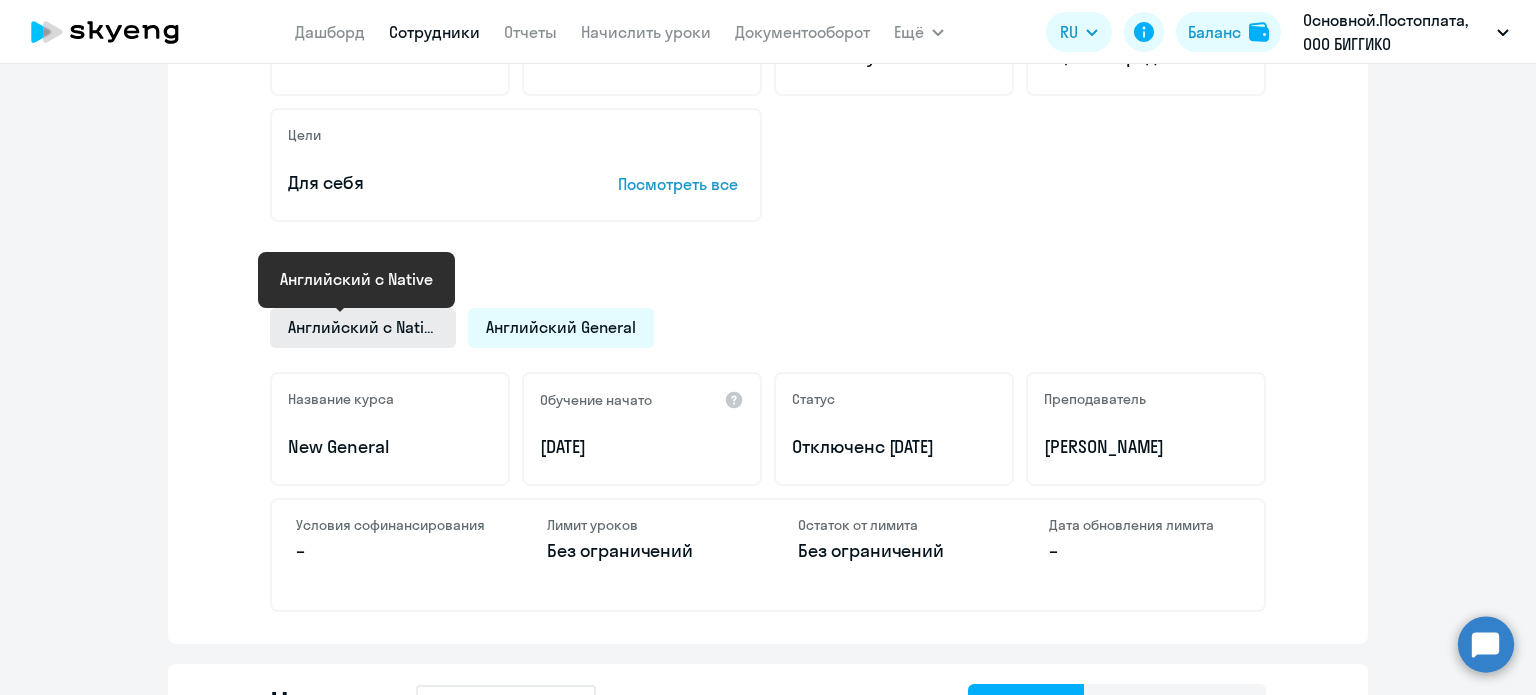 click on "Английский с Native" 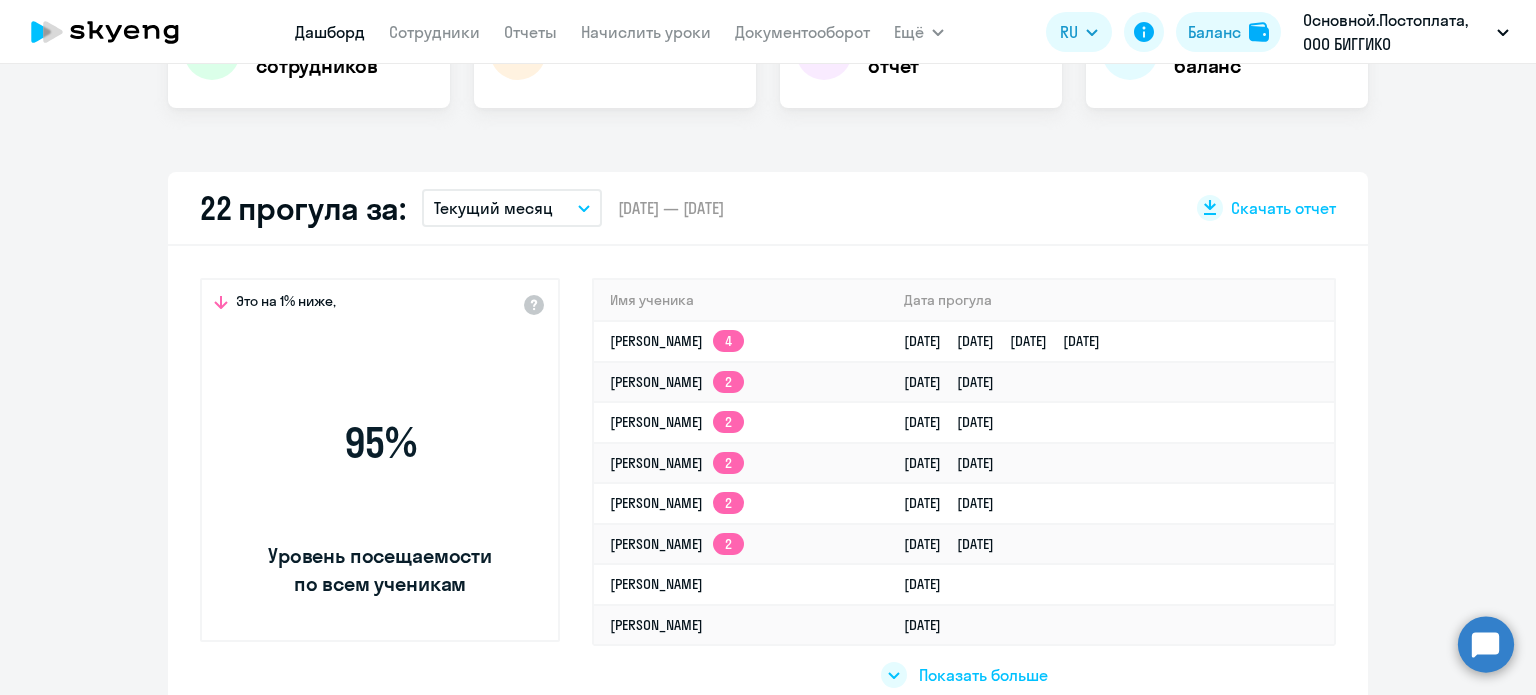 scroll, scrollTop: 620, scrollLeft: 0, axis: vertical 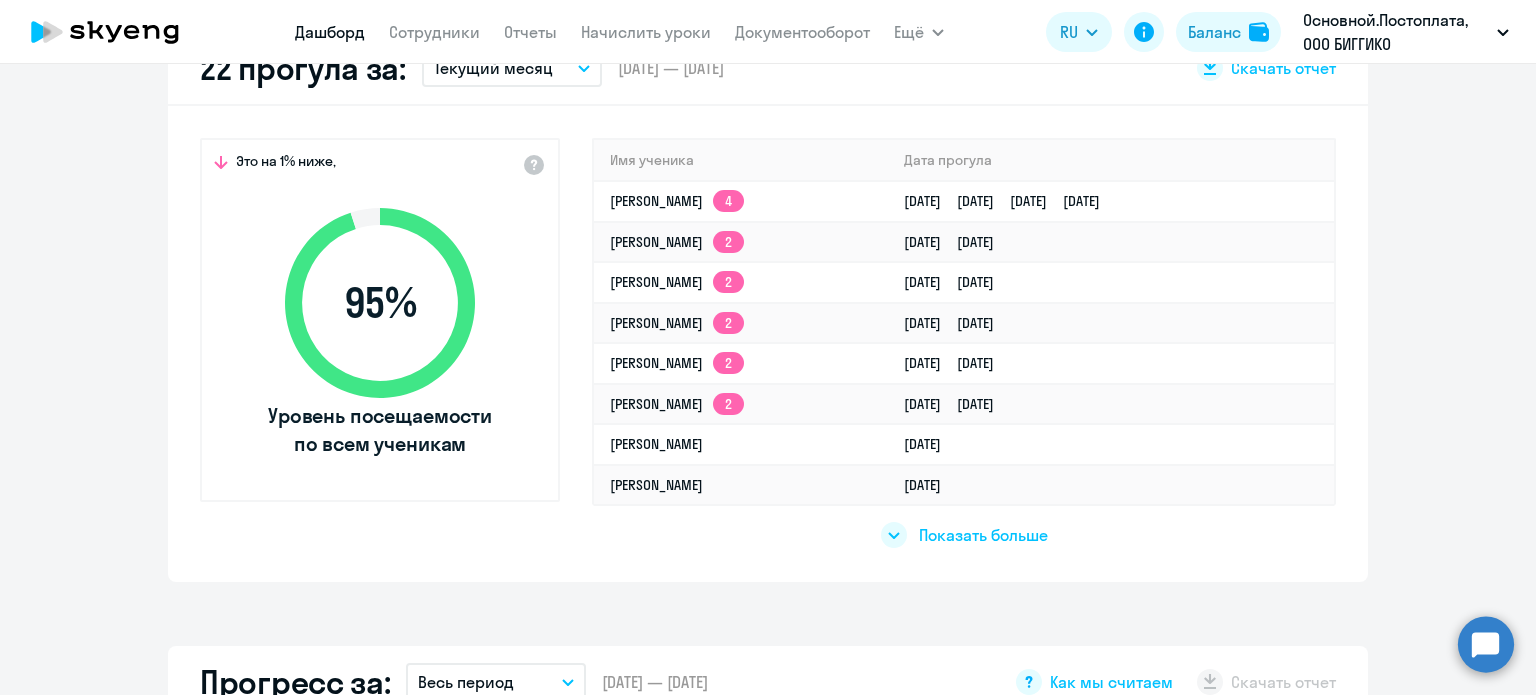 select on "30" 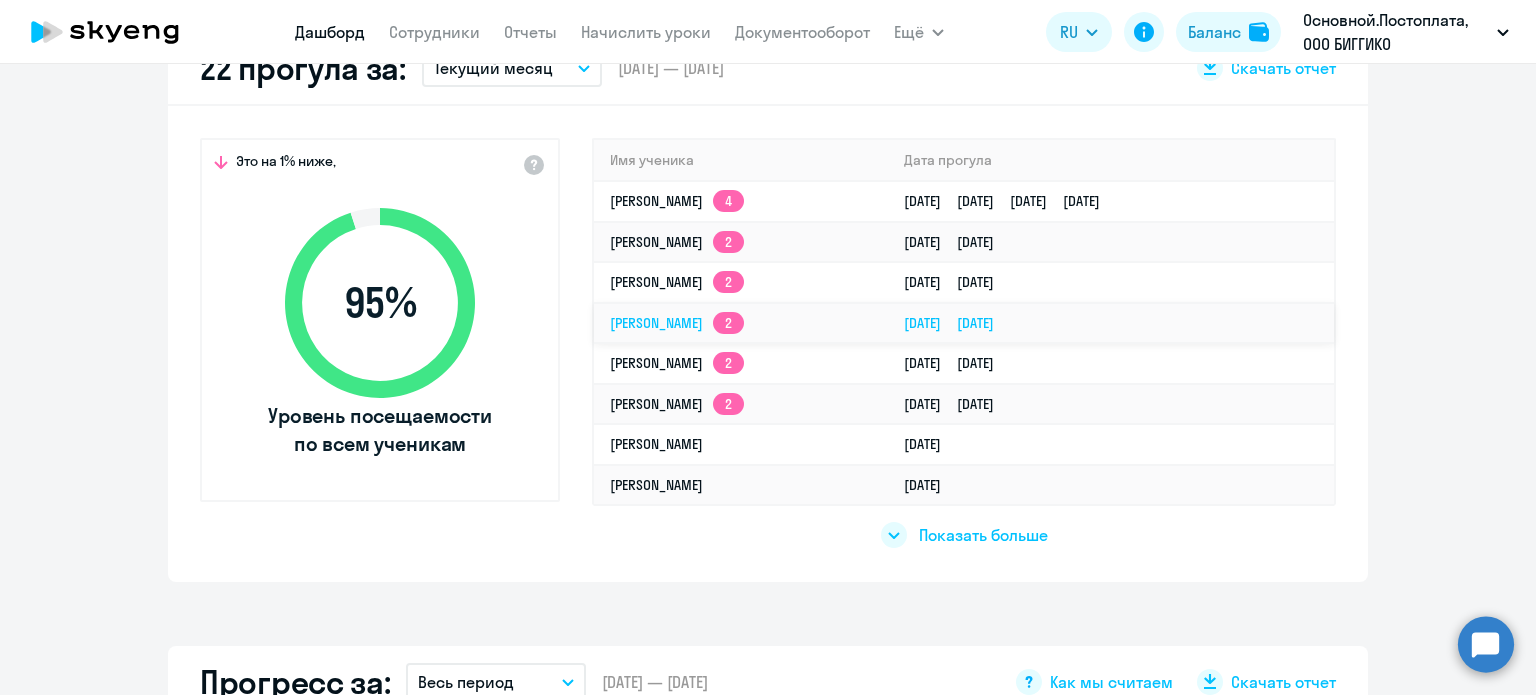 click on "[PERSON_NAME]  2" 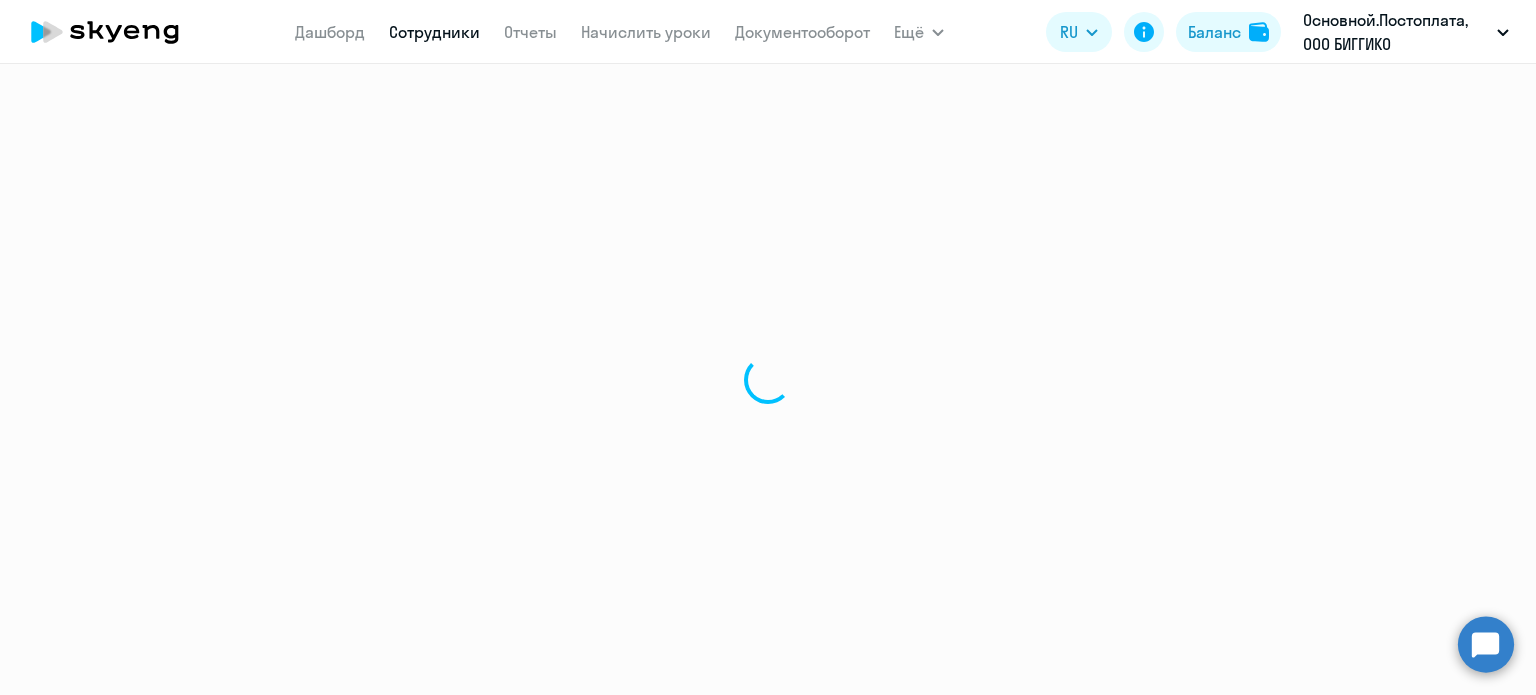 scroll, scrollTop: 0, scrollLeft: 0, axis: both 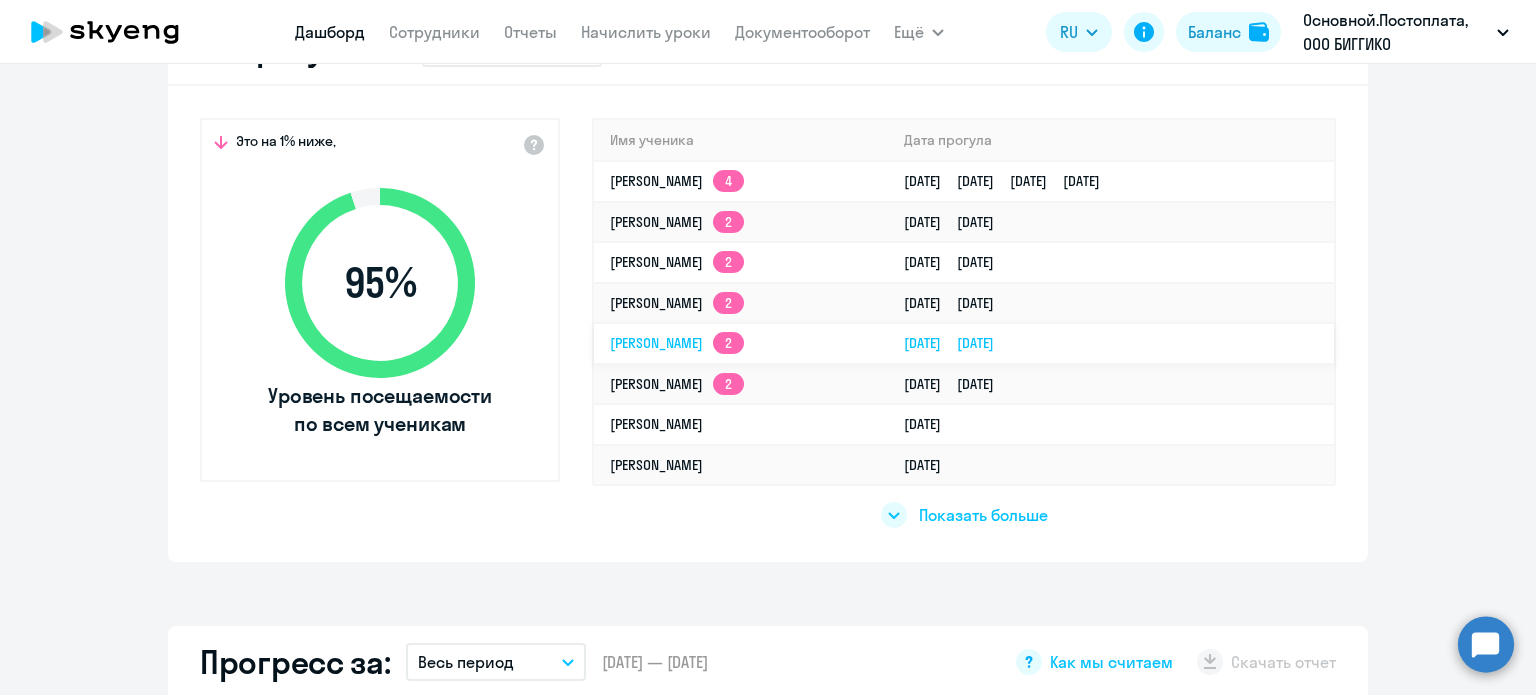 click on "[PERSON_NAME]  2" 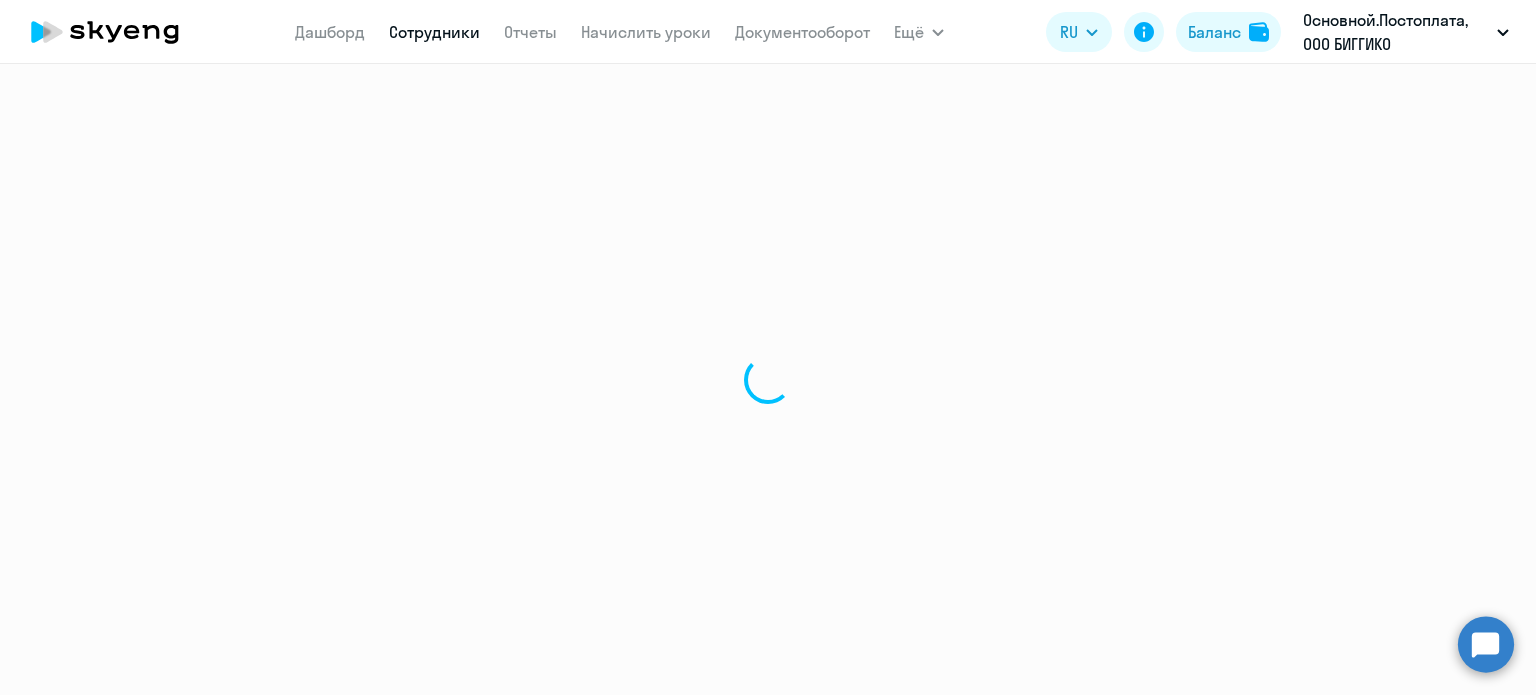 scroll, scrollTop: 0, scrollLeft: 0, axis: both 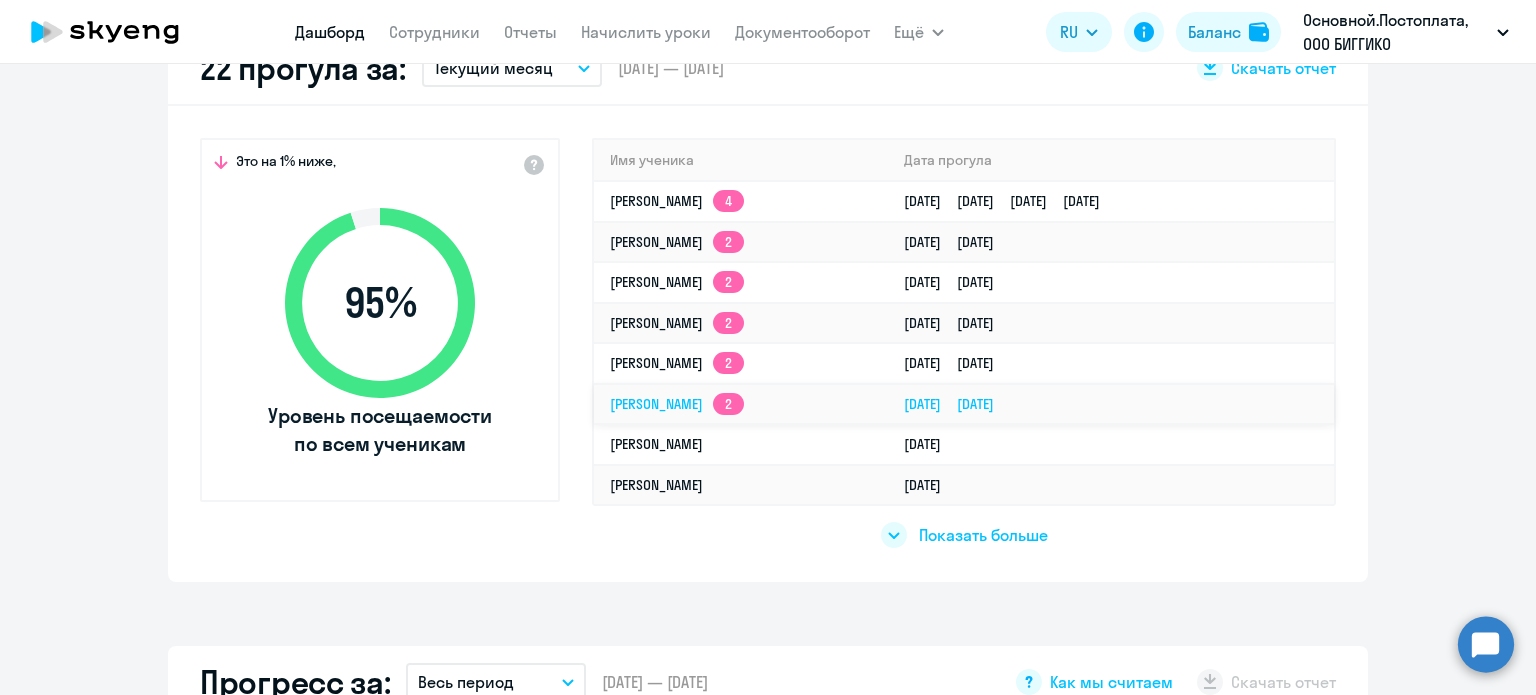 click on "[PERSON_NAME]  2" 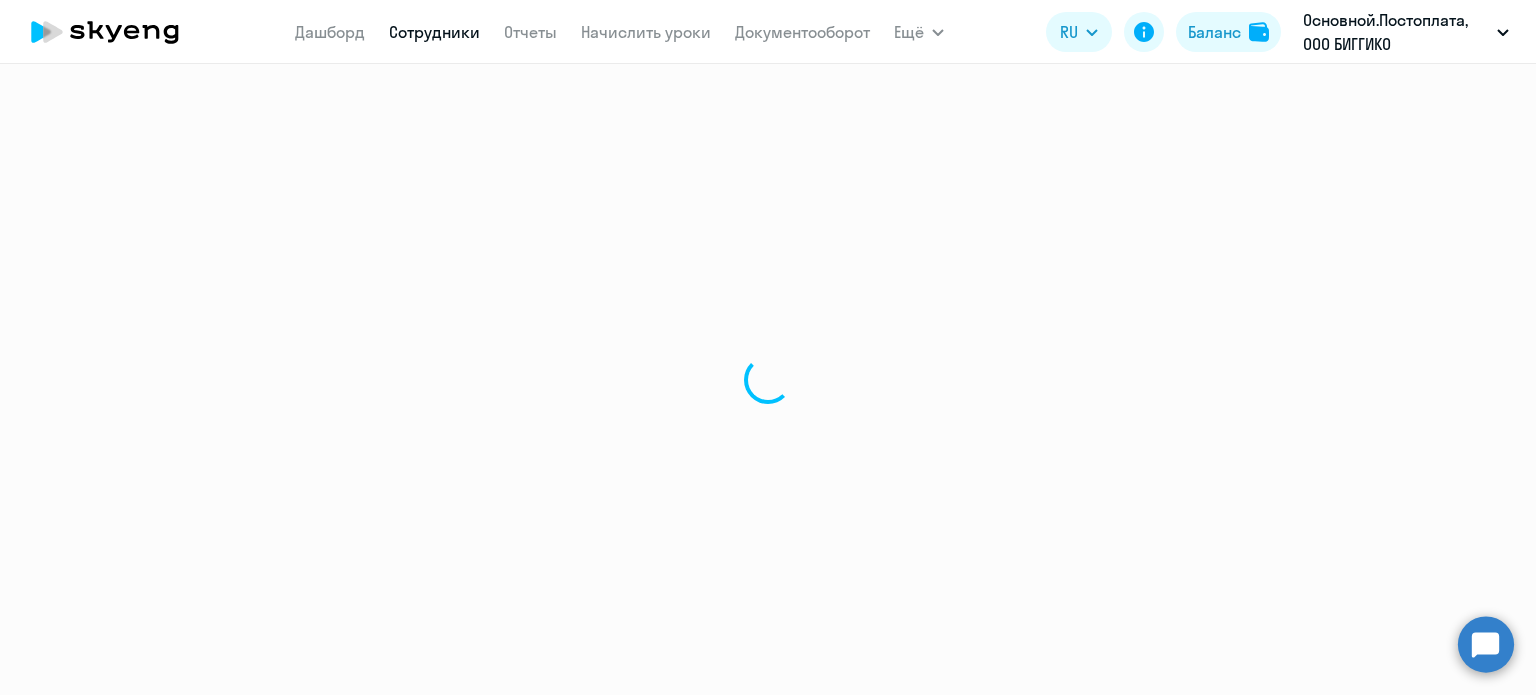 scroll, scrollTop: 0, scrollLeft: 0, axis: both 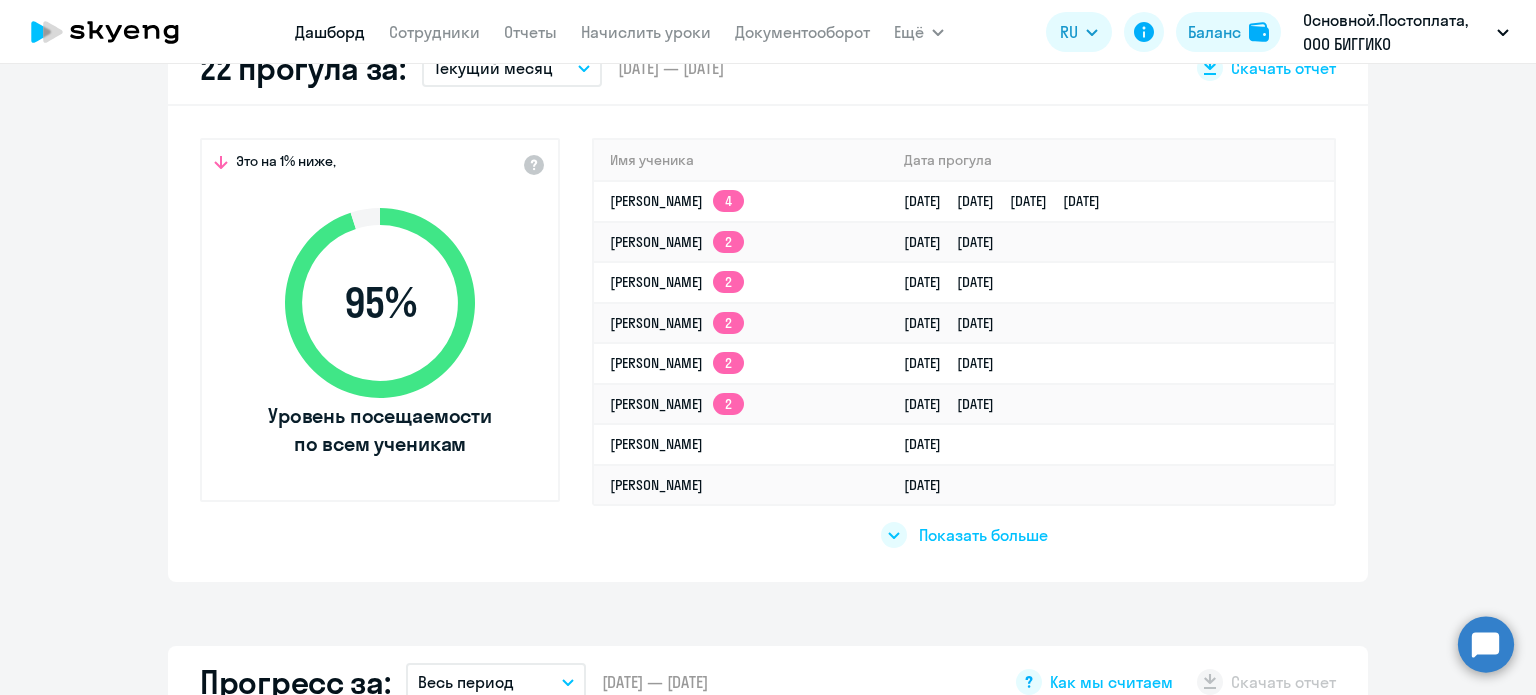 click on "Это на 1% ниже,
95  %  Уровень посещаемости по всем ученикам  Имя ученика Дата прогула  [PERSON_NAME]  4
[DATE]   [DATE]   [DATE]   [DATE]   [PERSON_NAME]  2
[DATE]   [DATE]   [PERSON_NAME]  2
[DATE]   [DATE]   [PERSON_NAME]  2
[DATE]   [DATE]   [PERSON_NAME]  2
[DATE]   [DATE]   [PERSON_NAME]  2
[DATE]   [DATE]   [PERSON_NAME]   [DATE]   [PERSON_NAME]   [DATE]
Показать больше" 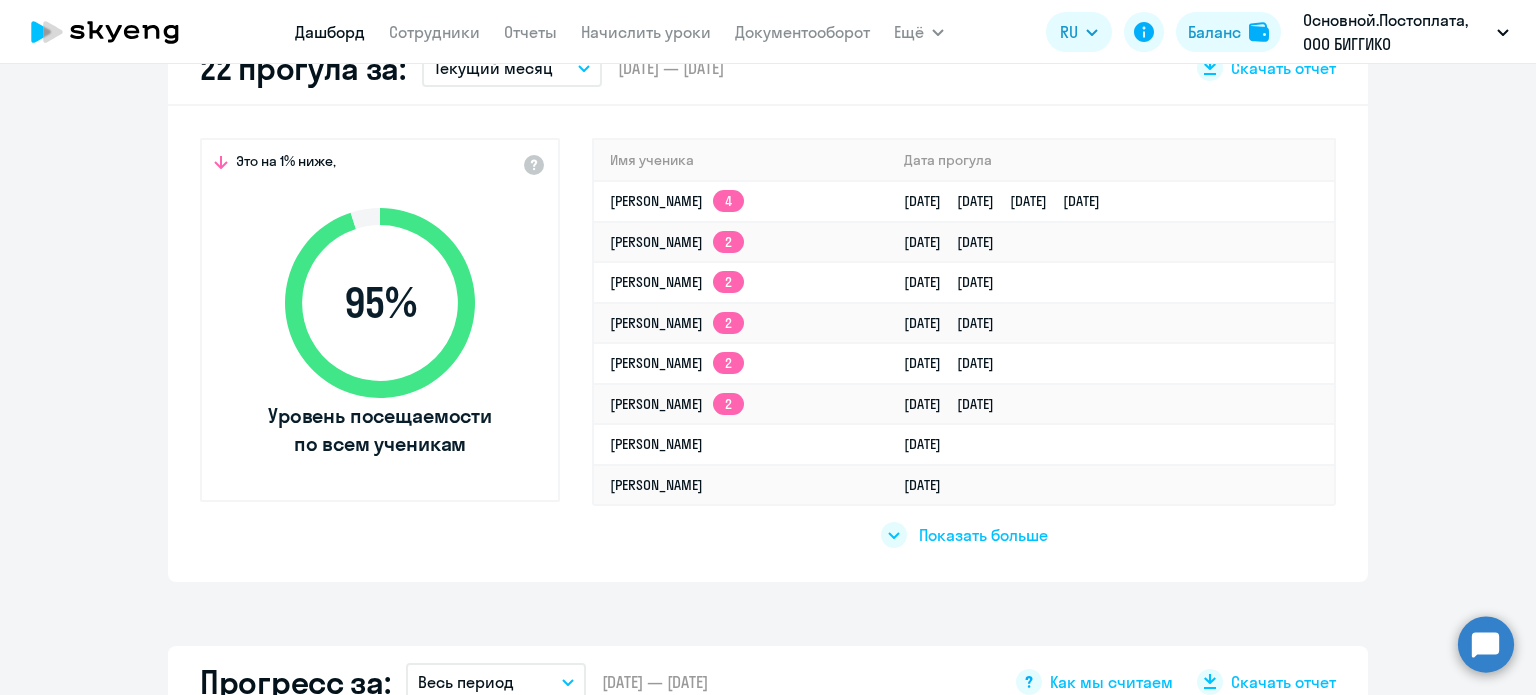click on "Показать больше" 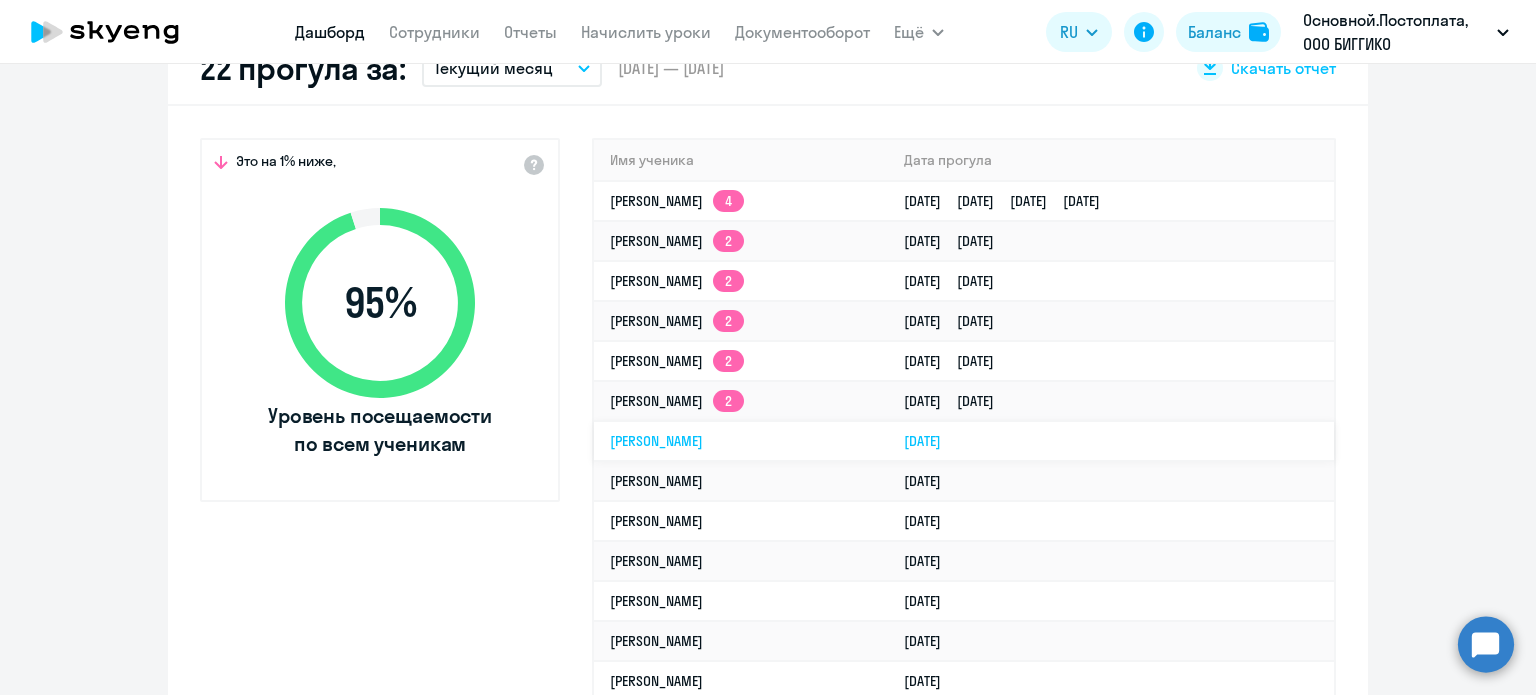 click on "[PERSON_NAME]" 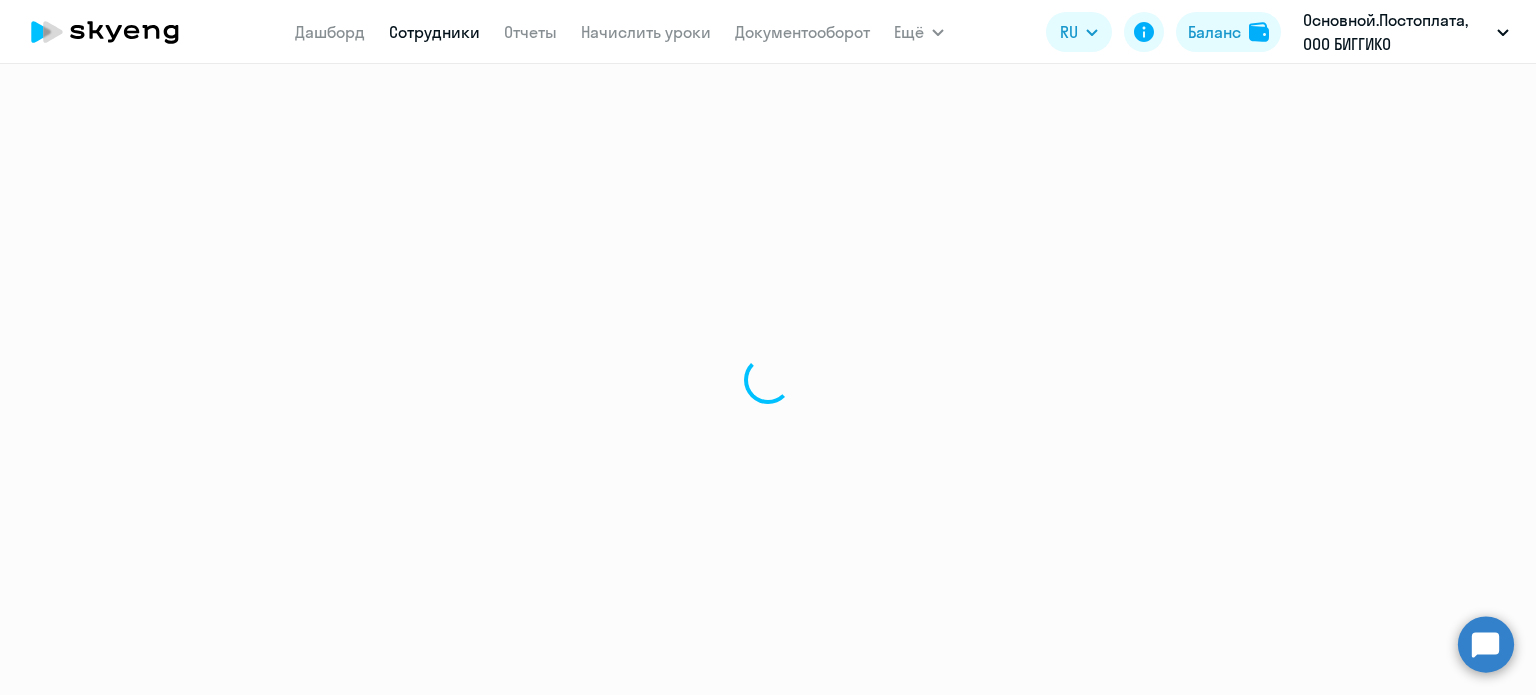 select on "english" 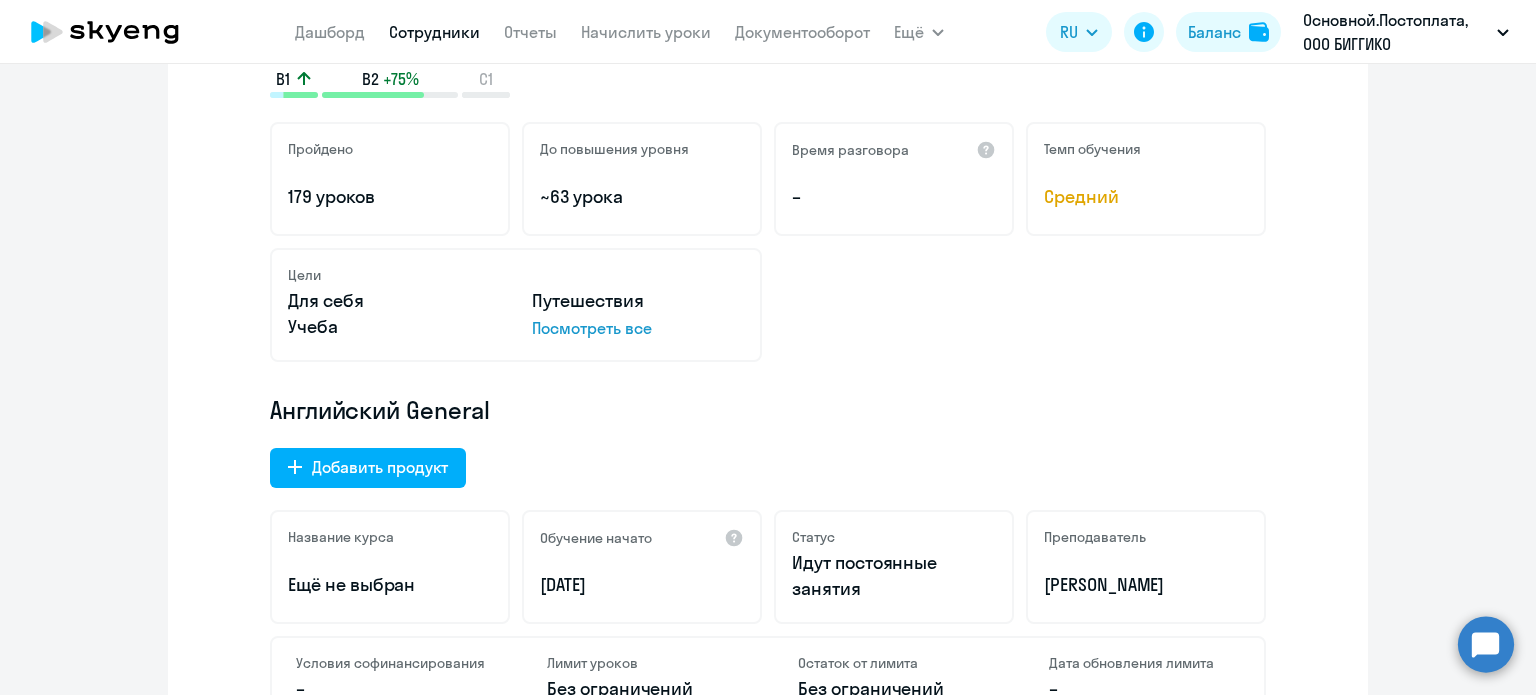 scroll, scrollTop: 400, scrollLeft: 0, axis: vertical 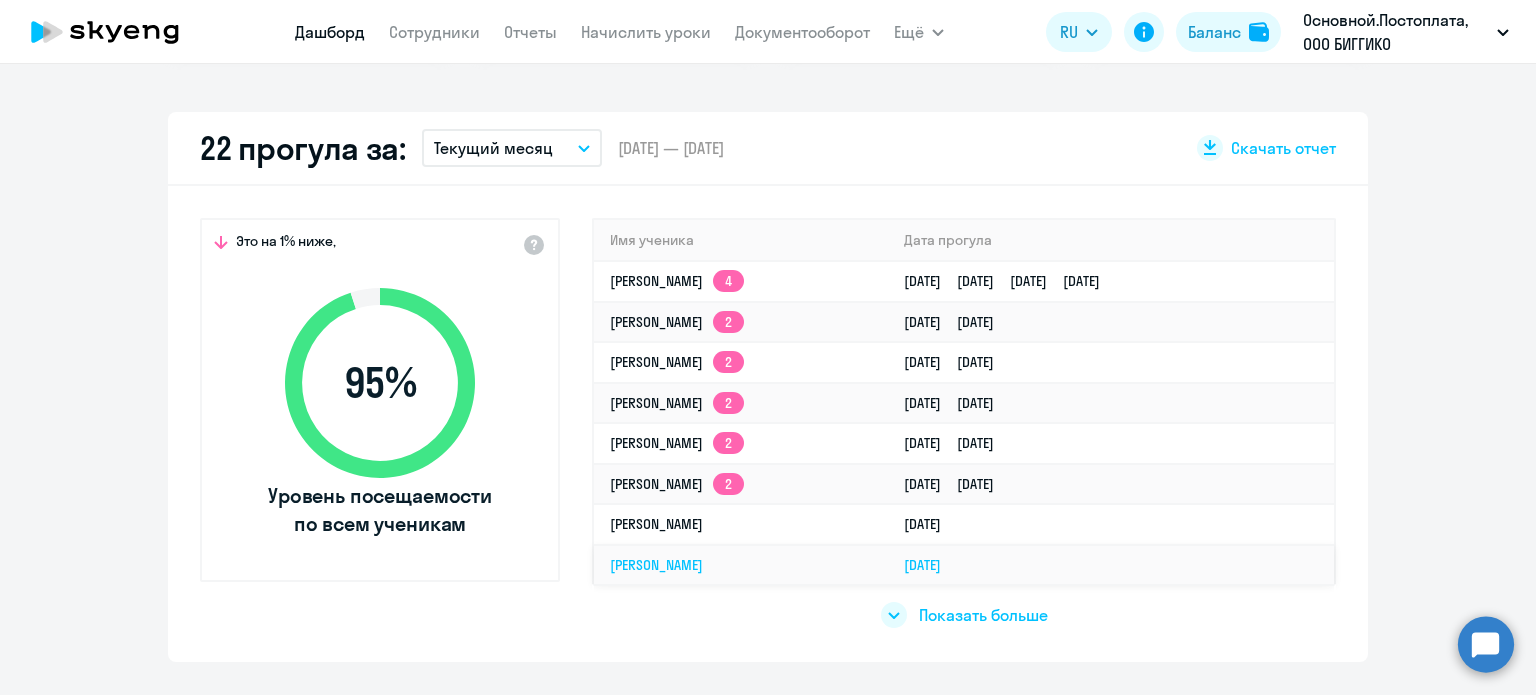 click on "[PERSON_NAME]" 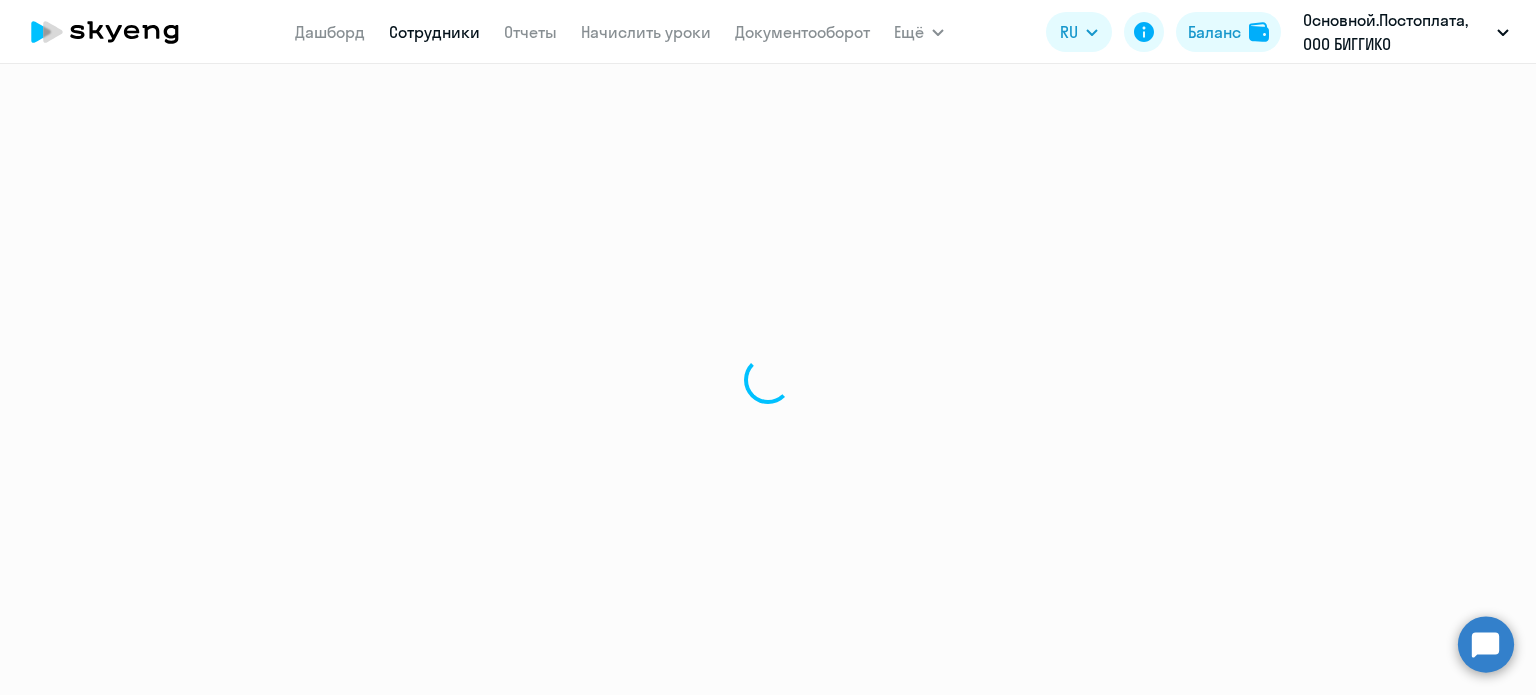 scroll, scrollTop: 0, scrollLeft: 0, axis: both 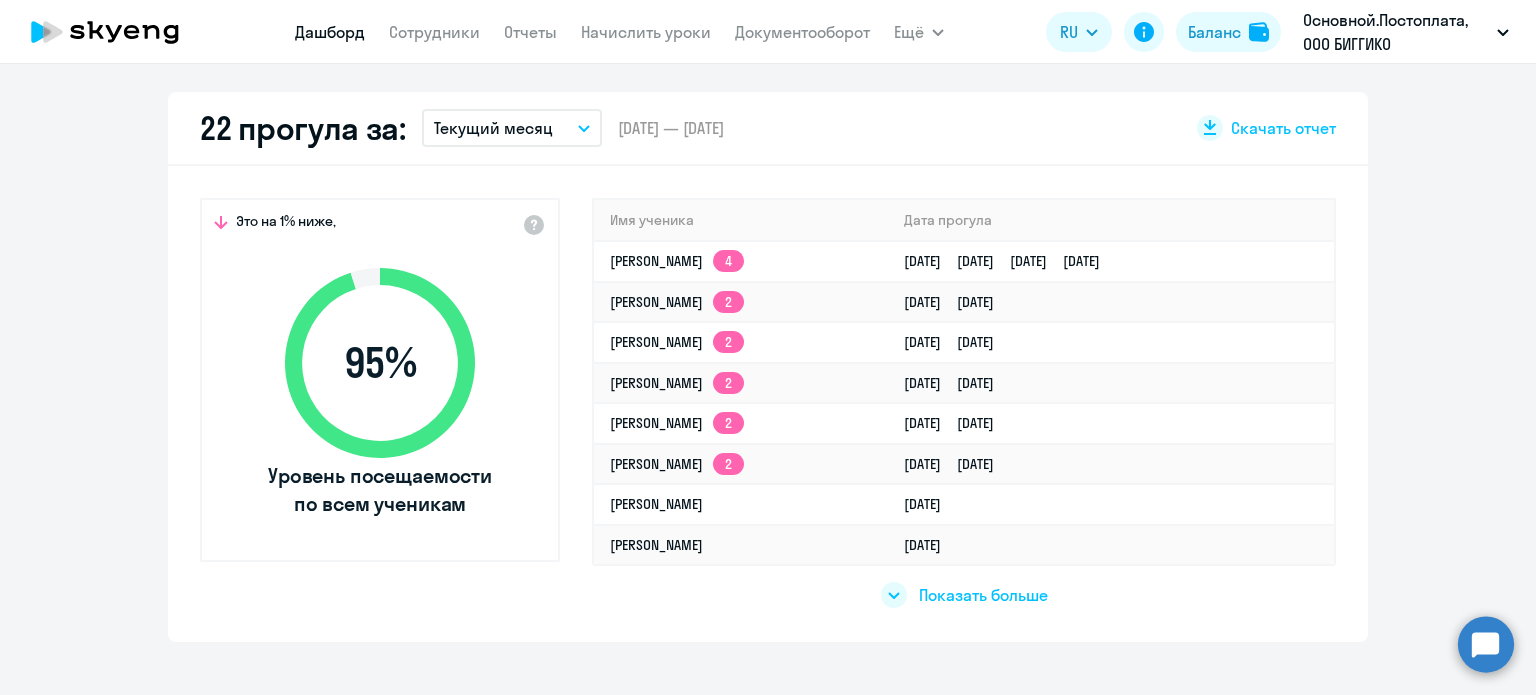 click on "Показать больше" 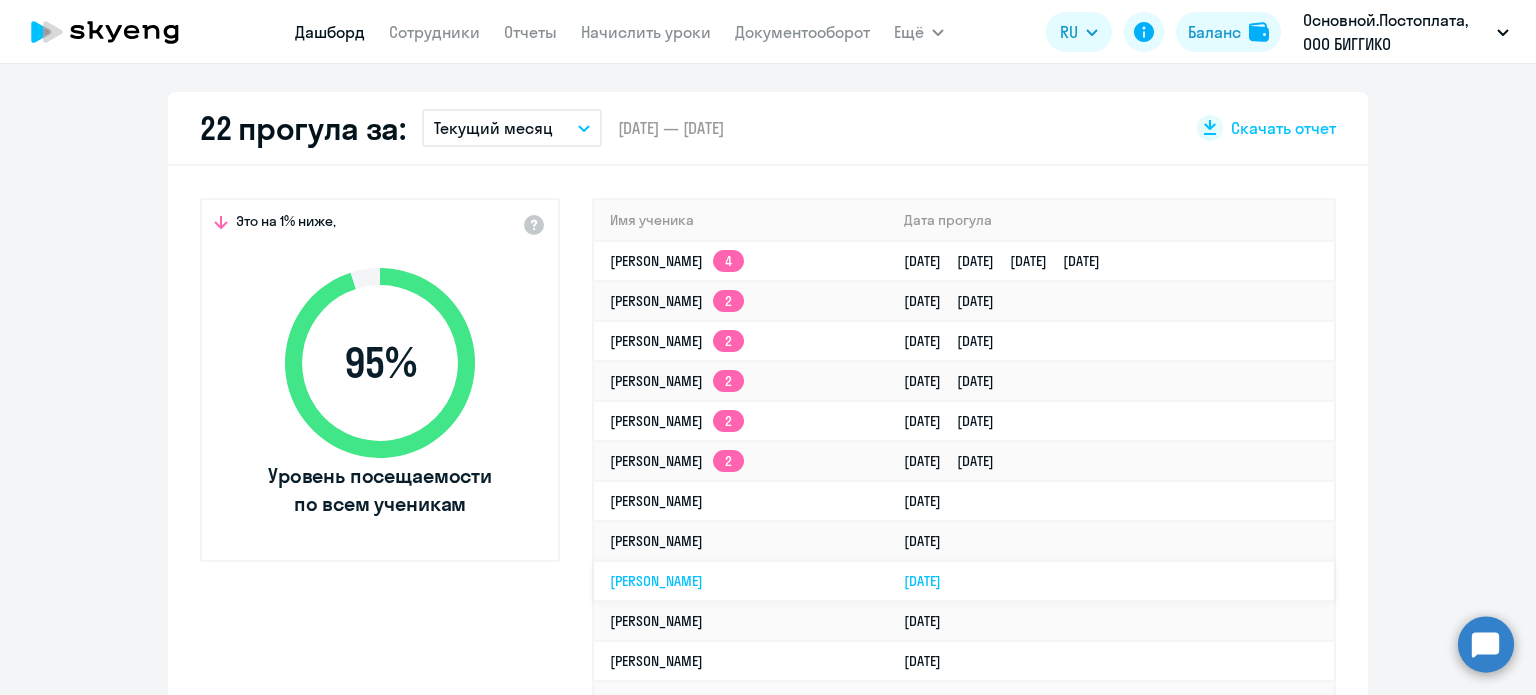 click on "[PERSON_NAME]" 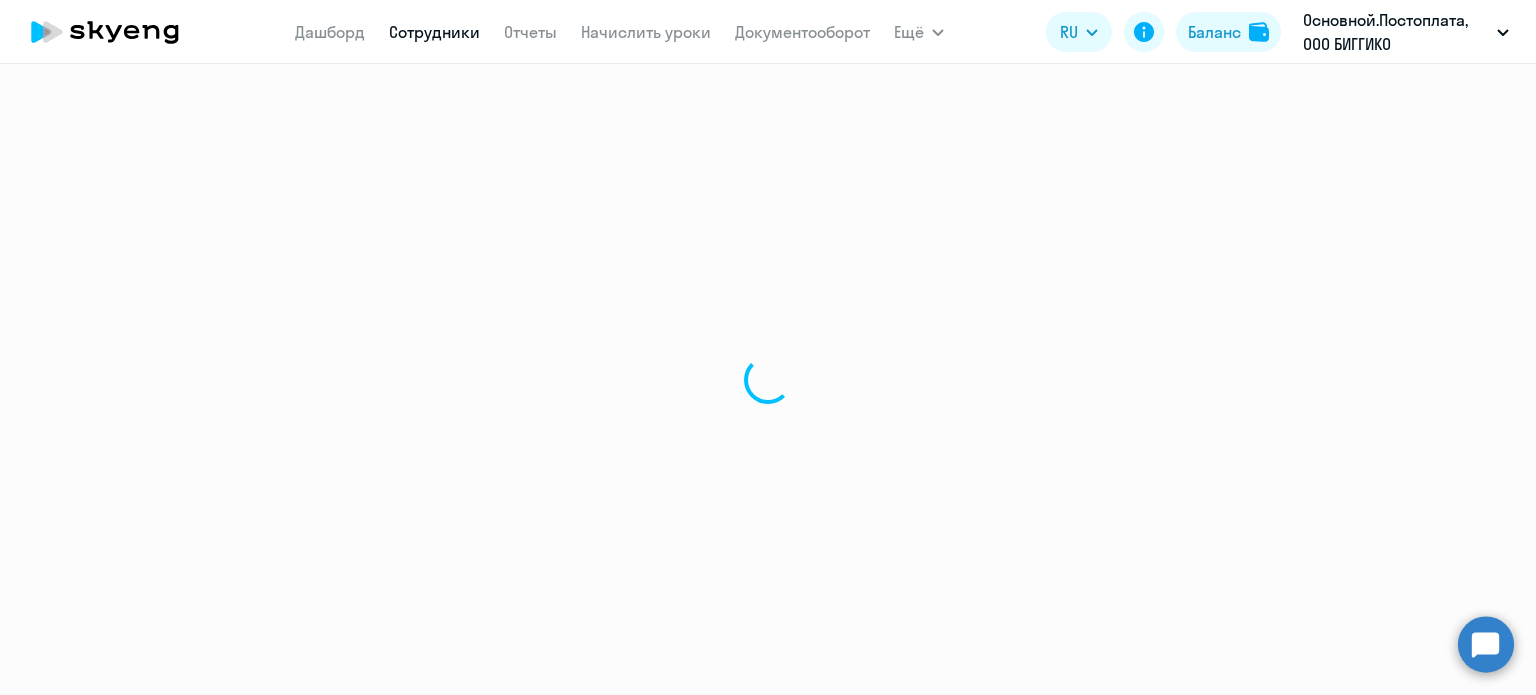 scroll, scrollTop: 0, scrollLeft: 0, axis: both 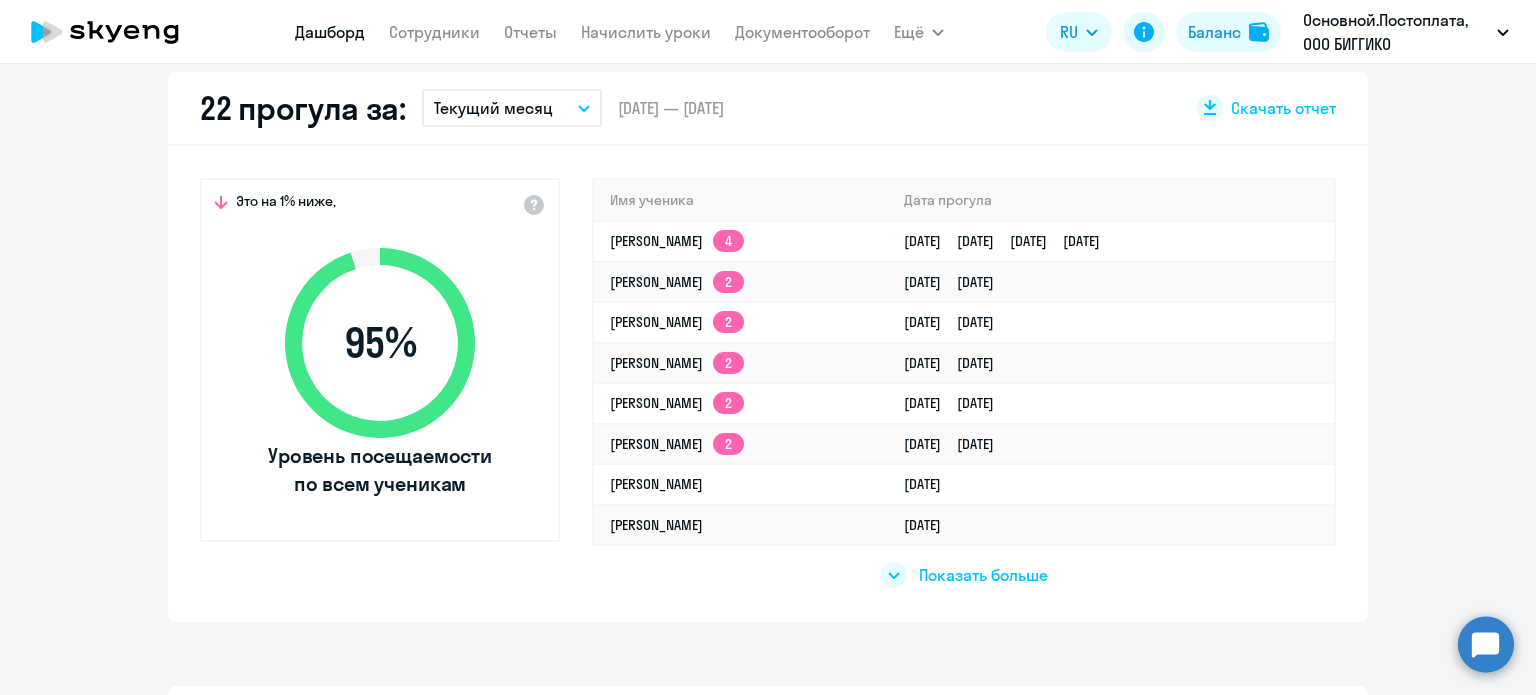 click on "Показать больше" 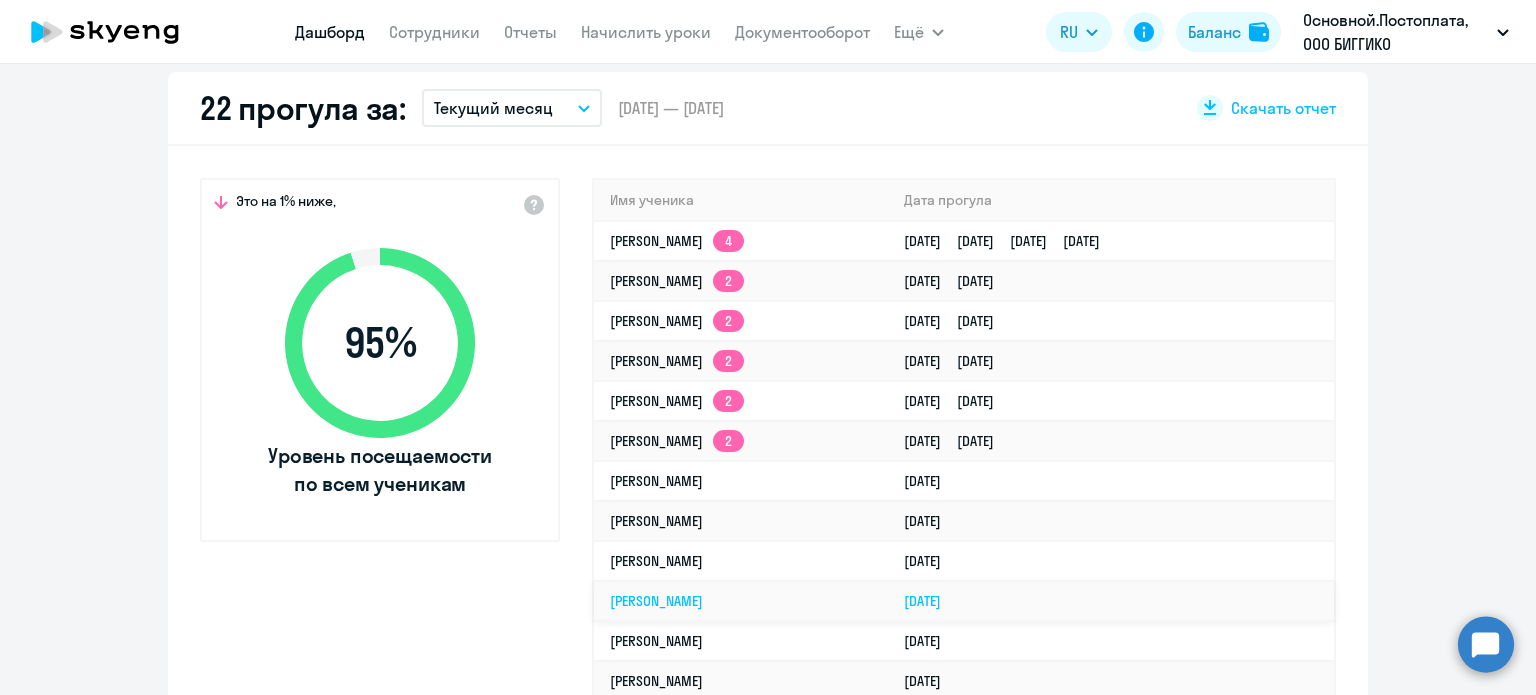 click on "[PERSON_NAME]" 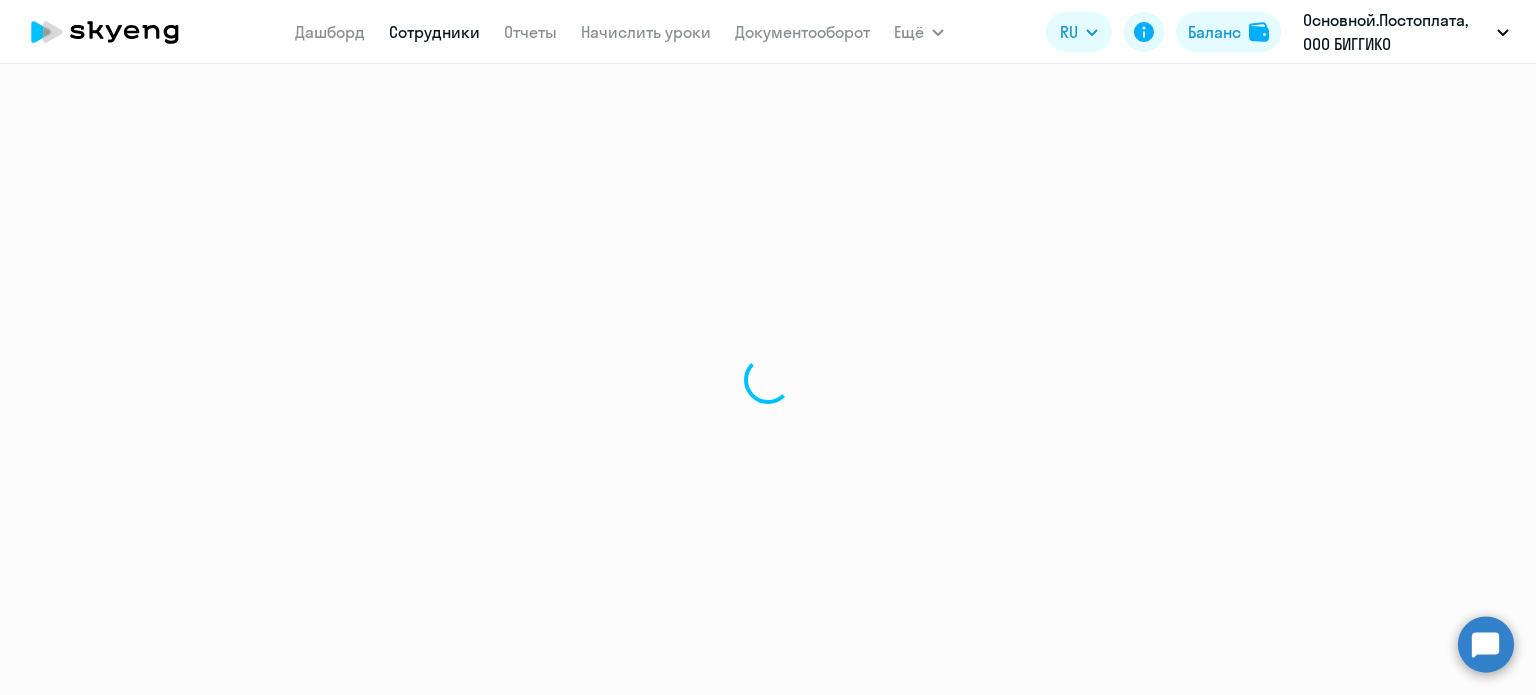 scroll, scrollTop: 0, scrollLeft: 0, axis: both 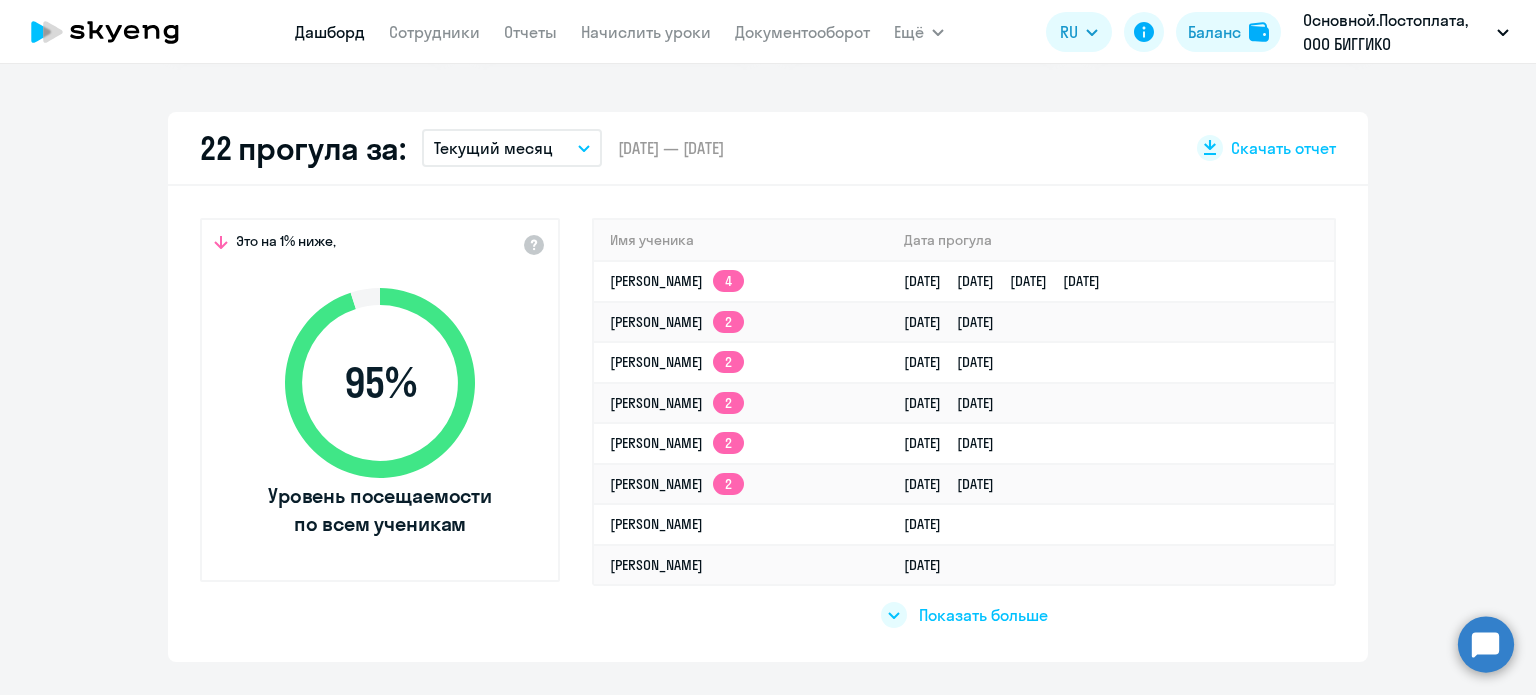 click on "Показать больше" 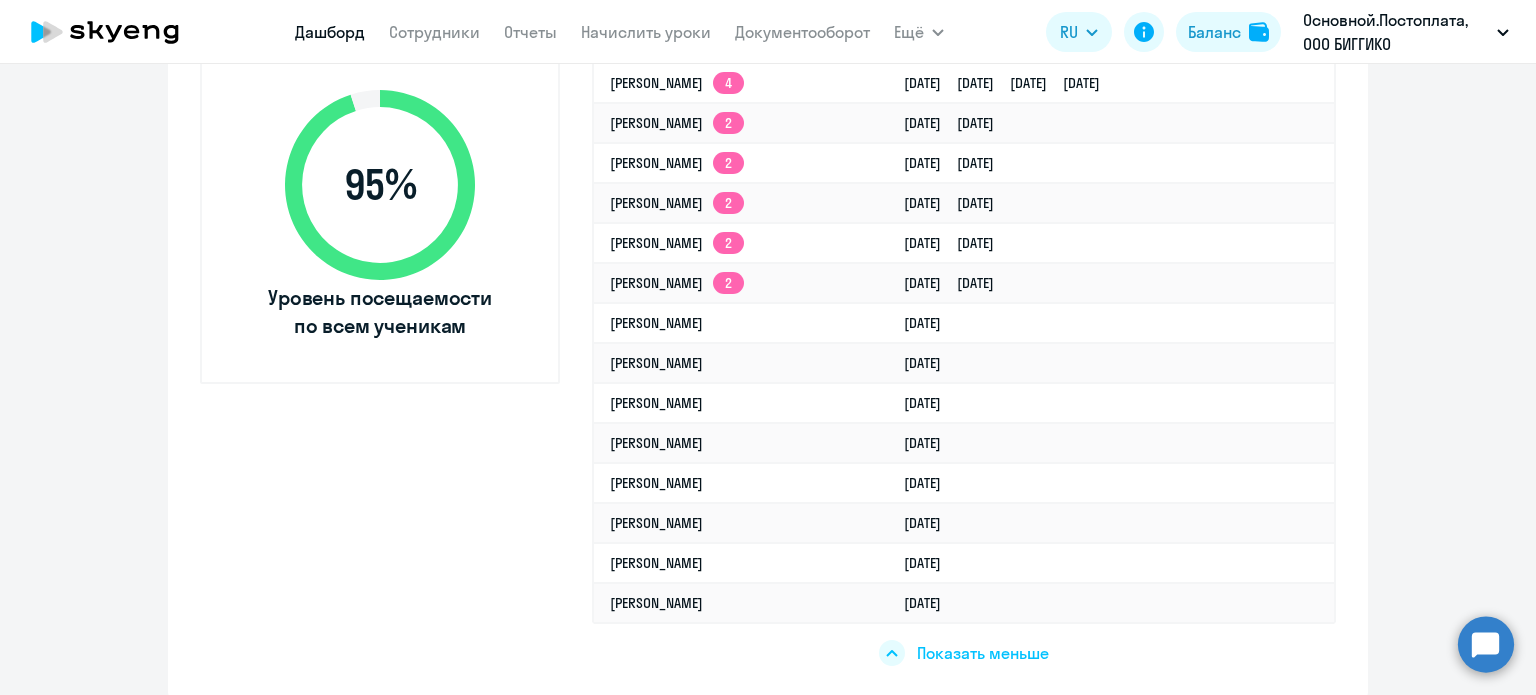 scroll, scrollTop: 860, scrollLeft: 0, axis: vertical 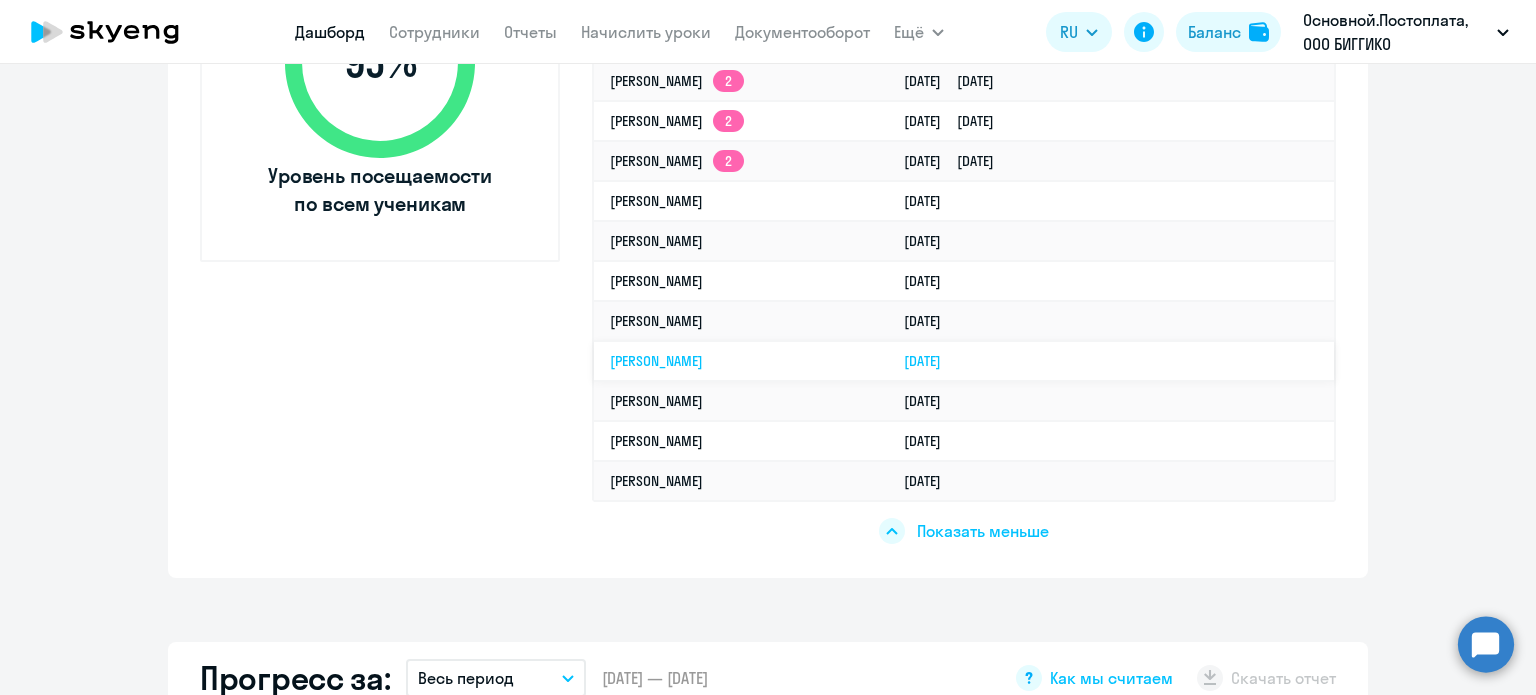 click on "[PERSON_NAME]" 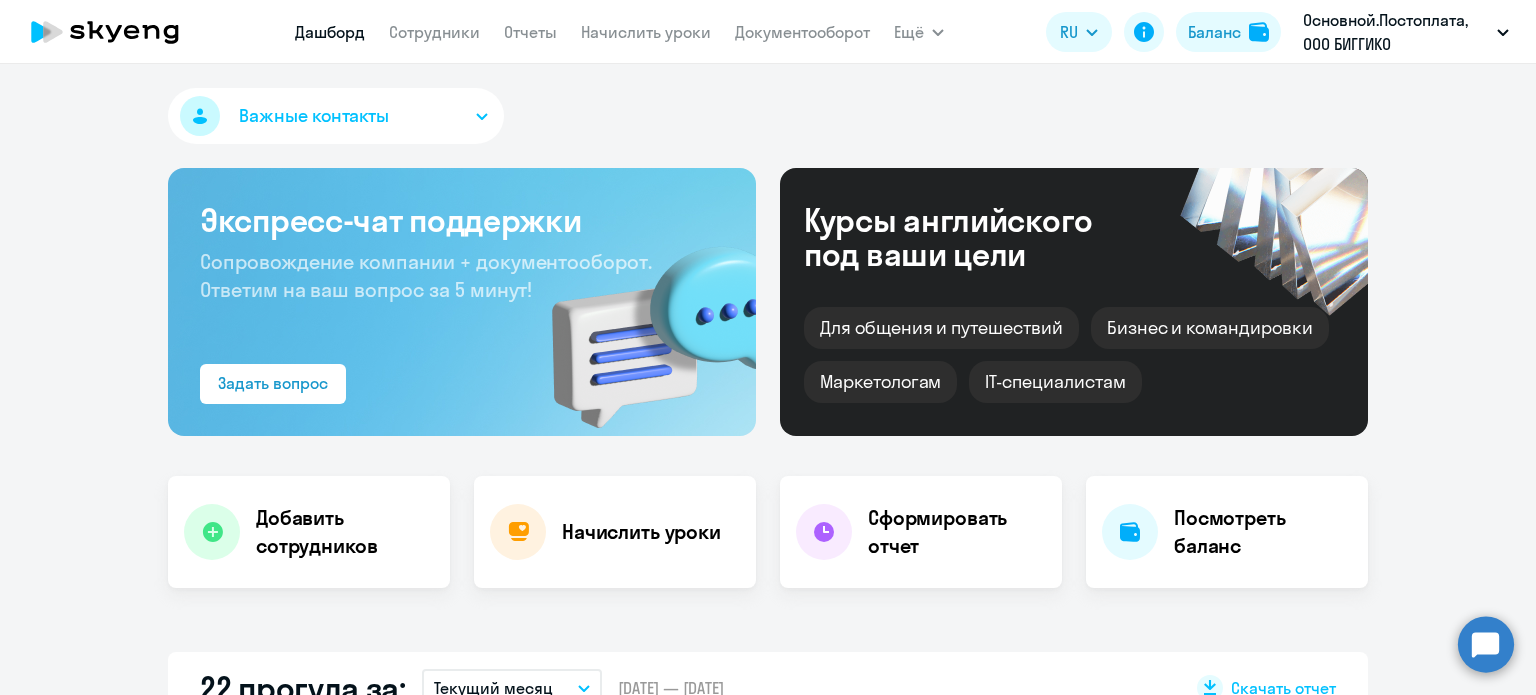 select on "english" 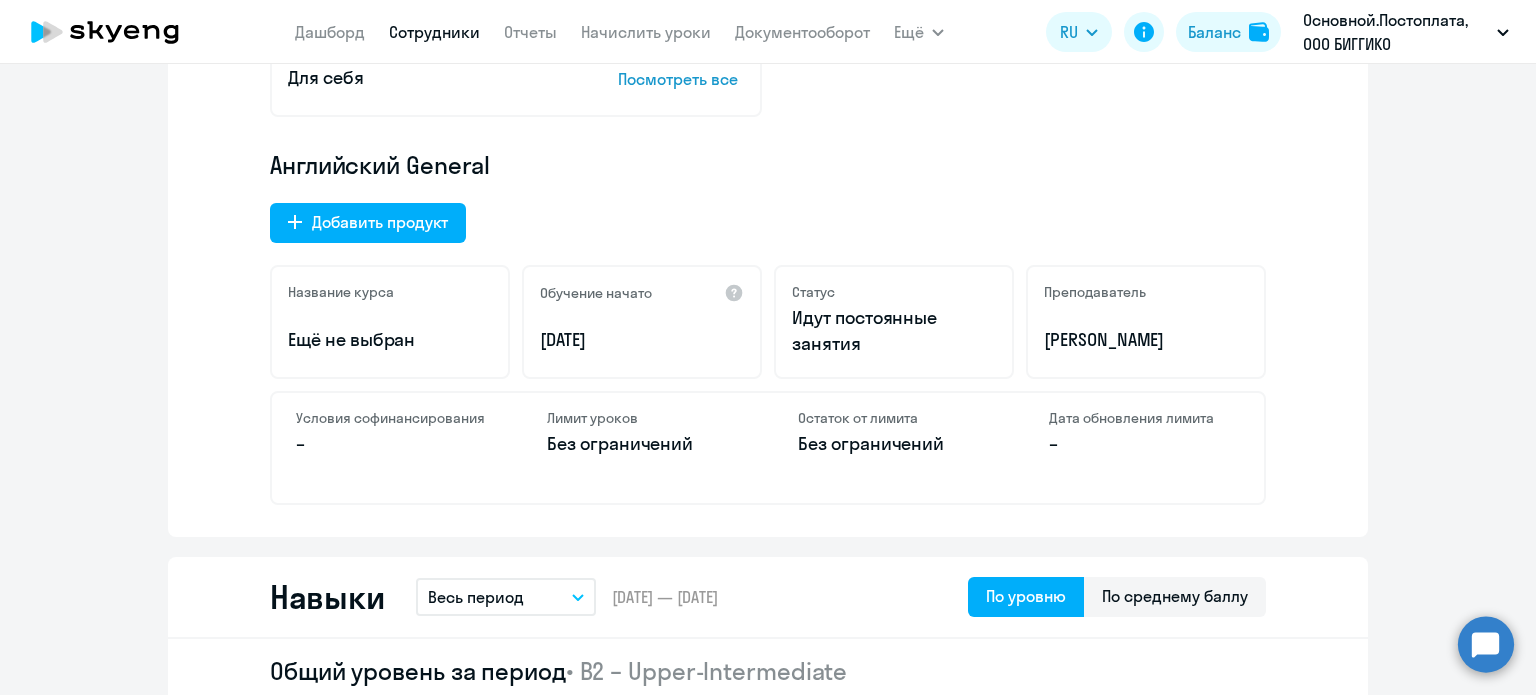 scroll, scrollTop: 560, scrollLeft: 0, axis: vertical 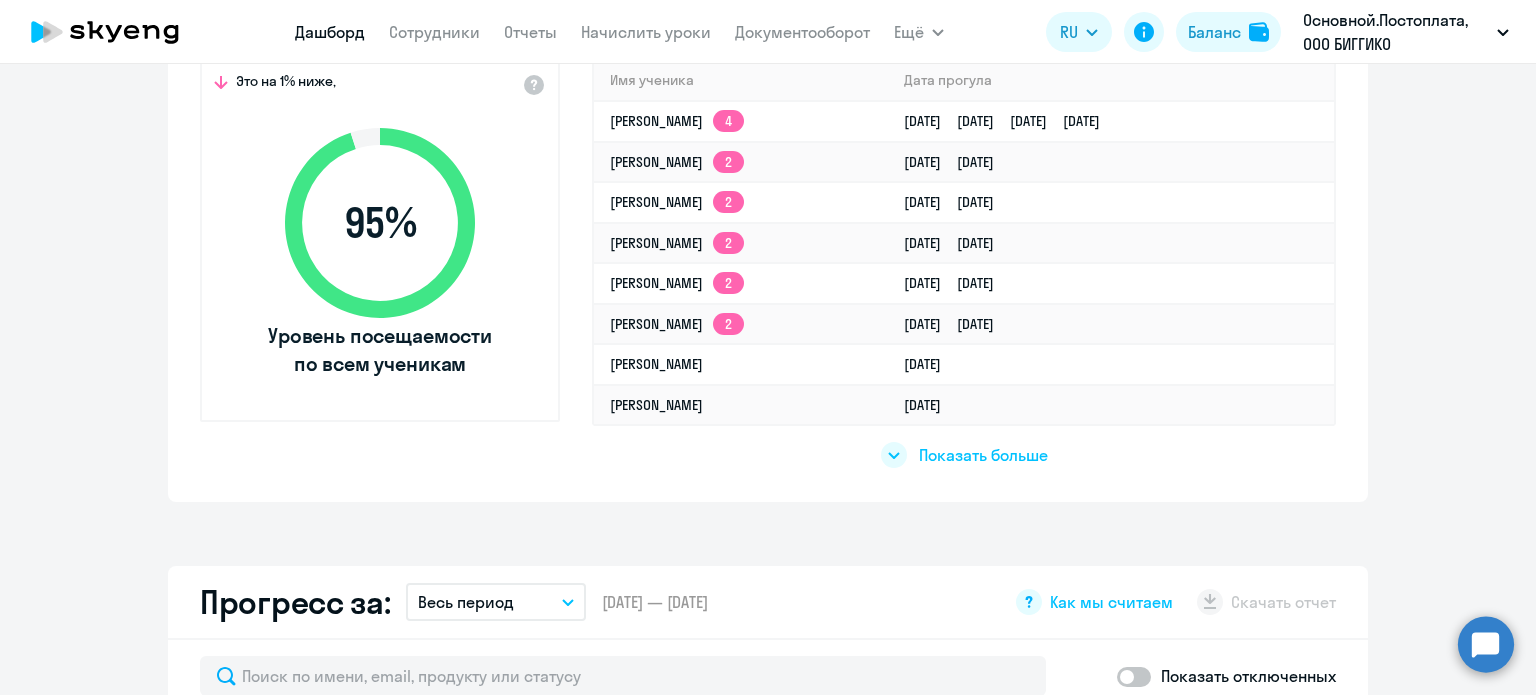 click on "Показать больше" 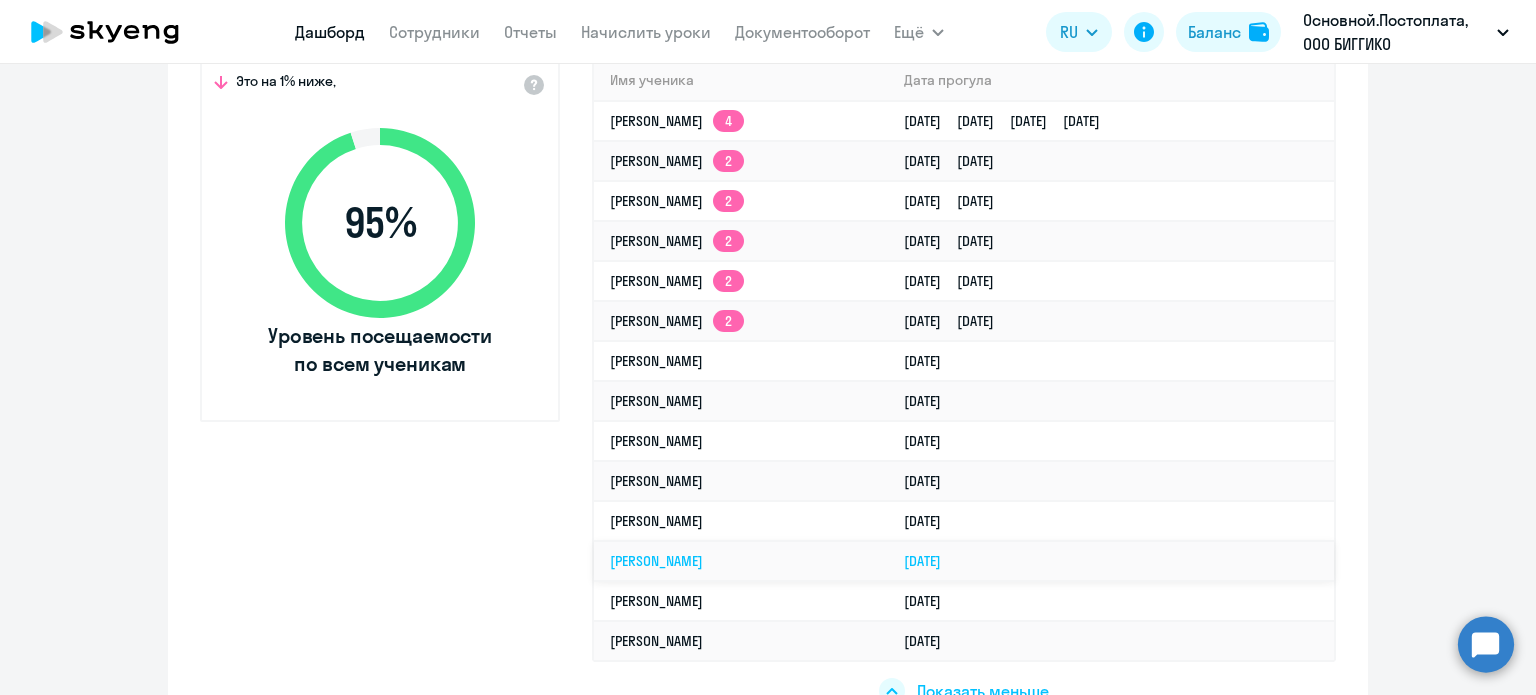 click on "[PERSON_NAME]" 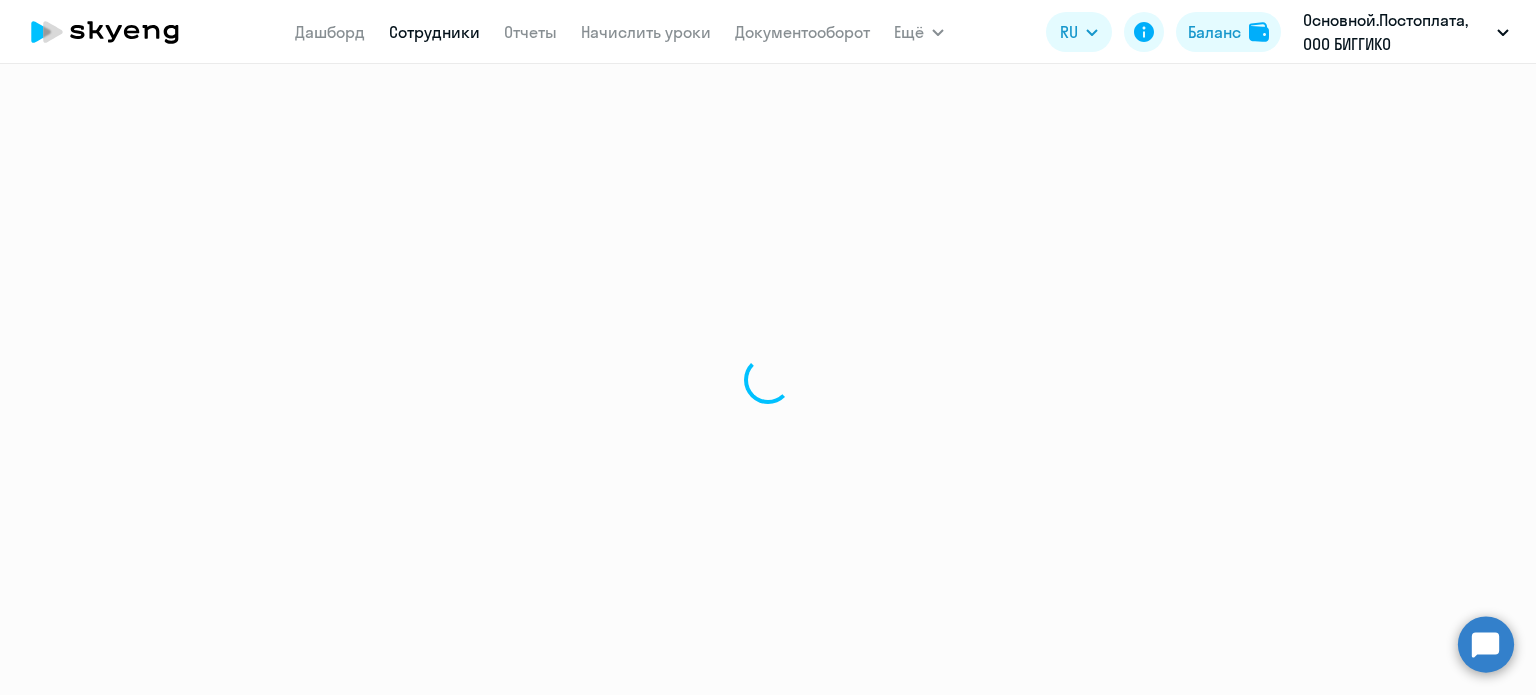 scroll, scrollTop: 0, scrollLeft: 0, axis: both 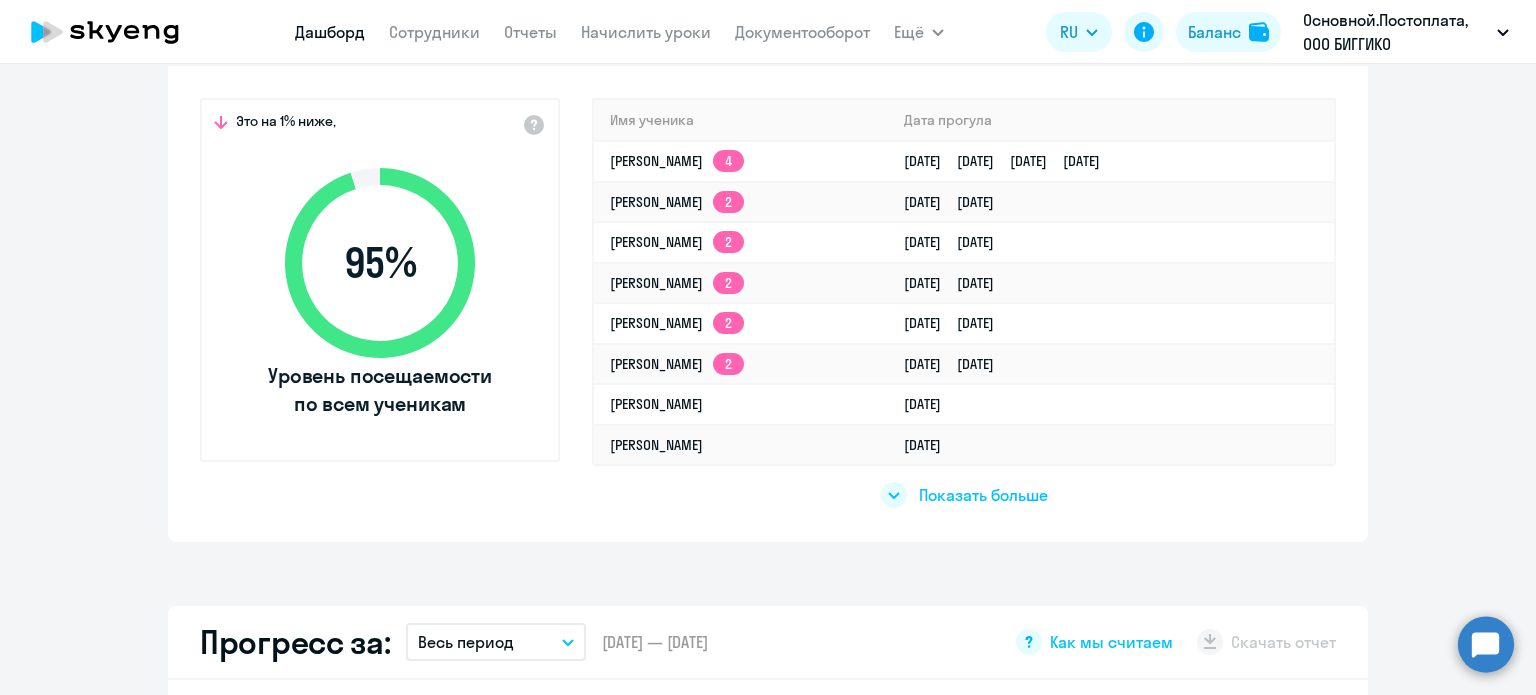 click on "Показать больше" 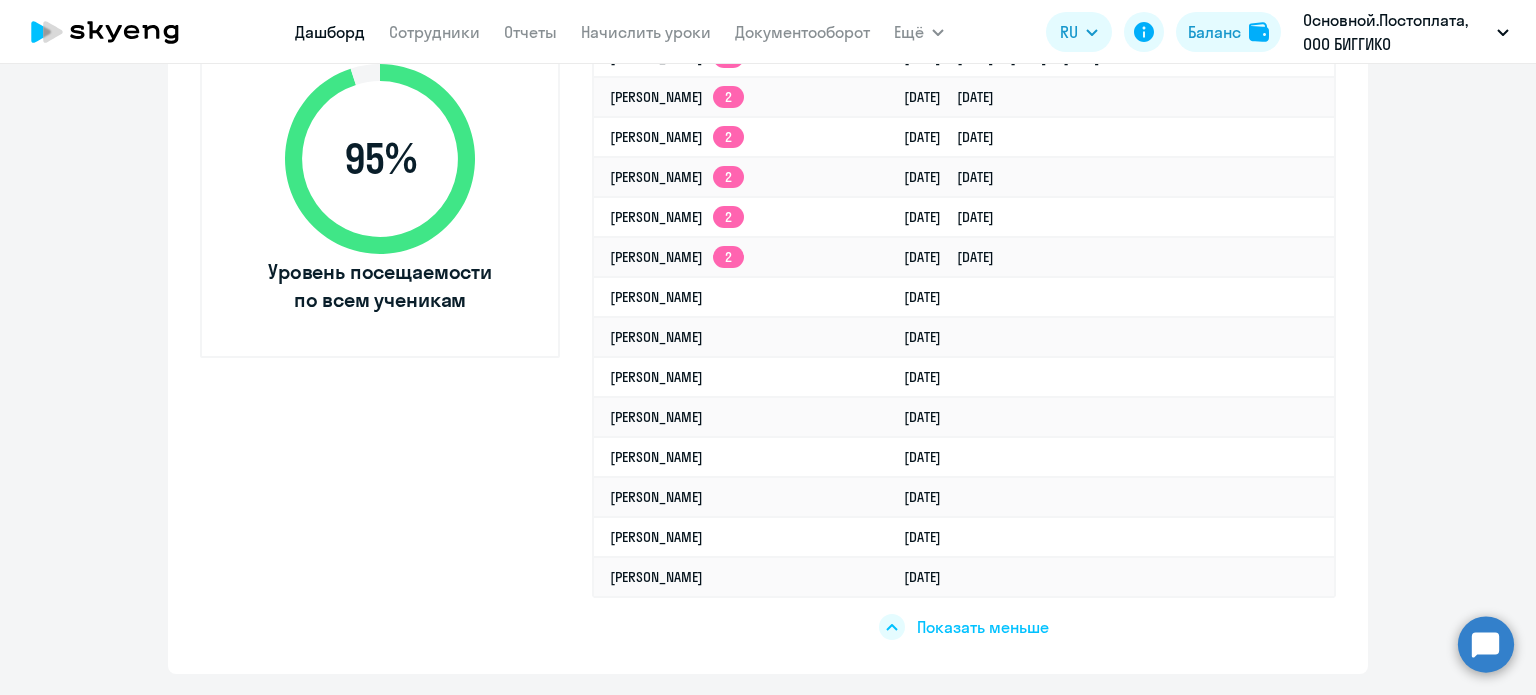 scroll, scrollTop: 780, scrollLeft: 0, axis: vertical 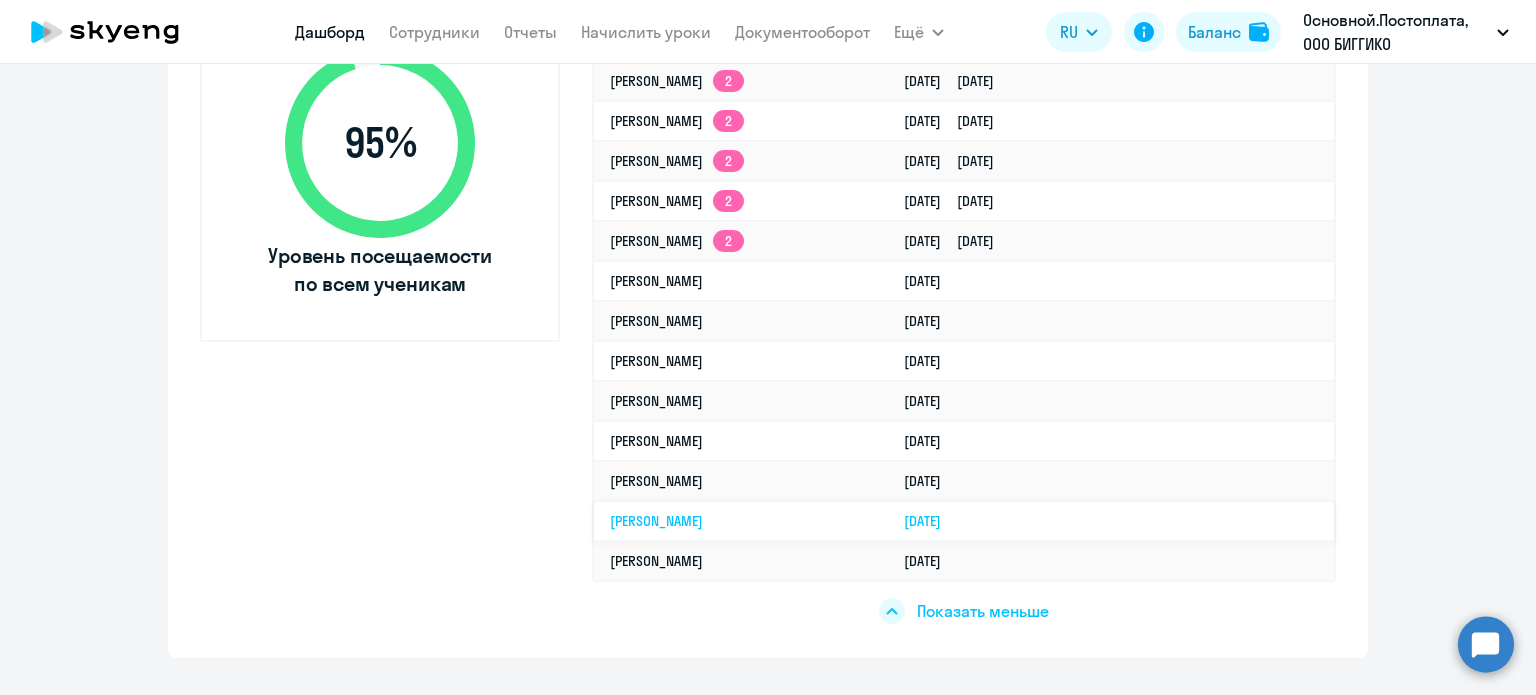 select on "30" 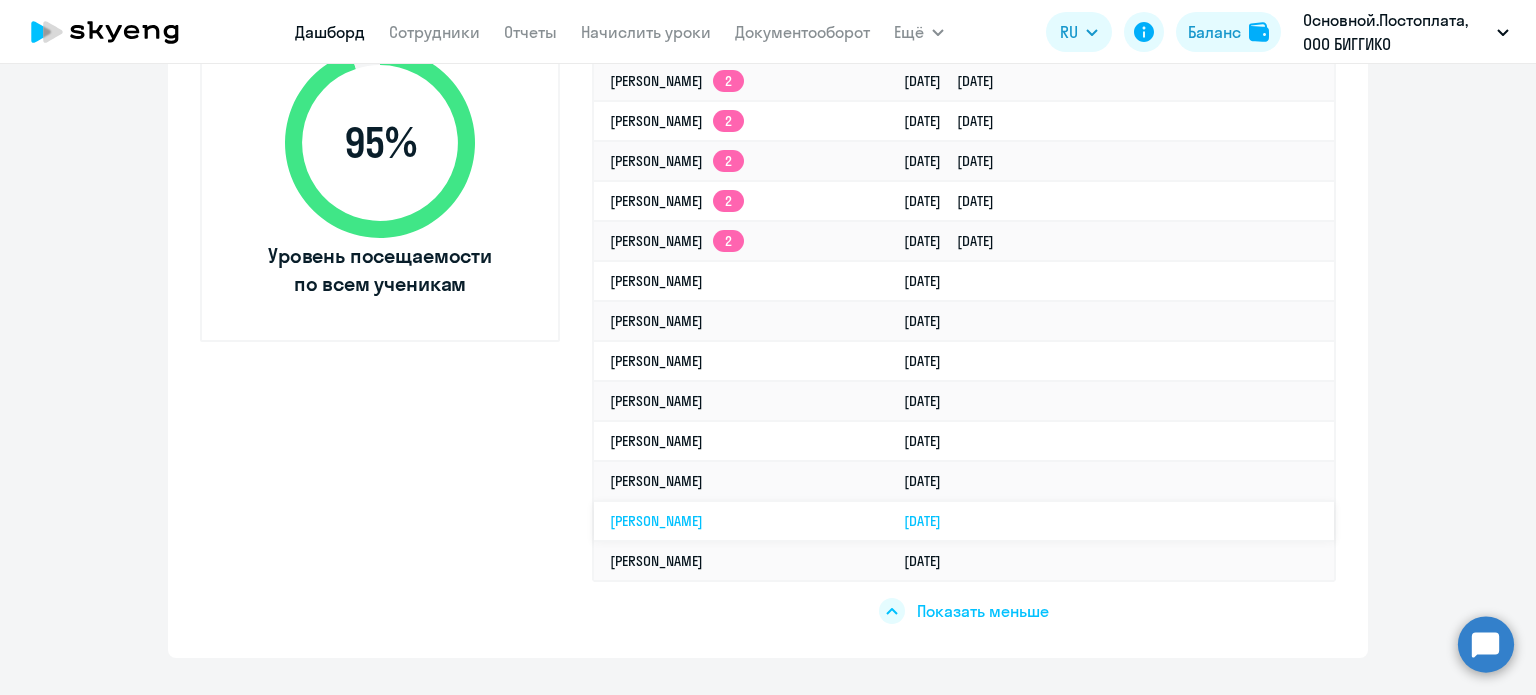 click on "[PERSON_NAME]" 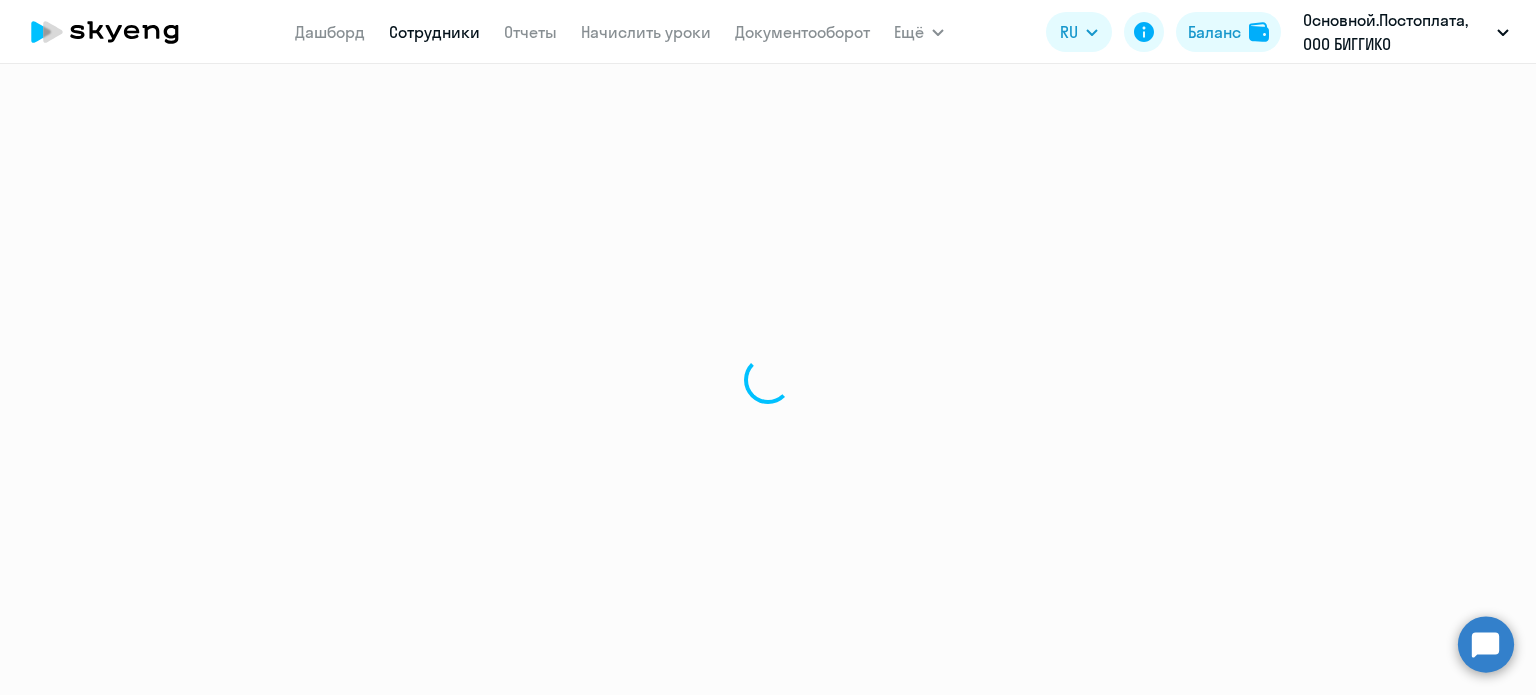 scroll, scrollTop: 0, scrollLeft: 0, axis: both 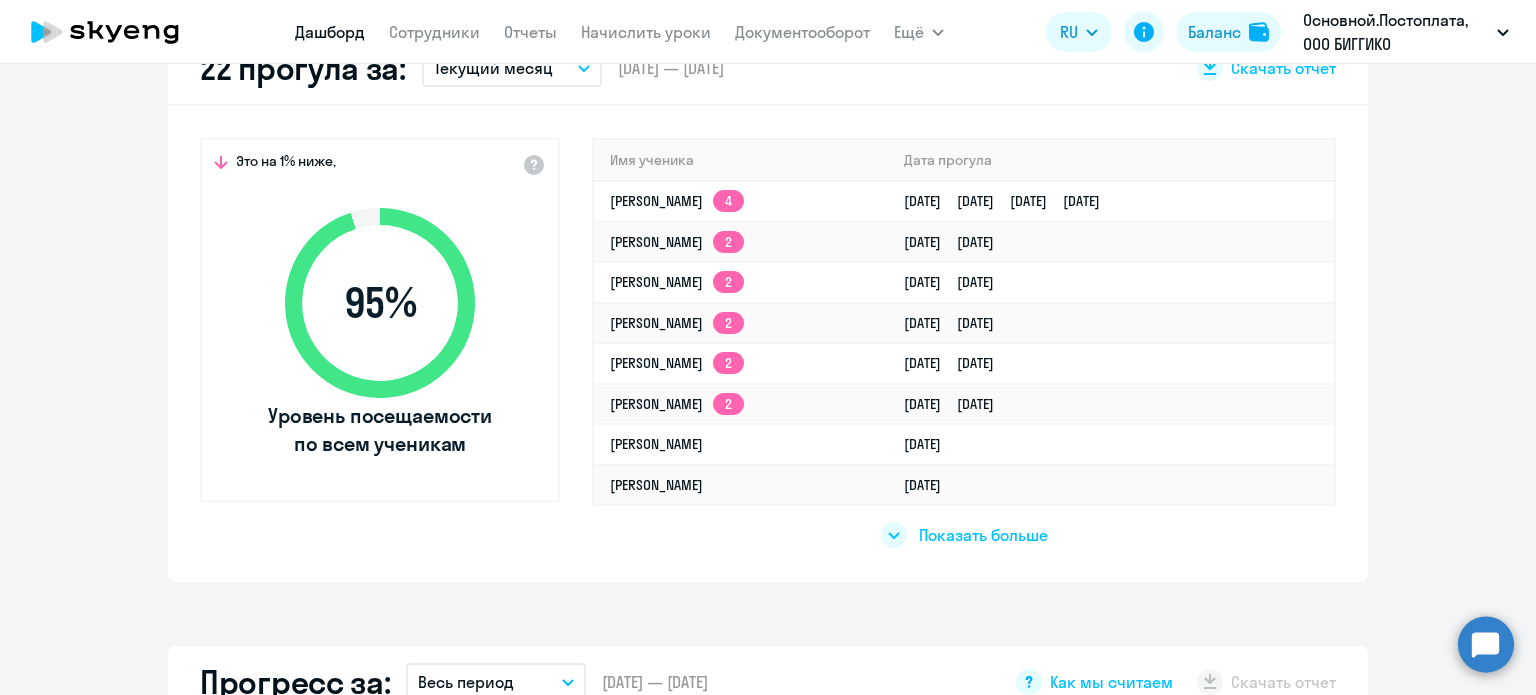 click on "Показать больше" 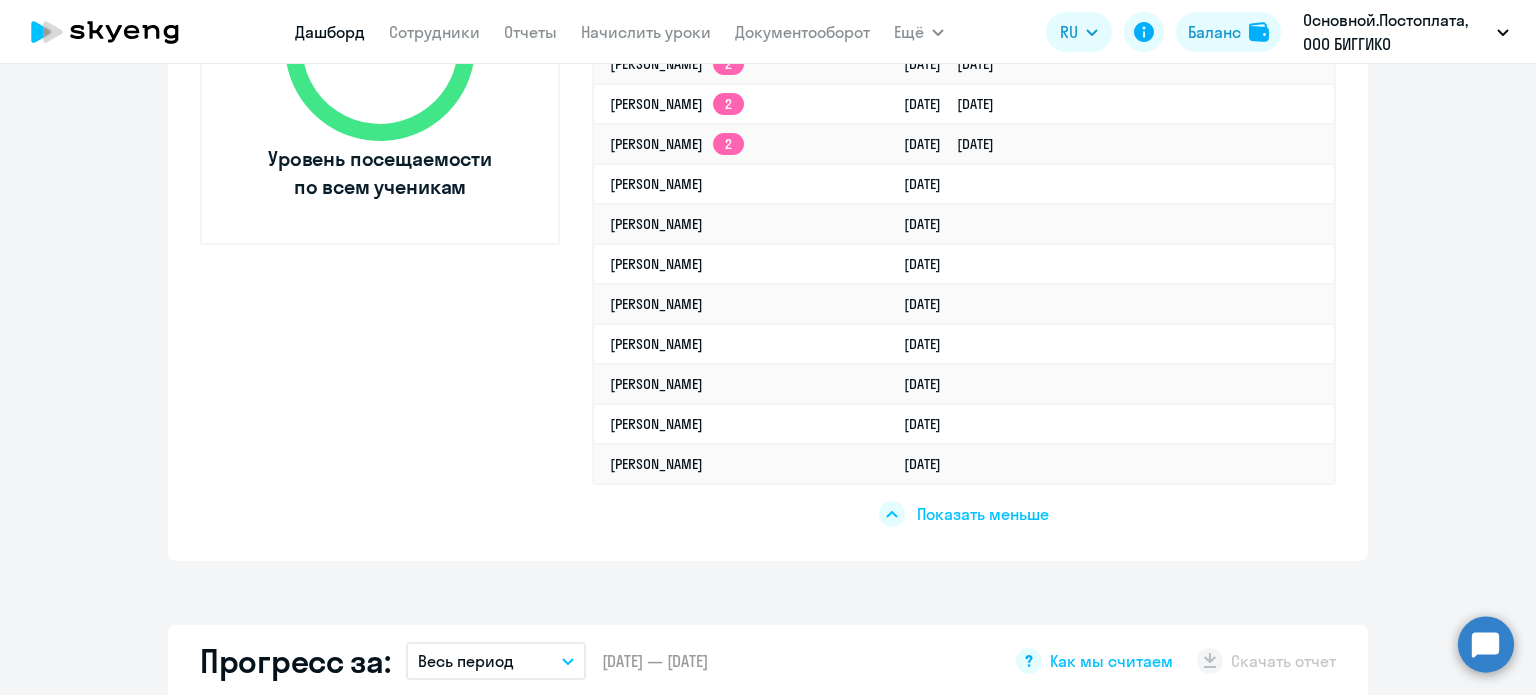 scroll, scrollTop: 940, scrollLeft: 0, axis: vertical 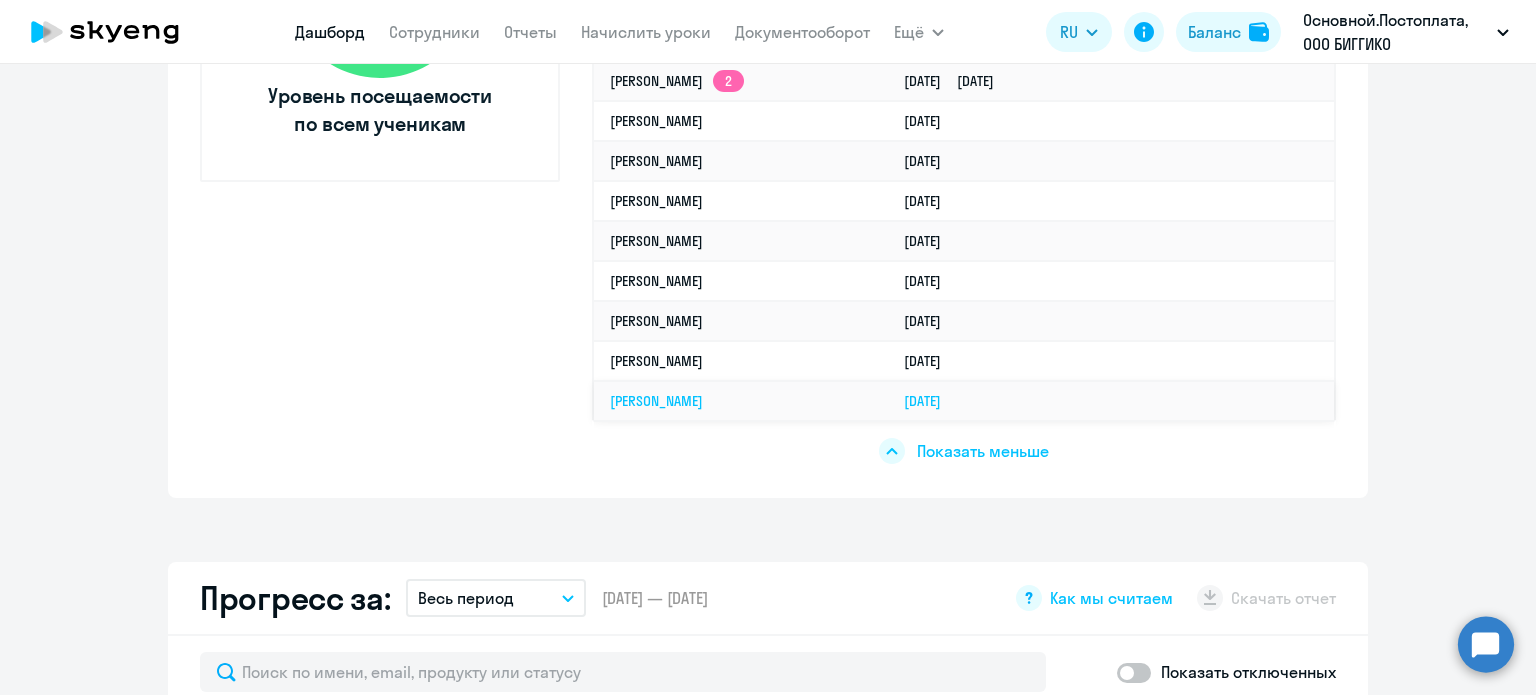 click on "[PERSON_NAME]" 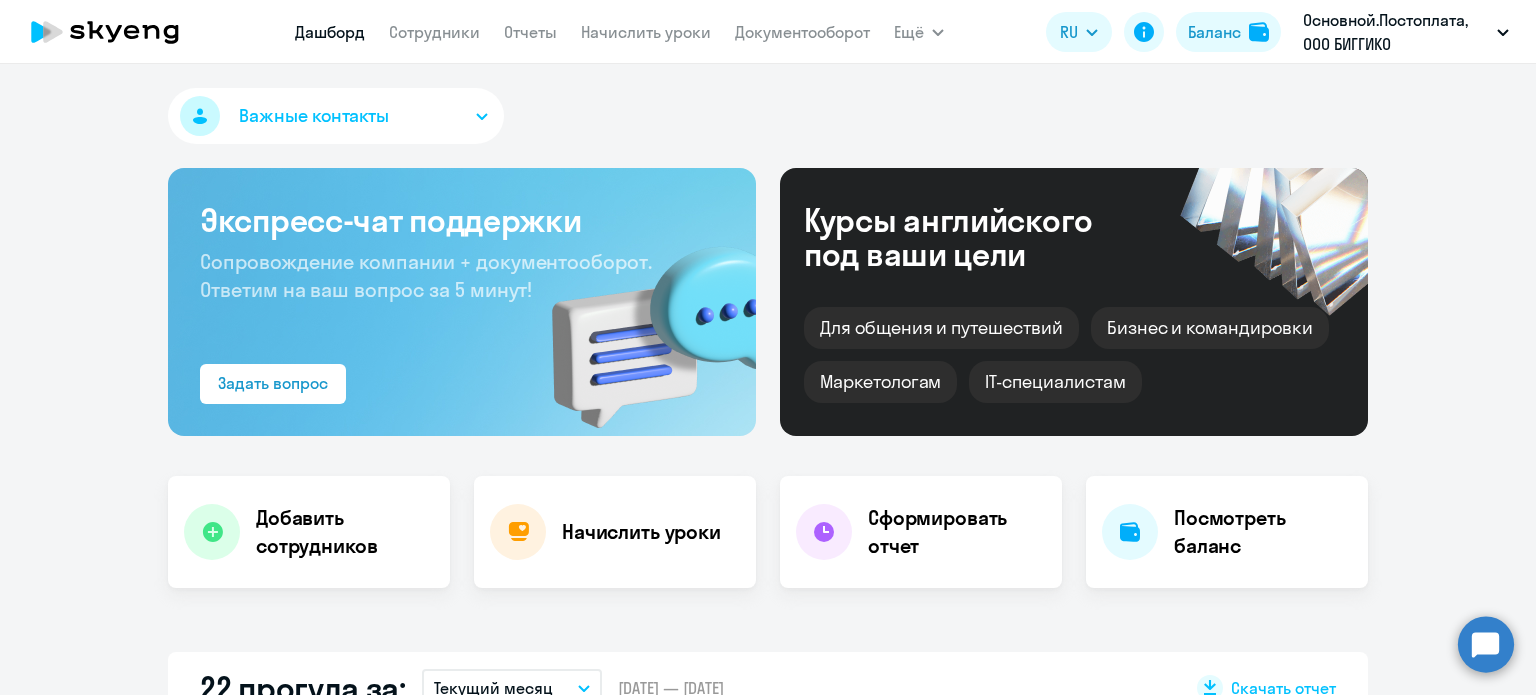 select on "english" 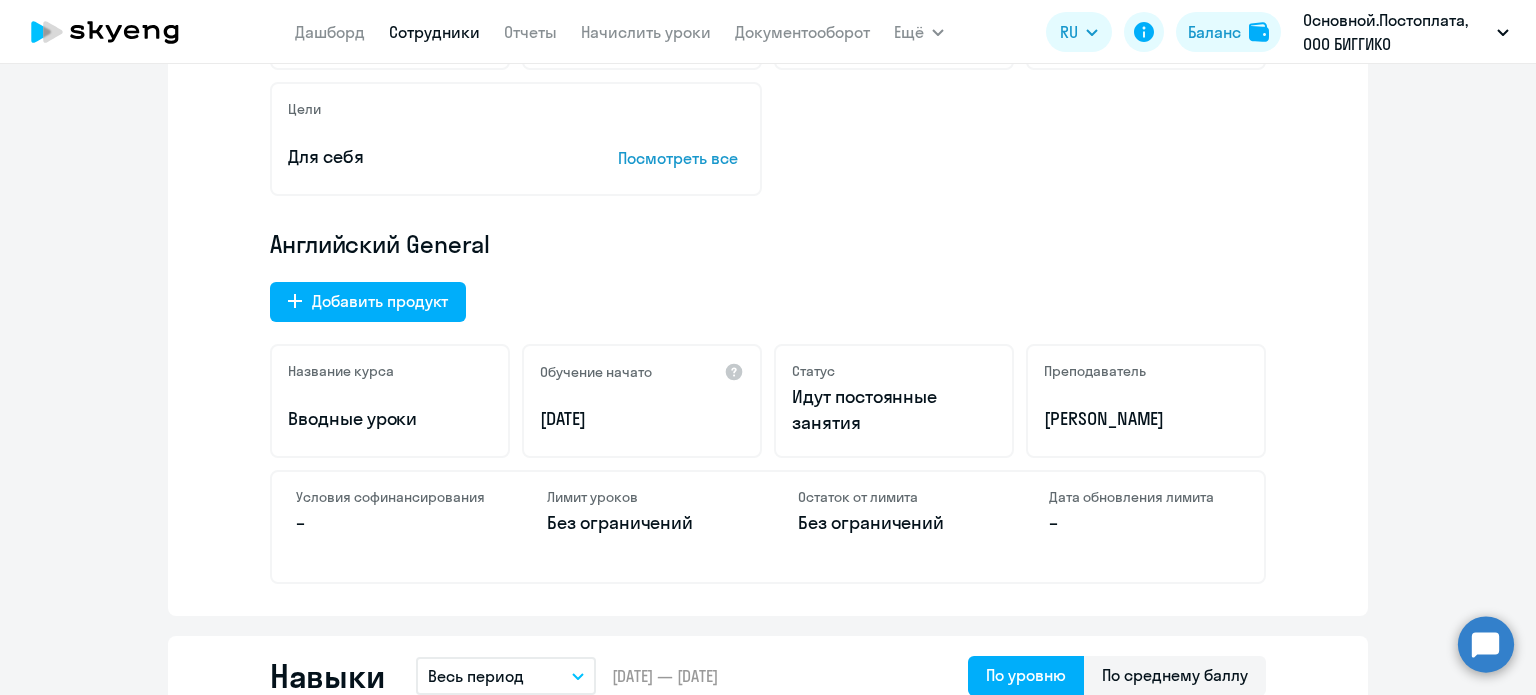 scroll, scrollTop: 560, scrollLeft: 0, axis: vertical 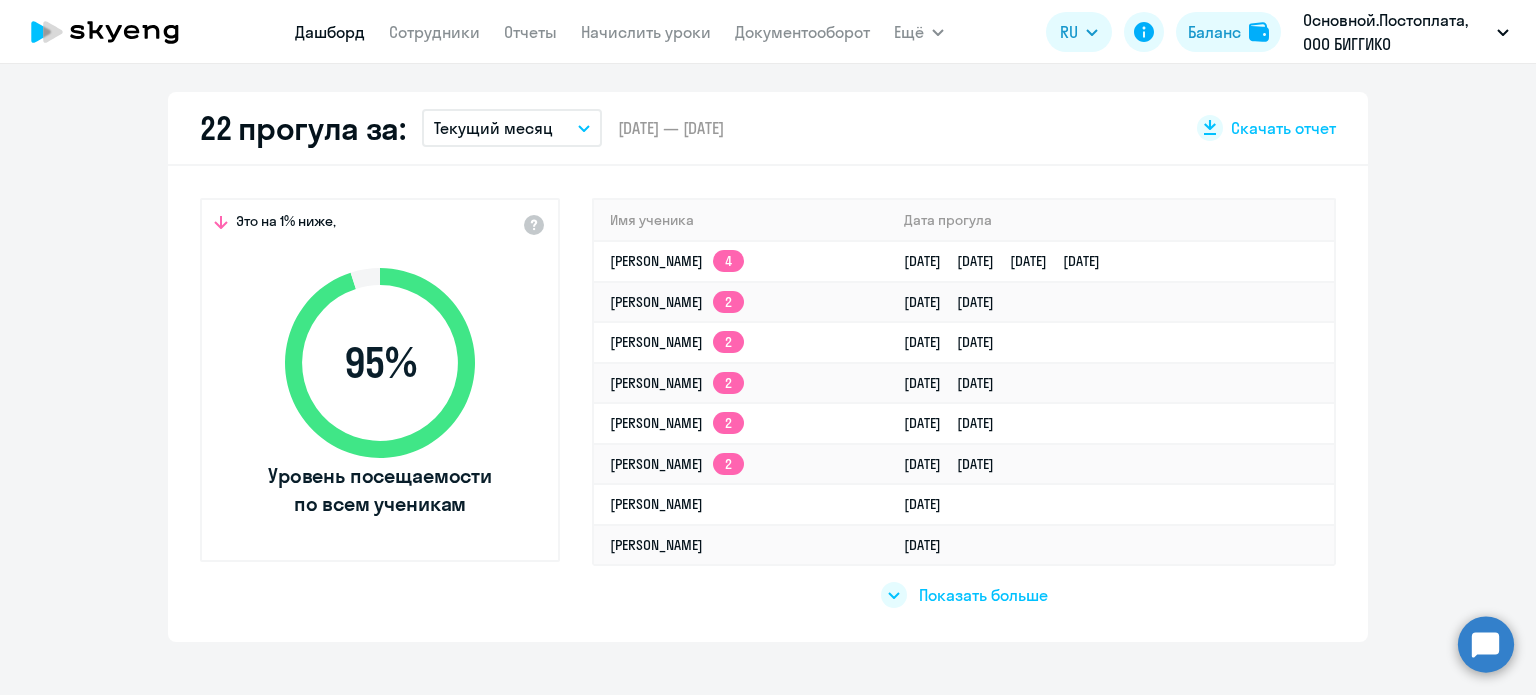 click on "Показать больше" 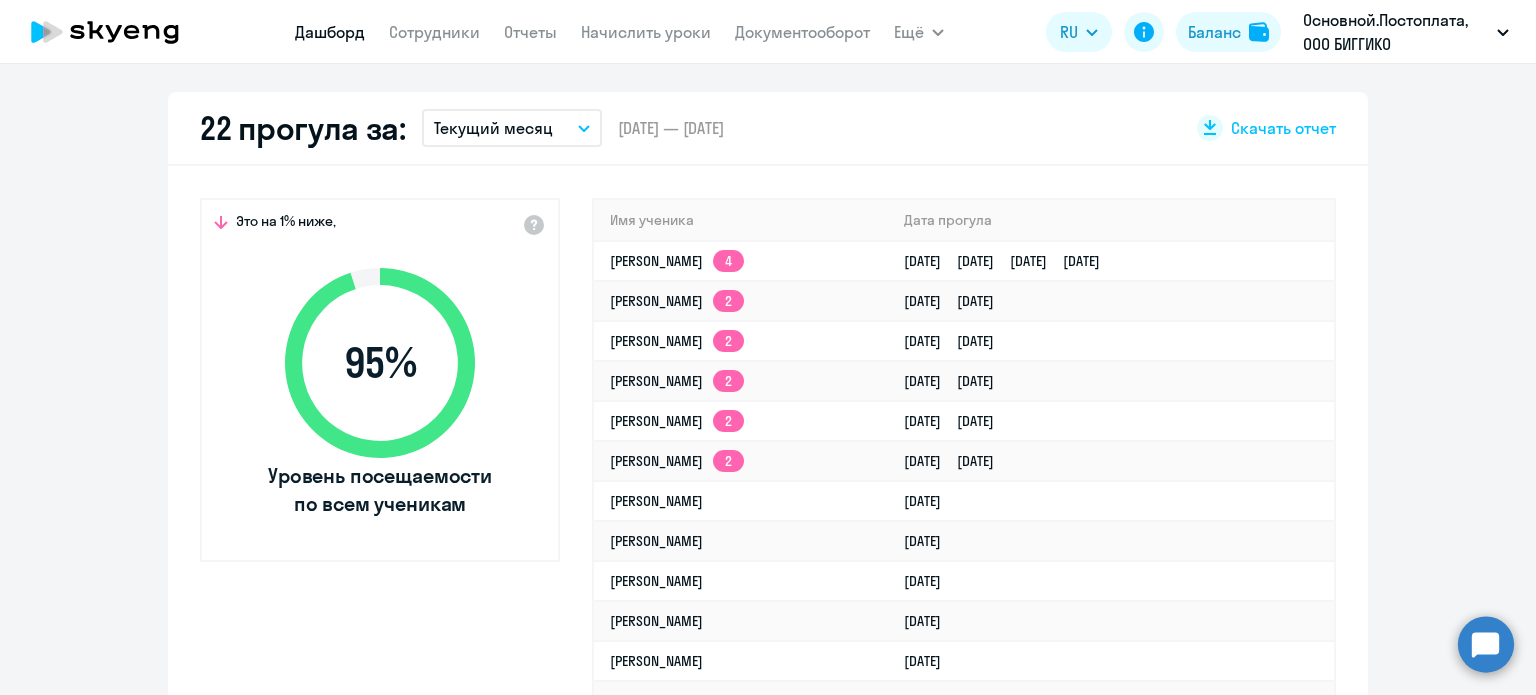 select on "30" 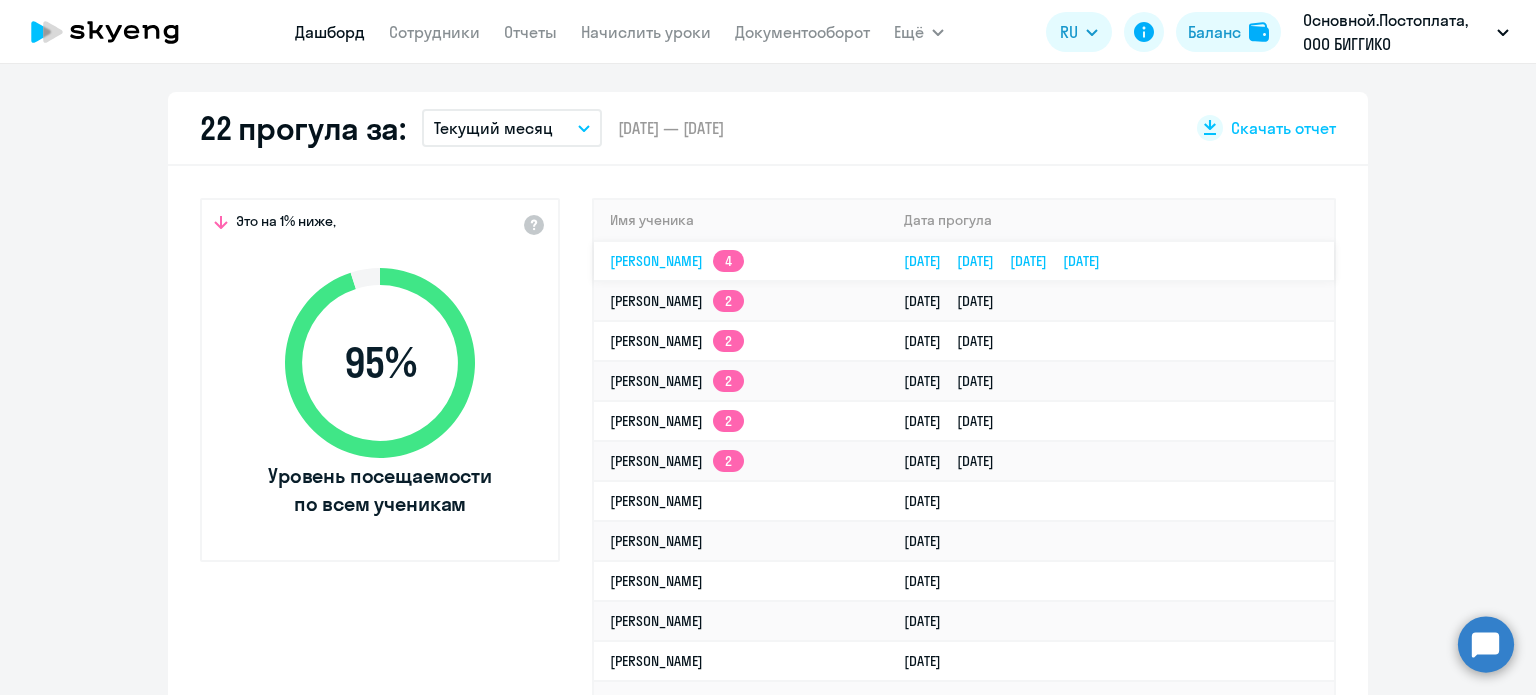 click on "[PERSON_NAME]  4" 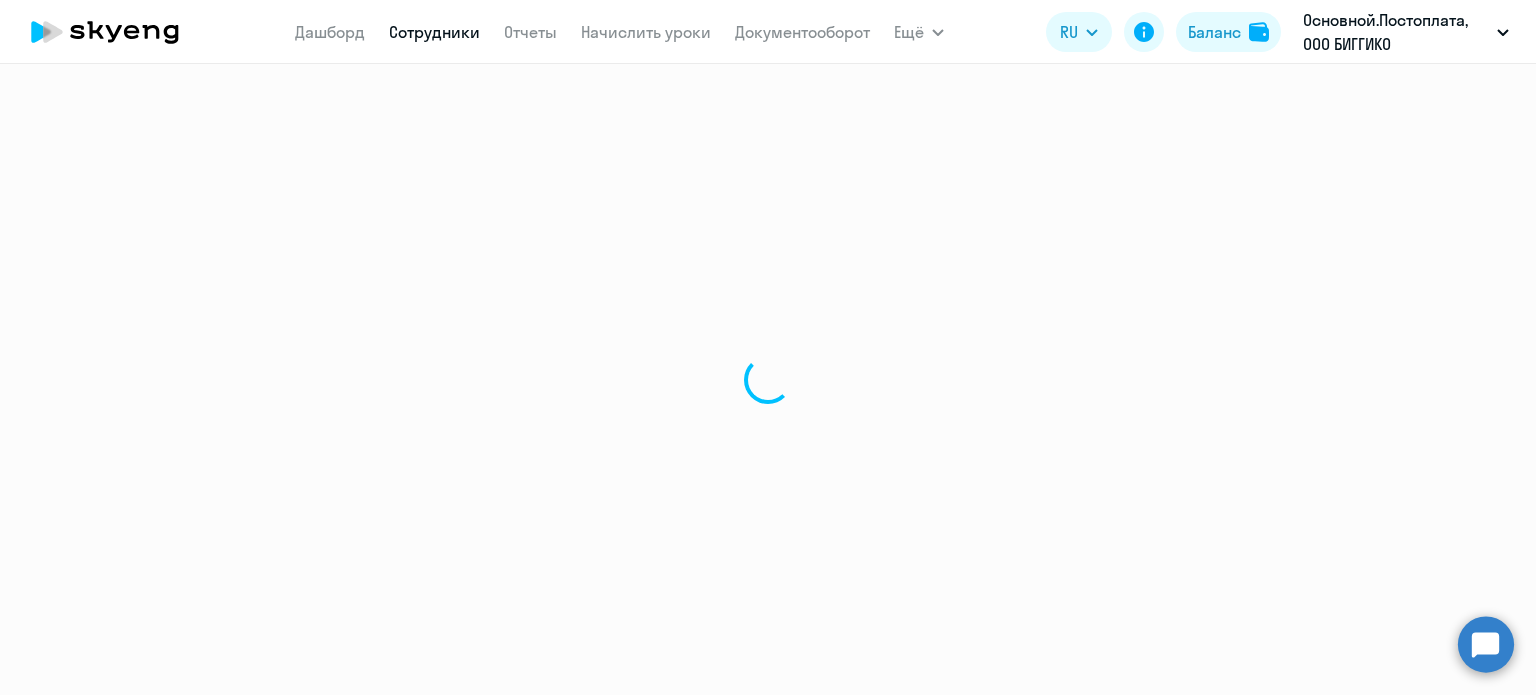 scroll, scrollTop: 0, scrollLeft: 0, axis: both 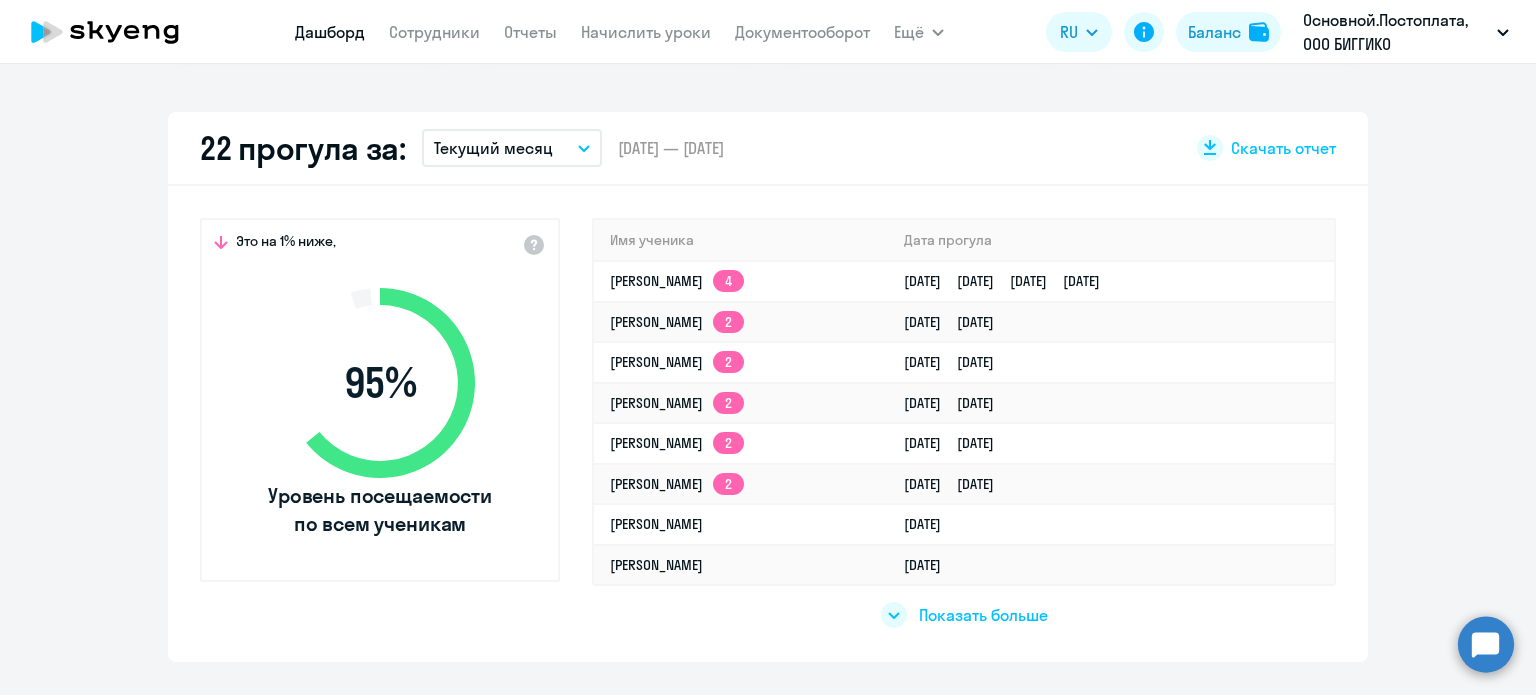 select on "30" 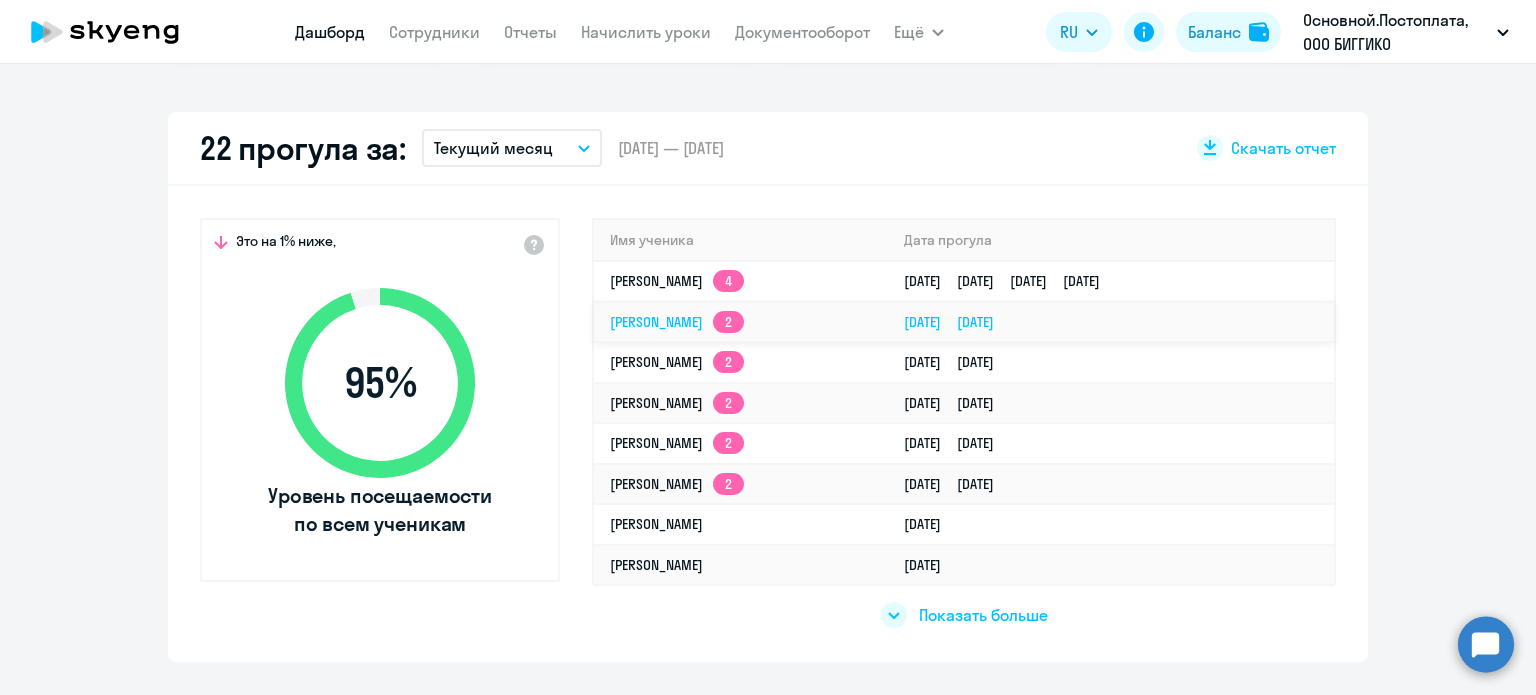 drag, startPoint x: 597, startPoint y: 318, endPoint x: 716, endPoint y: 325, distance: 119.2057 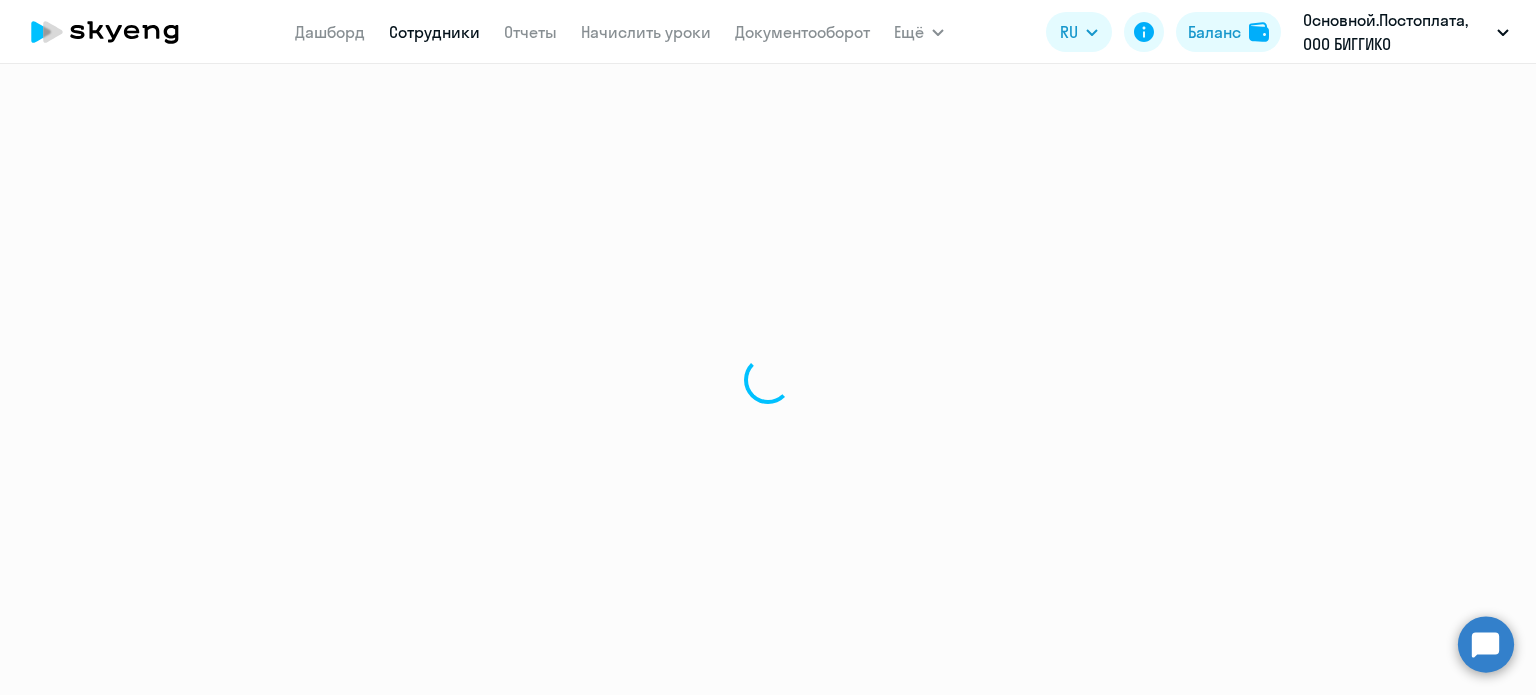 scroll, scrollTop: 0, scrollLeft: 0, axis: both 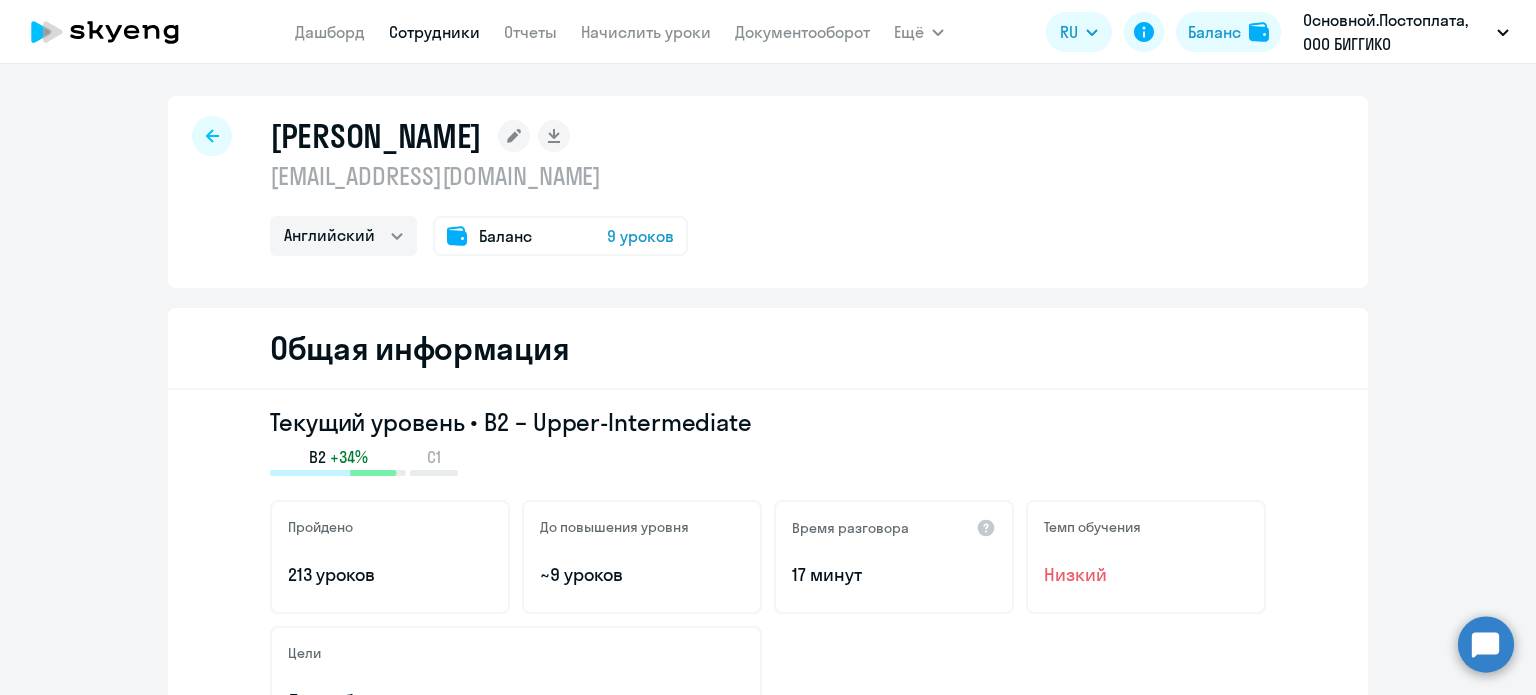 drag, startPoint x: 268, startPoint y: 141, endPoint x: 529, endPoint y: 131, distance: 261.1915 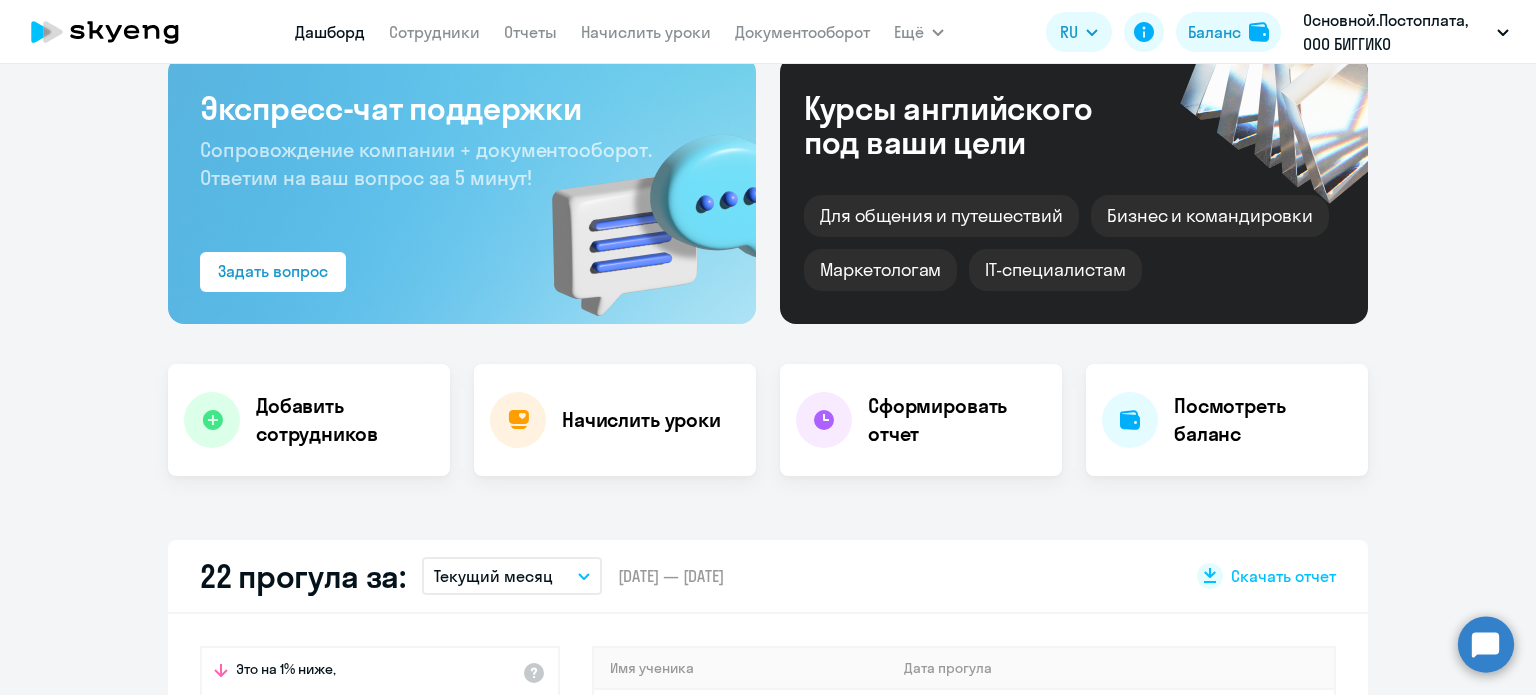 scroll, scrollTop: 500, scrollLeft: 0, axis: vertical 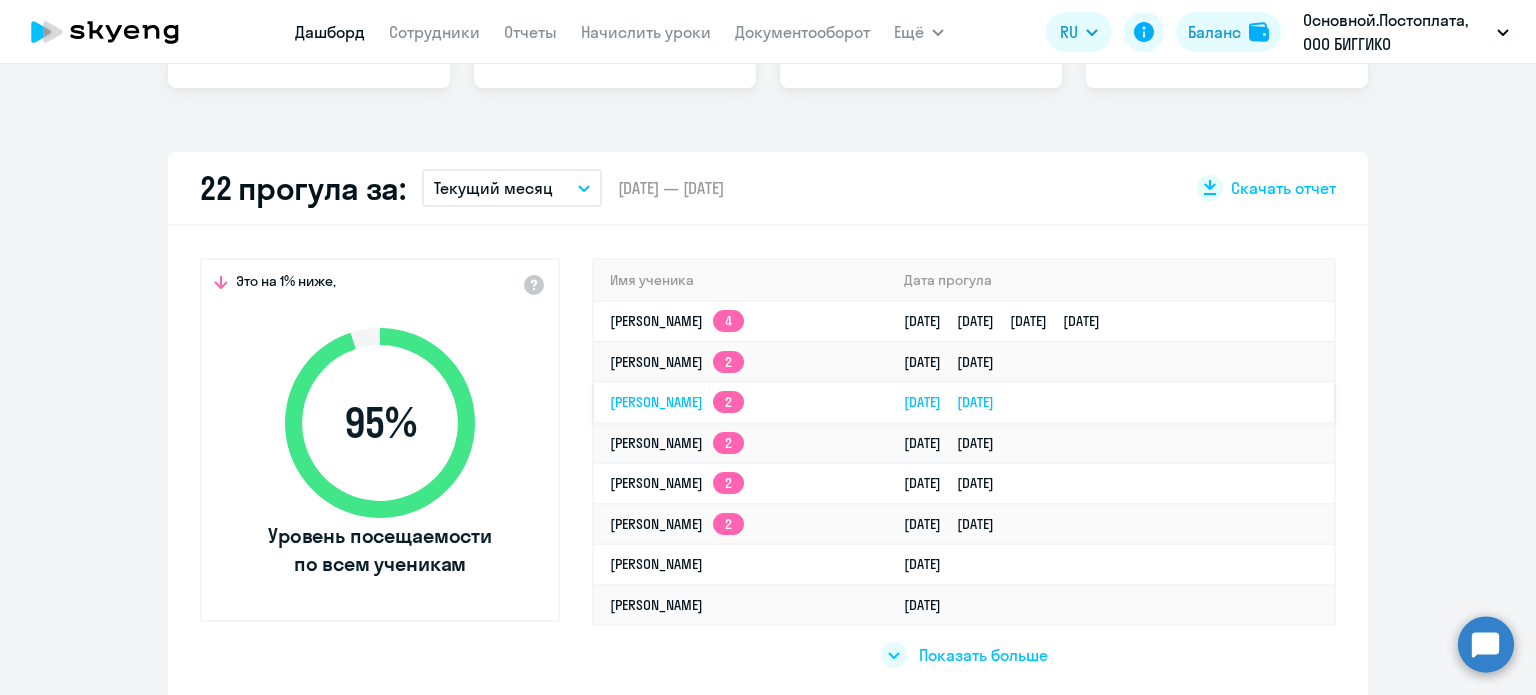 click on "[PERSON_NAME]  2" 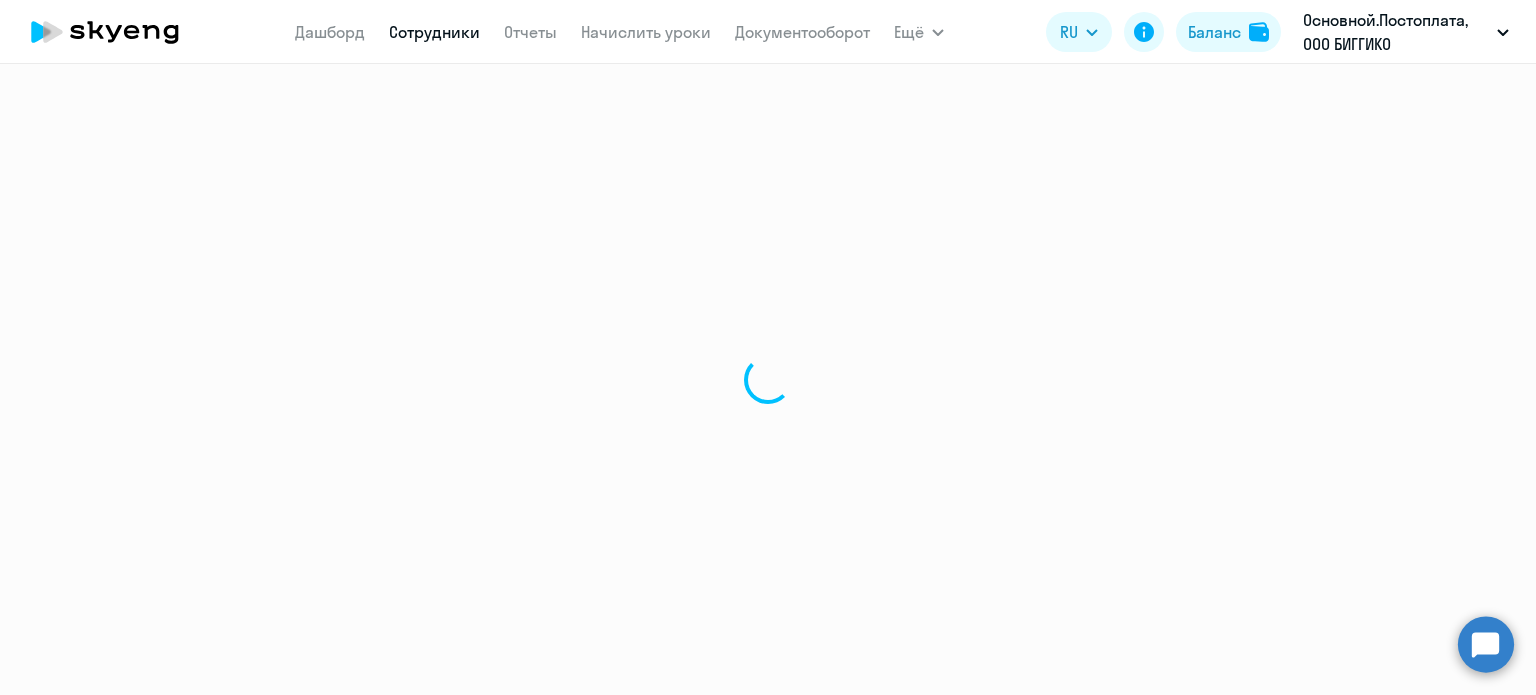 scroll, scrollTop: 0, scrollLeft: 0, axis: both 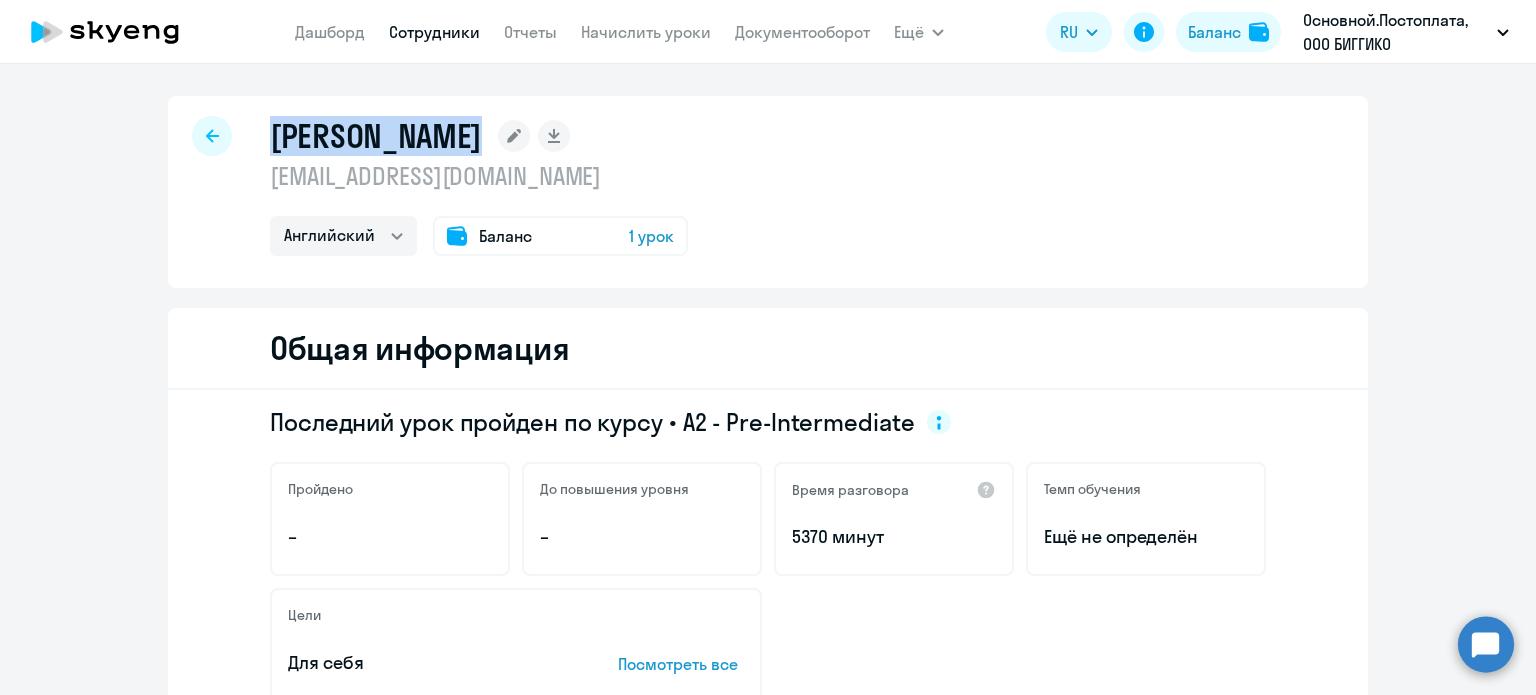drag, startPoint x: 260, startPoint y: 136, endPoint x: 489, endPoint y: 140, distance: 229.03493 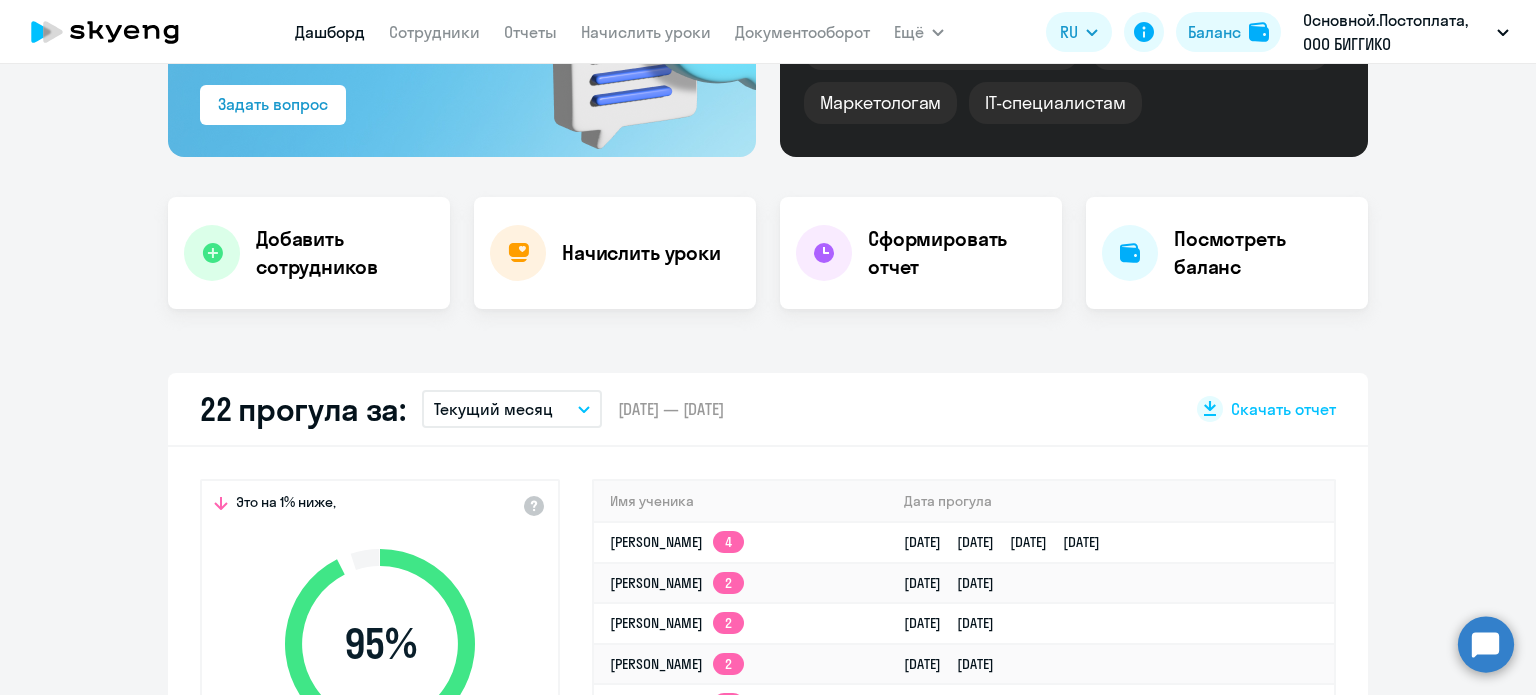 scroll, scrollTop: 400, scrollLeft: 0, axis: vertical 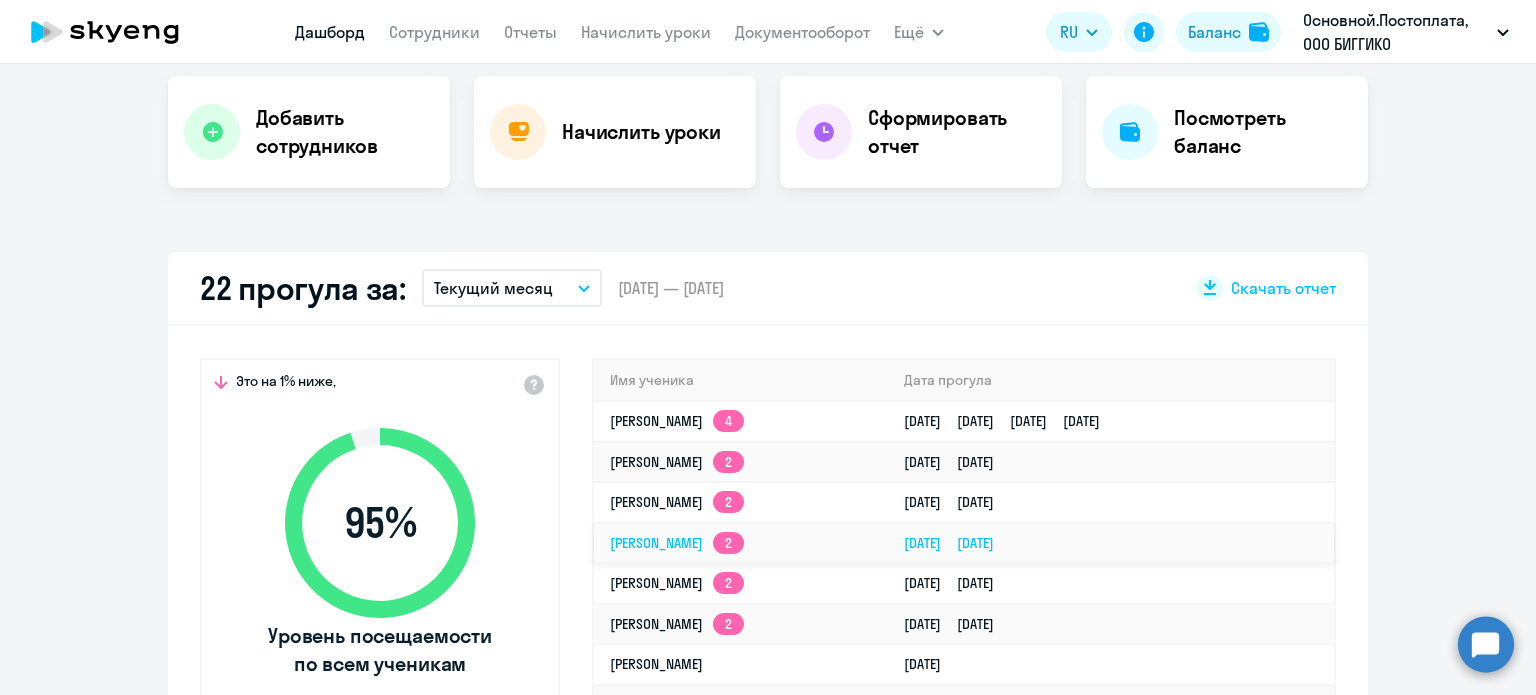click on "[PERSON_NAME]  2" 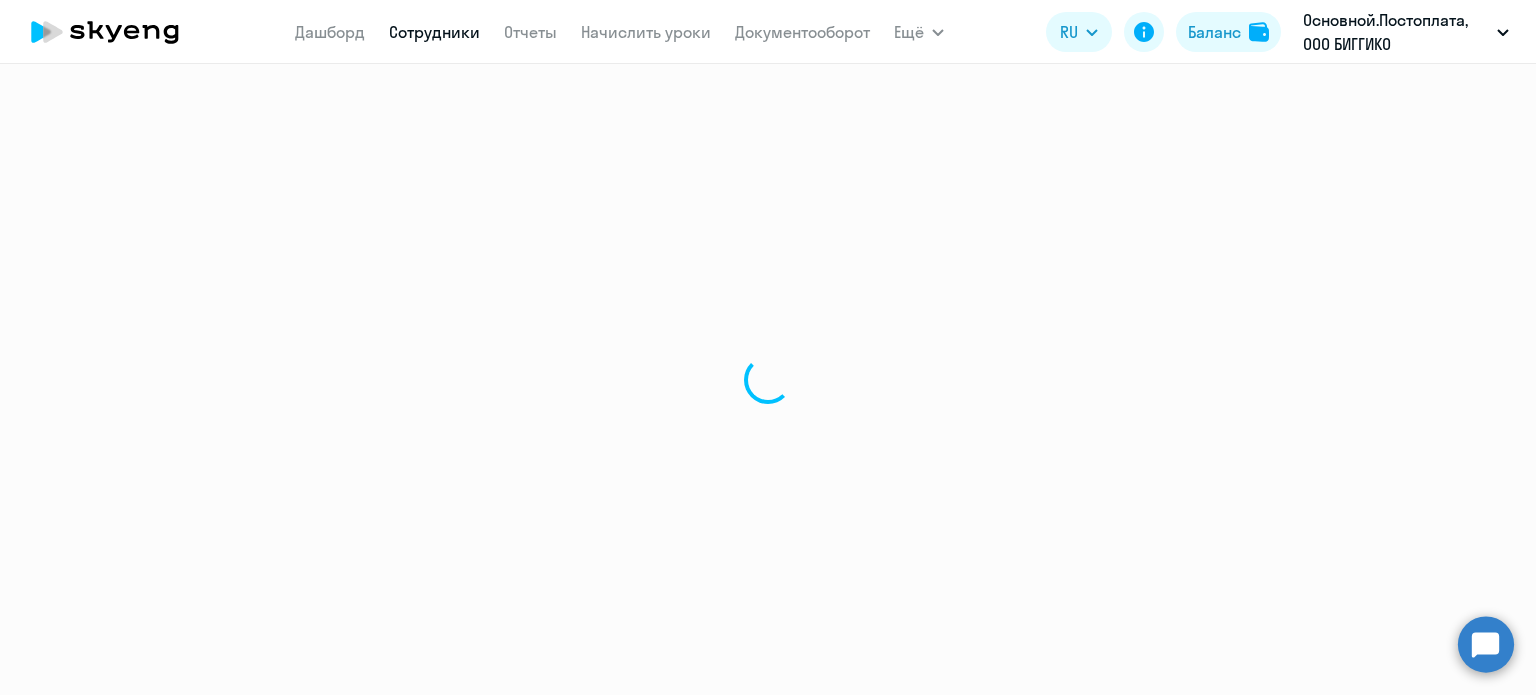 scroll, scrollTop: 0, scrollLeft: 0, axis: both 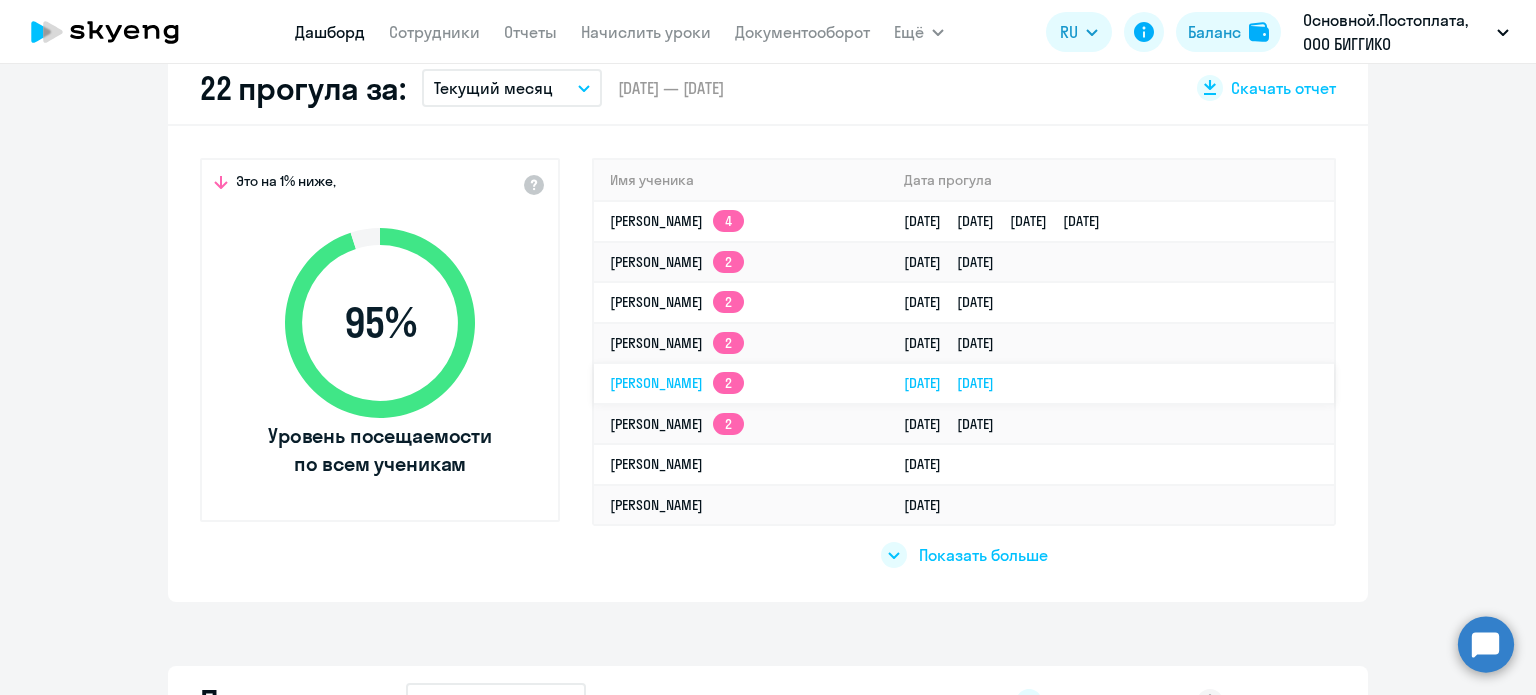click on "[PERSON_NAME]  2" 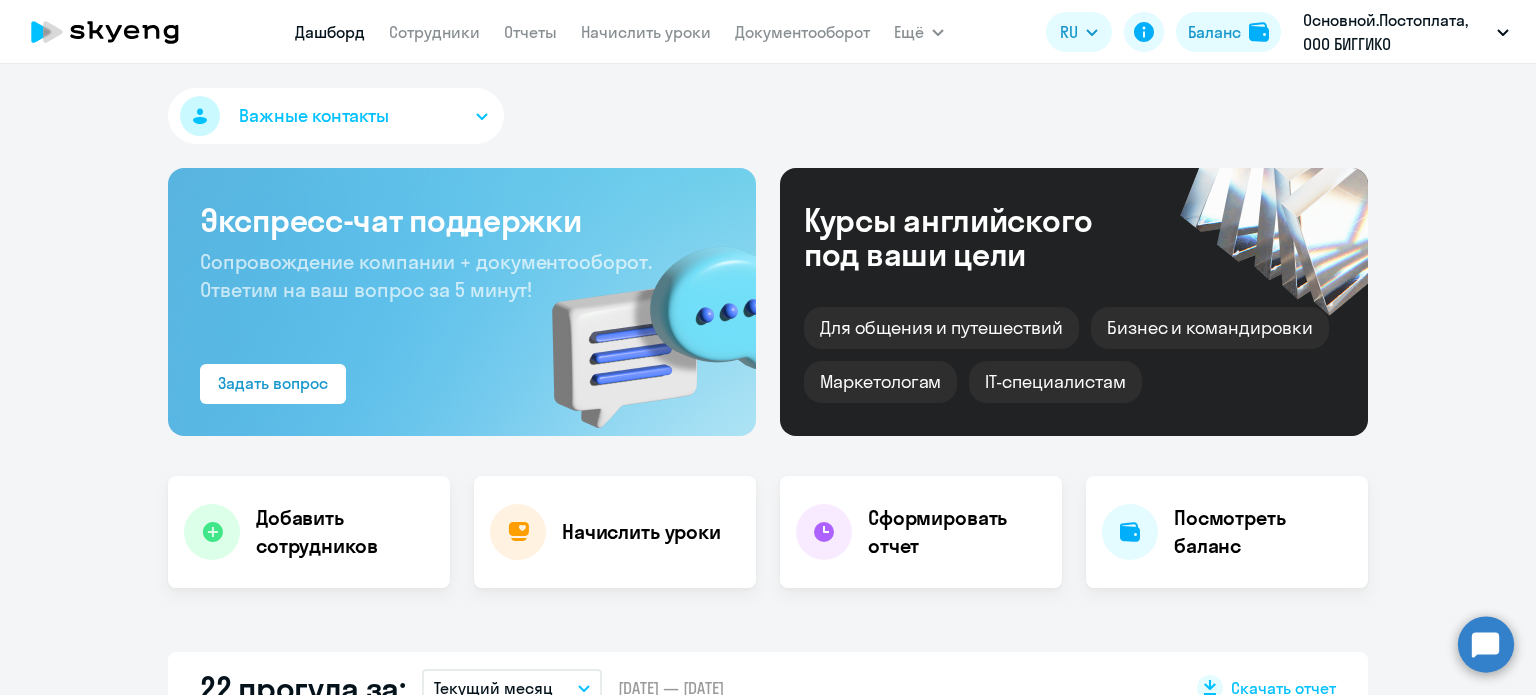 select on "english" 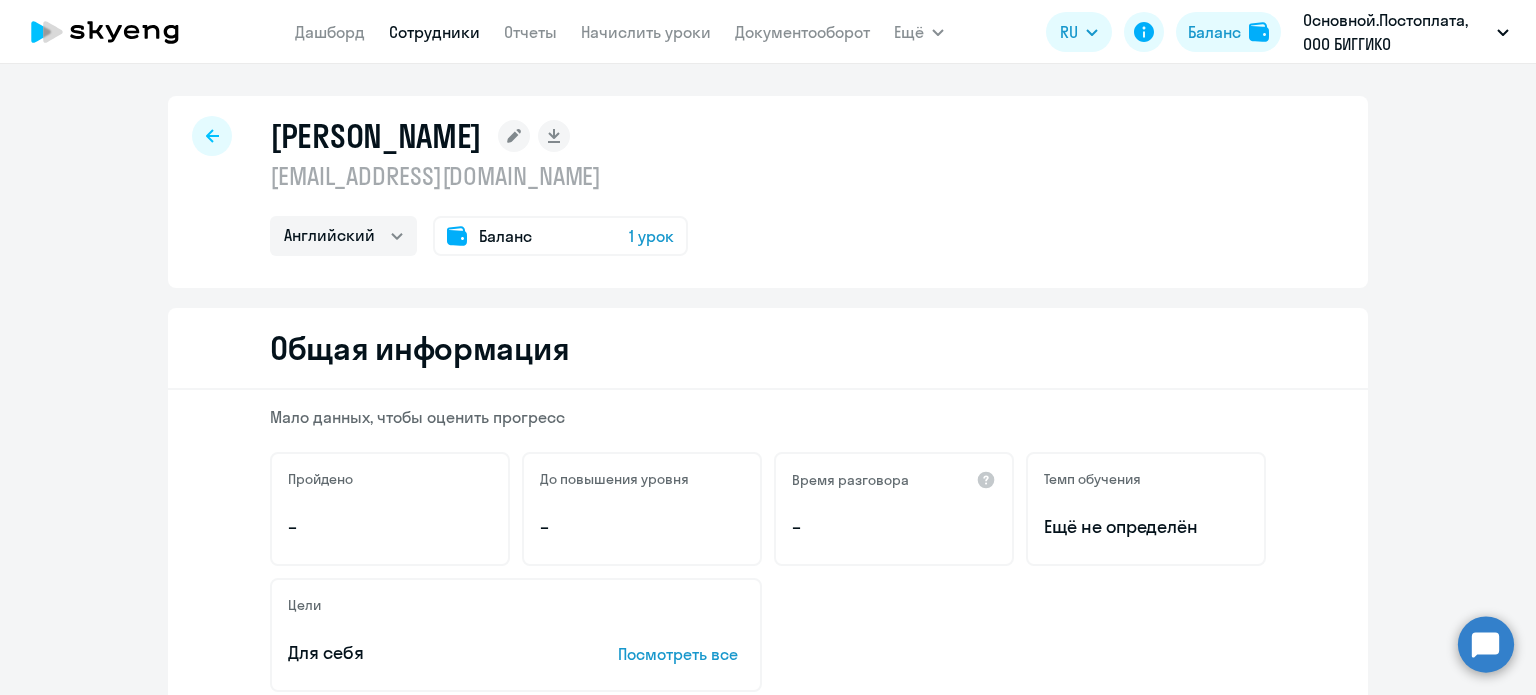 drag, startPoint x: 612, startPoint y: 142, endPoint x: 263, endPoint y: 152, distance: 349.14325 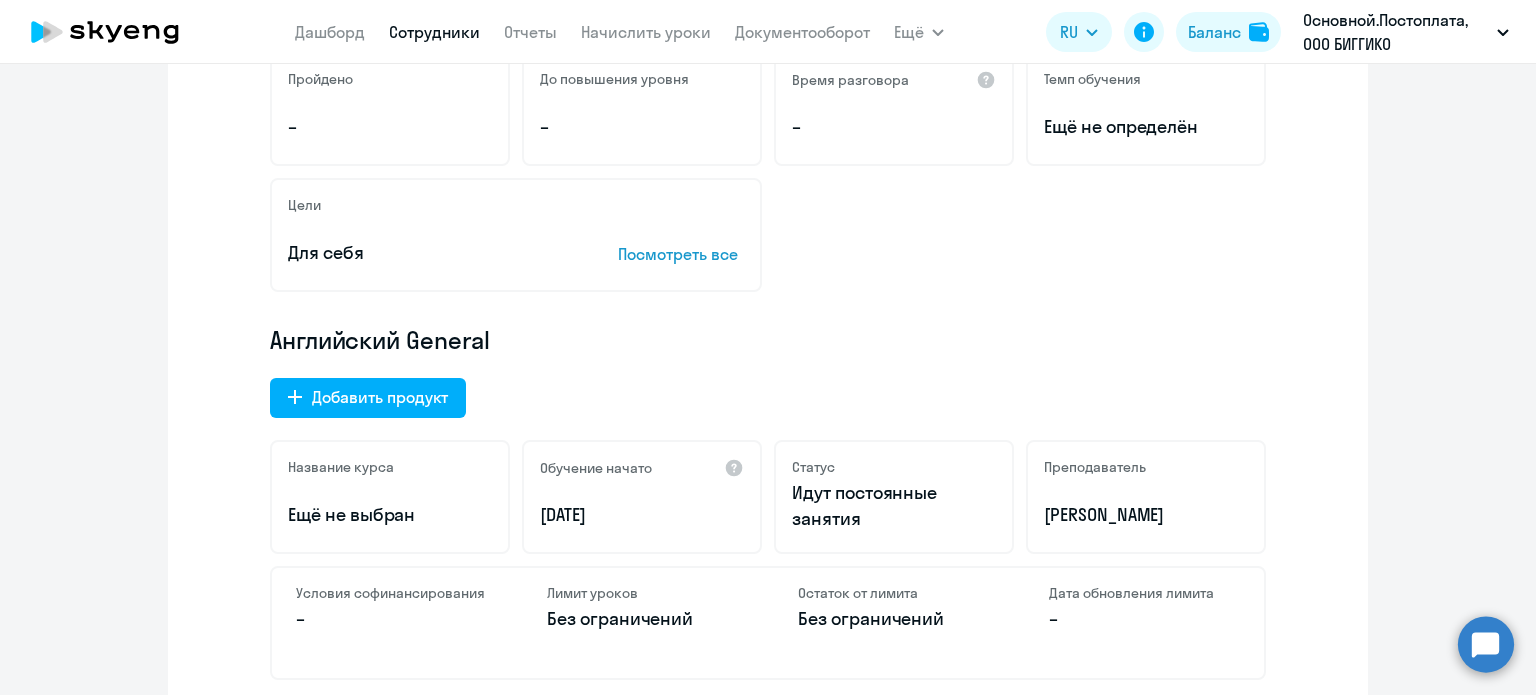 scroll, scrollTop: 540, scrollLeft: 0, axis: vertical 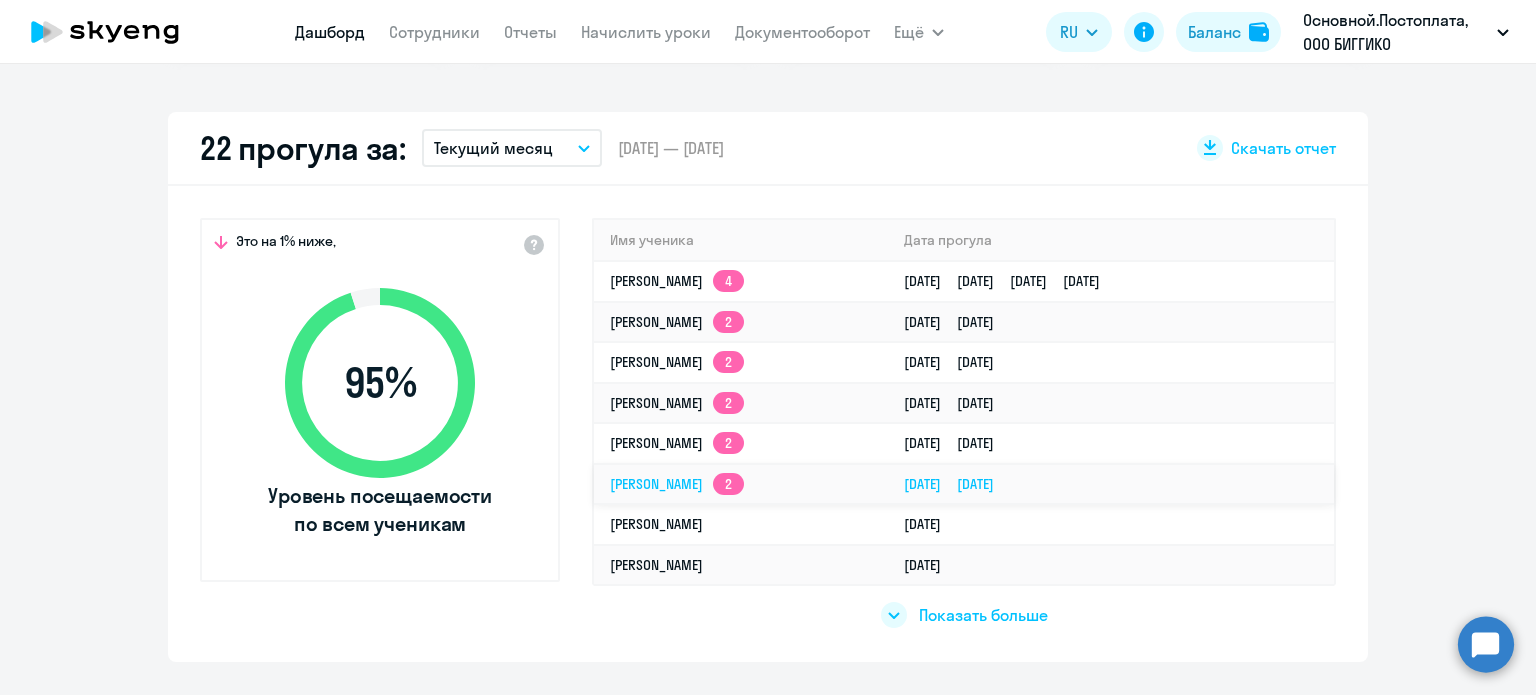 click on "[PERSON_NAME]  2" 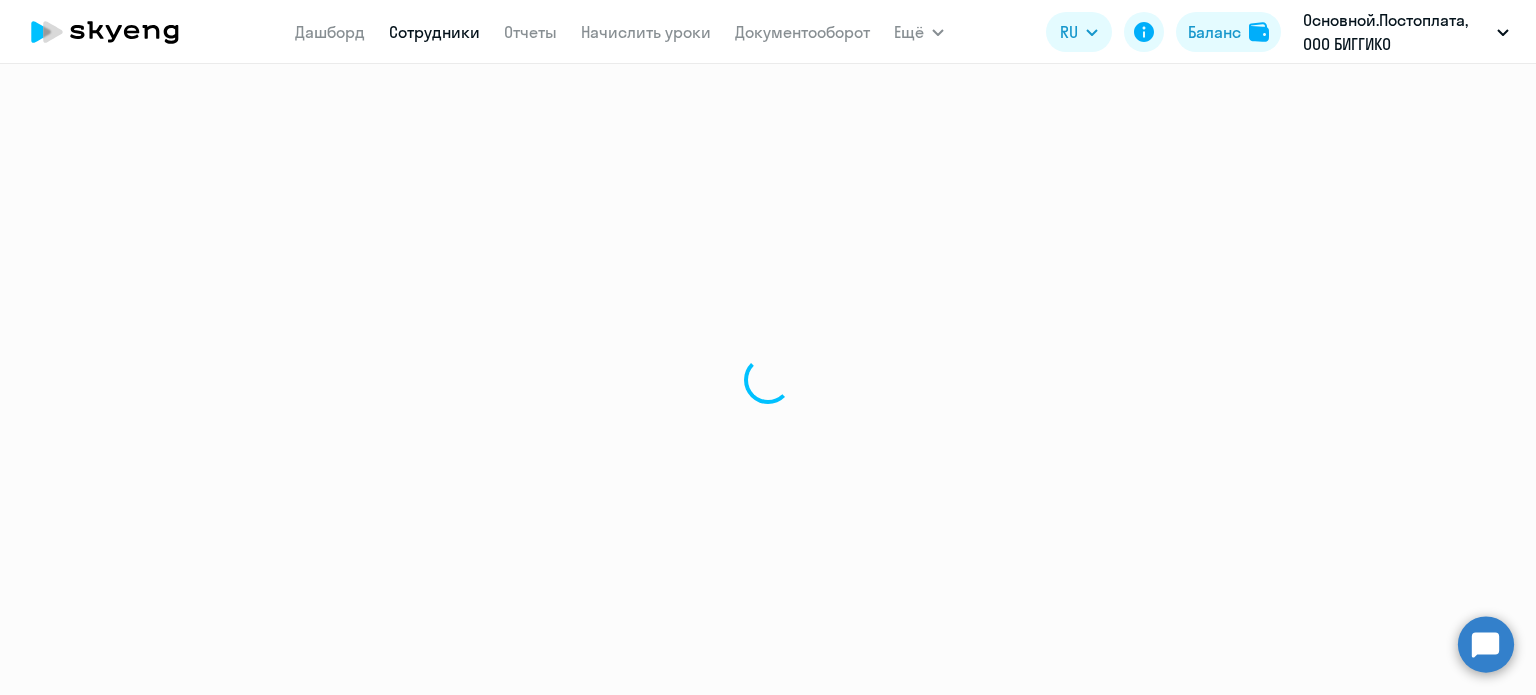 scroll, scrollTop: 0, scrollLeft: 0, axis: both 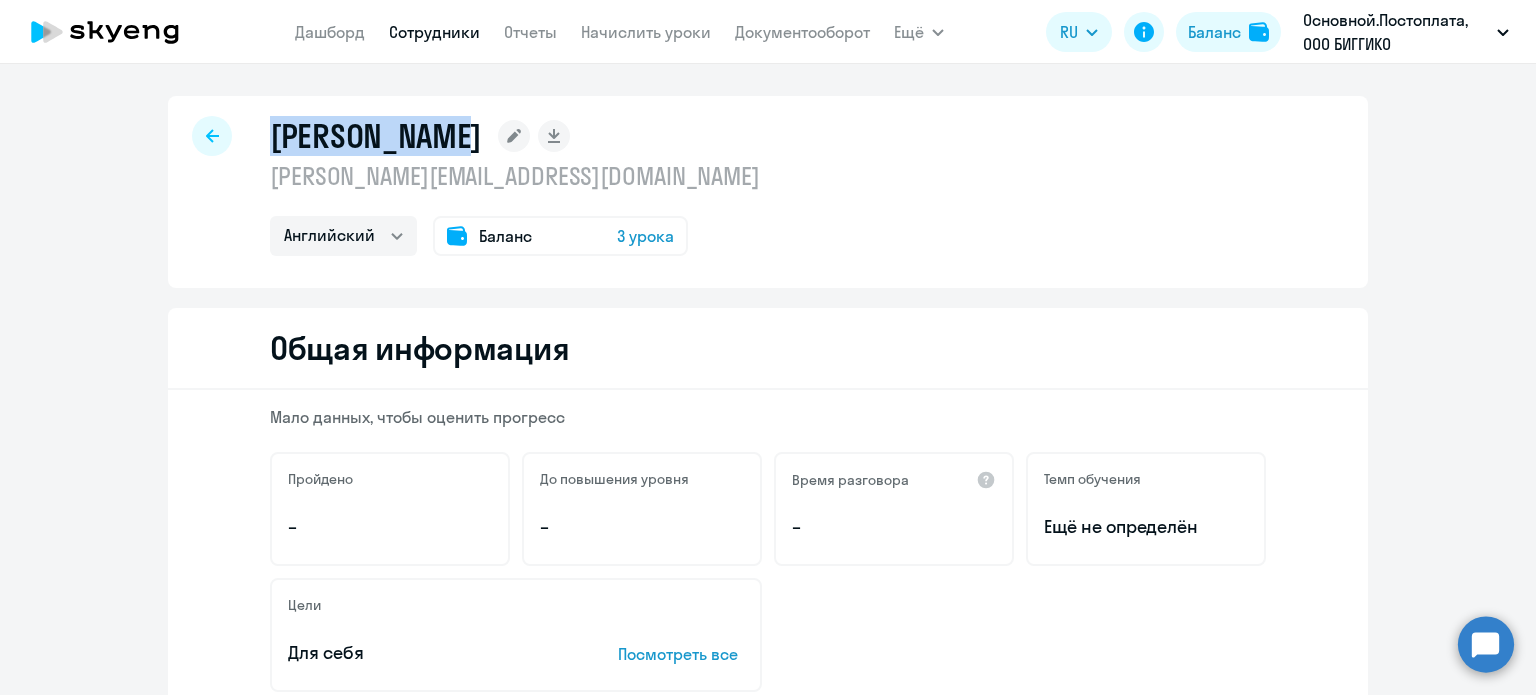 drag, startPoint x: 270, startPoint y: 135, endPoint x: 468, endPoint y: 143, distance: 198.16154 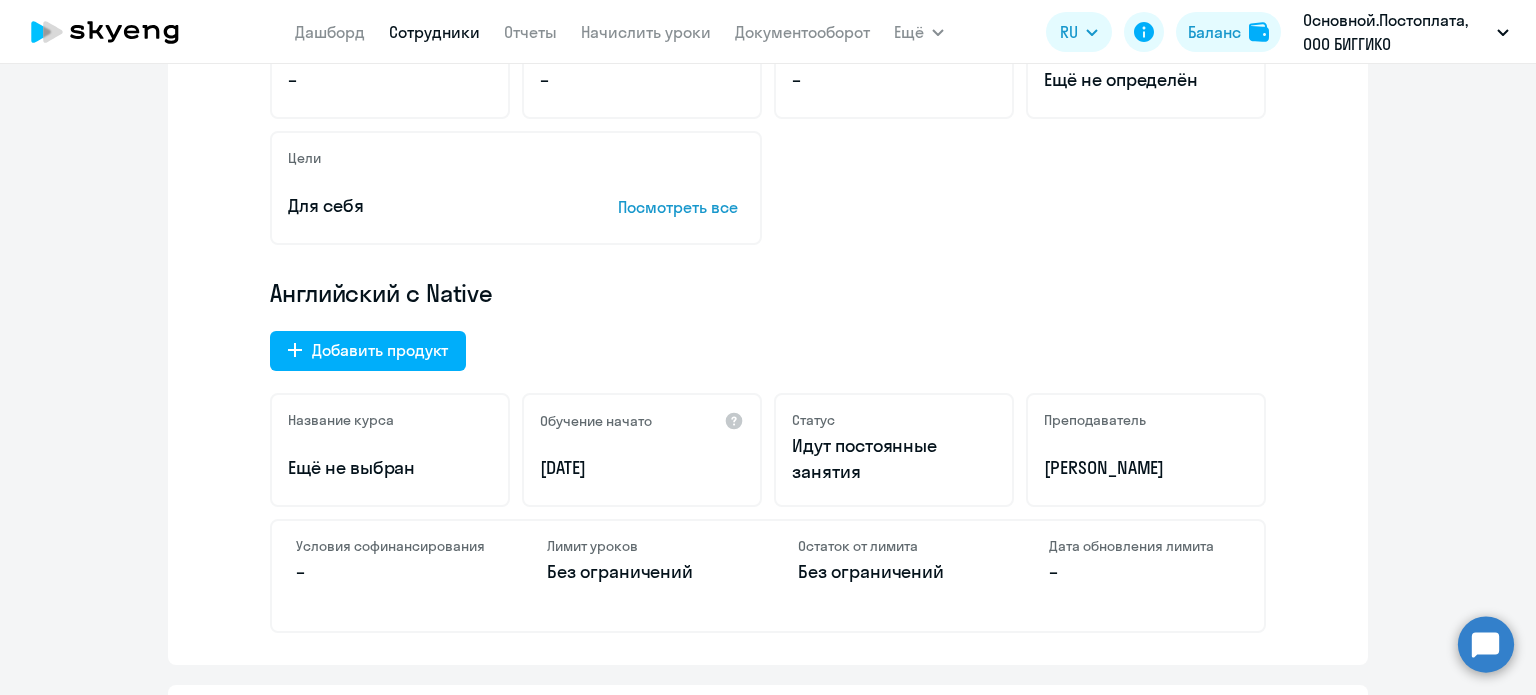 scroll, scrollTop: 500, scrollLeft: 0, axis: vertical 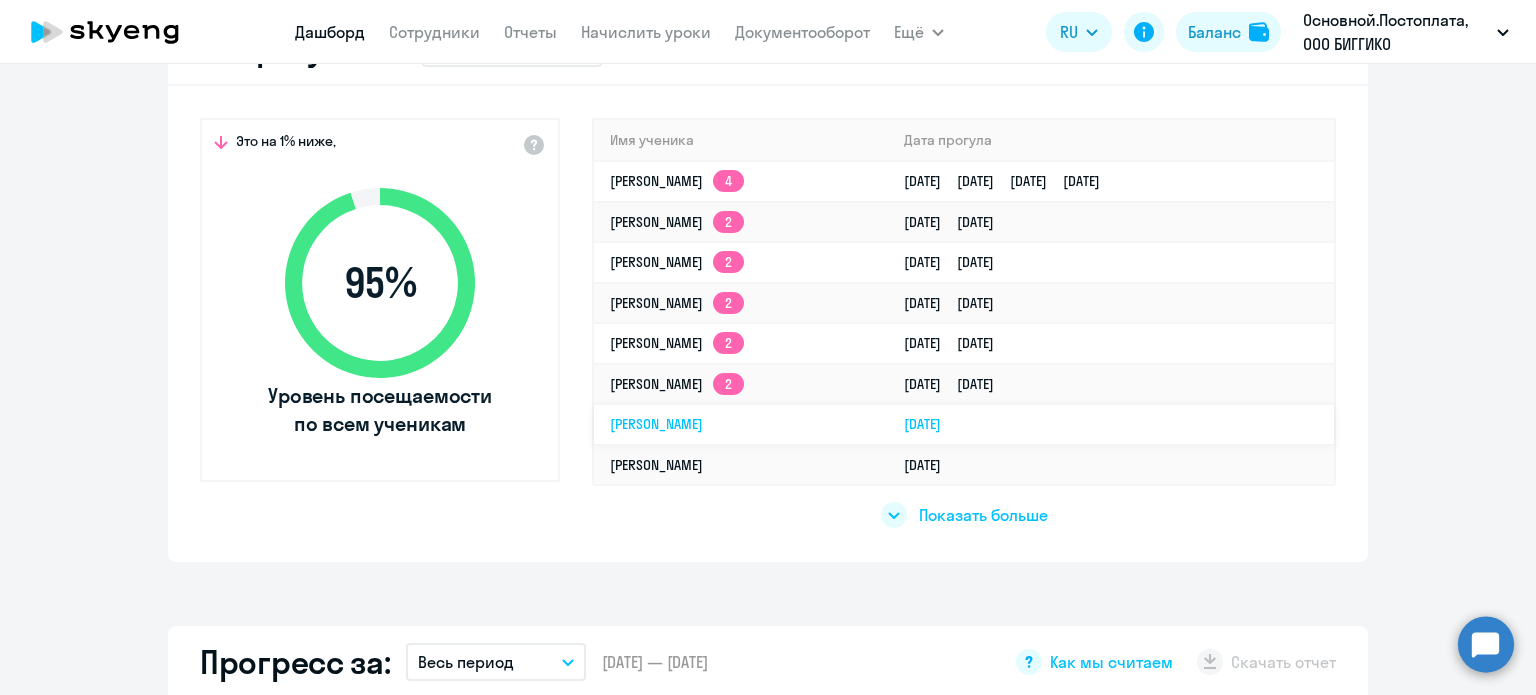 click on "[PERSON_NAME]" 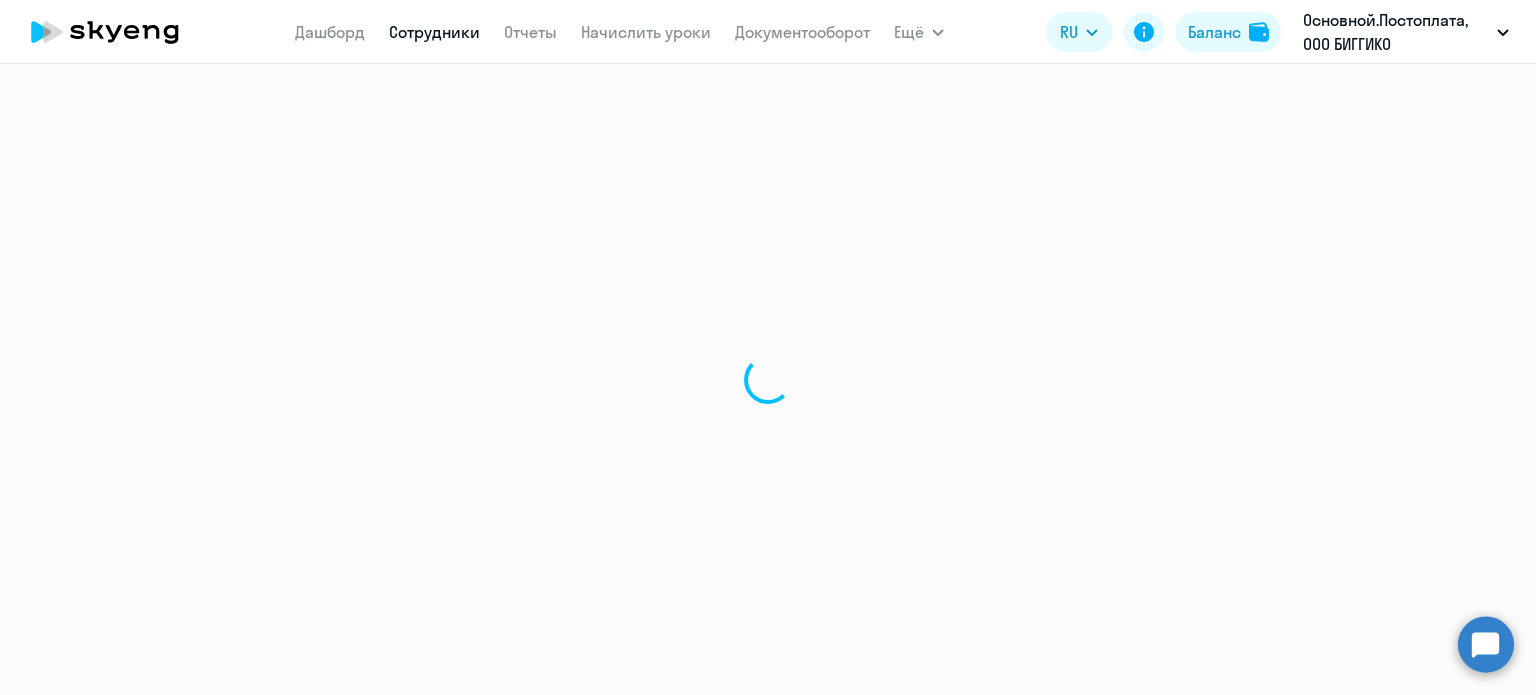scroll, scrollTop: 0, scrollLeft: 0, axis: both 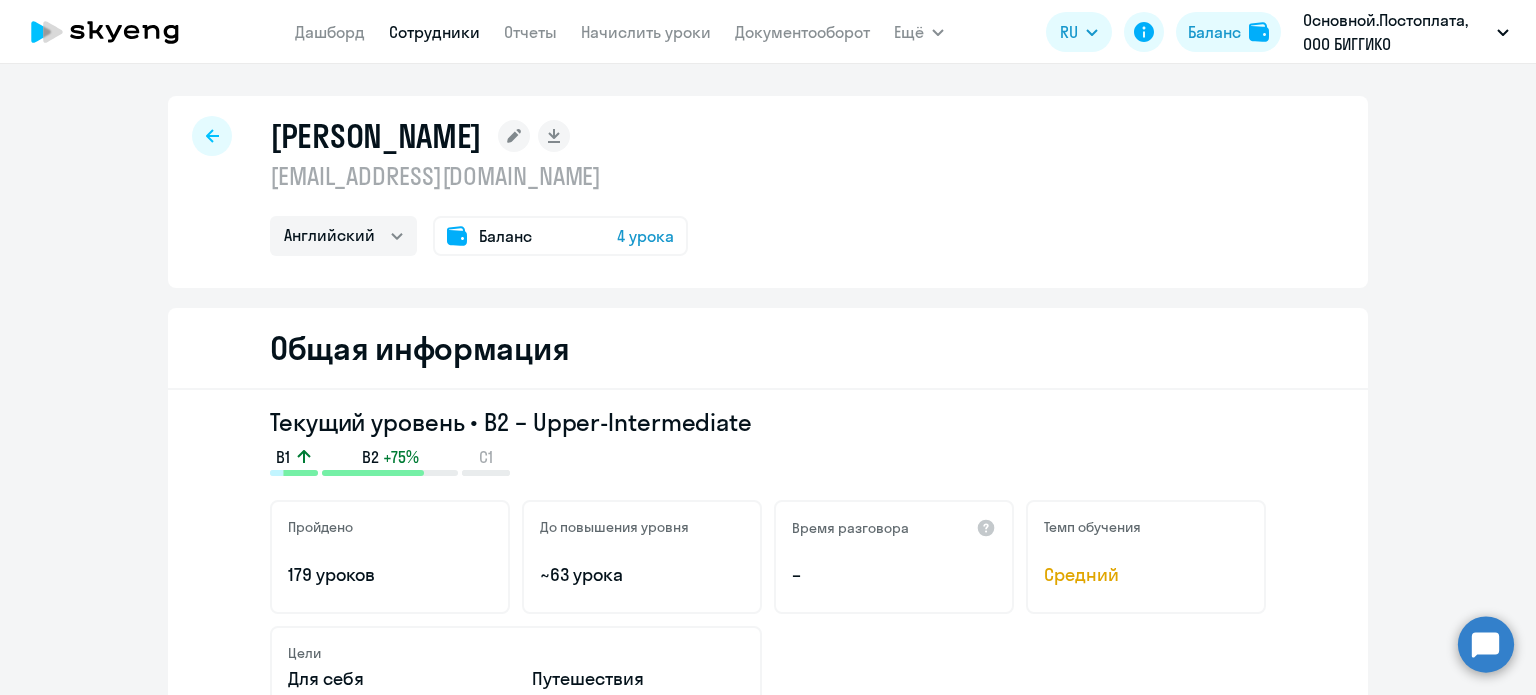 drag, startPoint x: 277, startPoint y: 136, endPoint x: 547, endPoint y: 144, distance: 270.1185 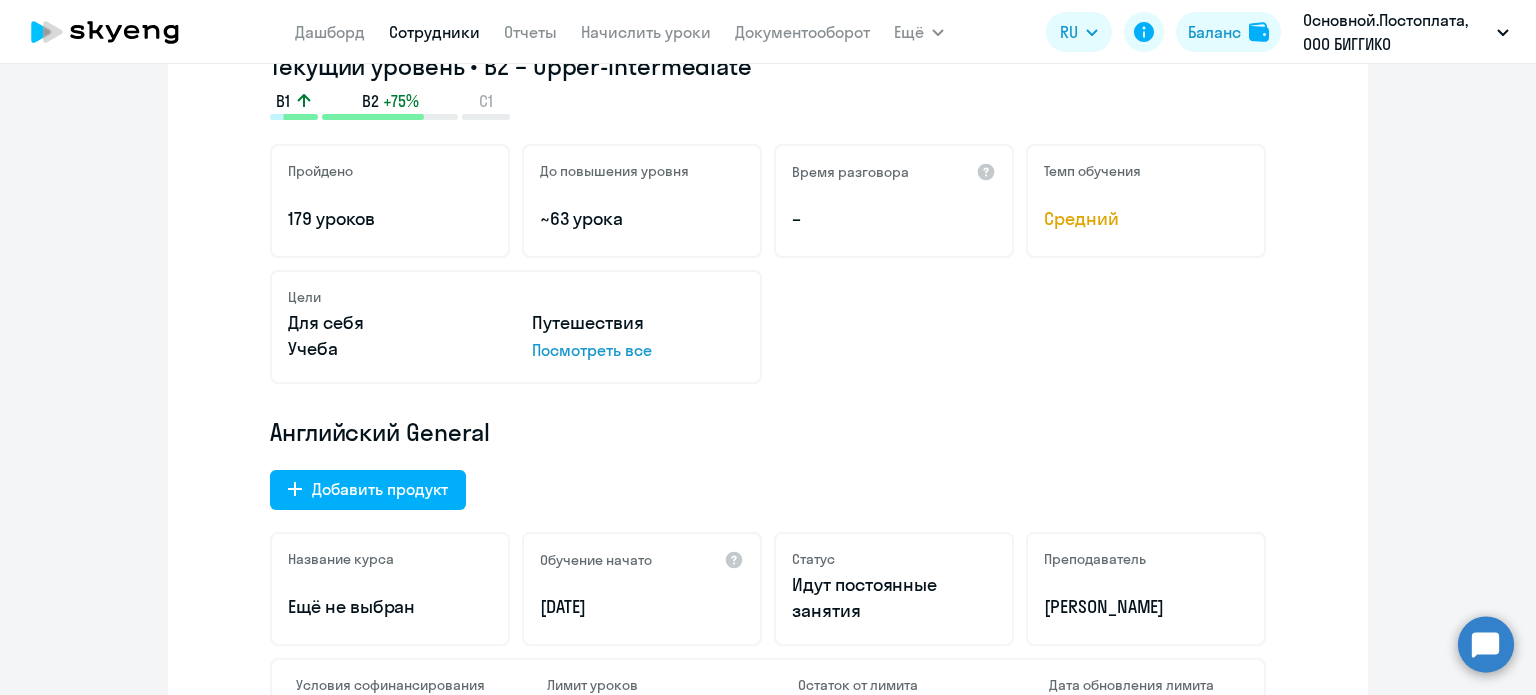 scroll, scrollTop: 400, scrollLeft: 0, axis: vertical 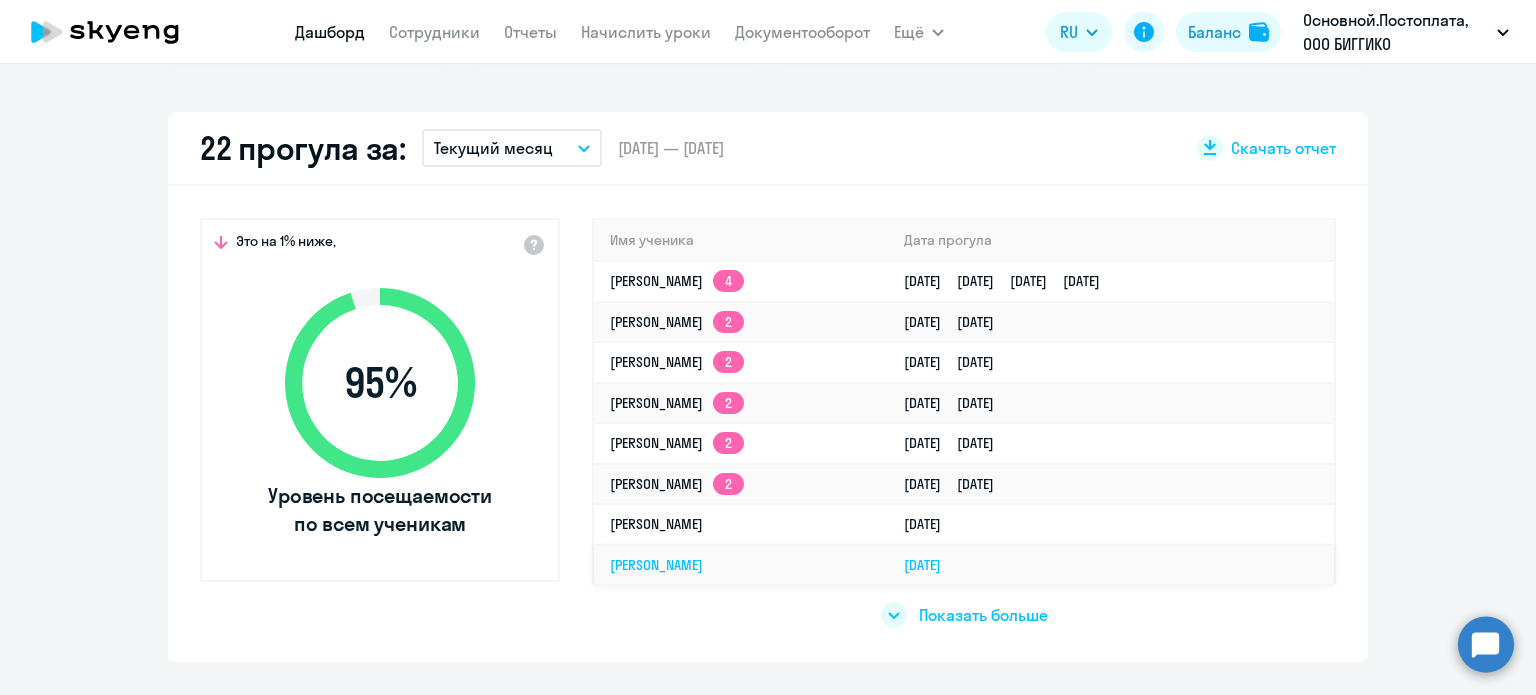 click on "[PERSON_NAME]" 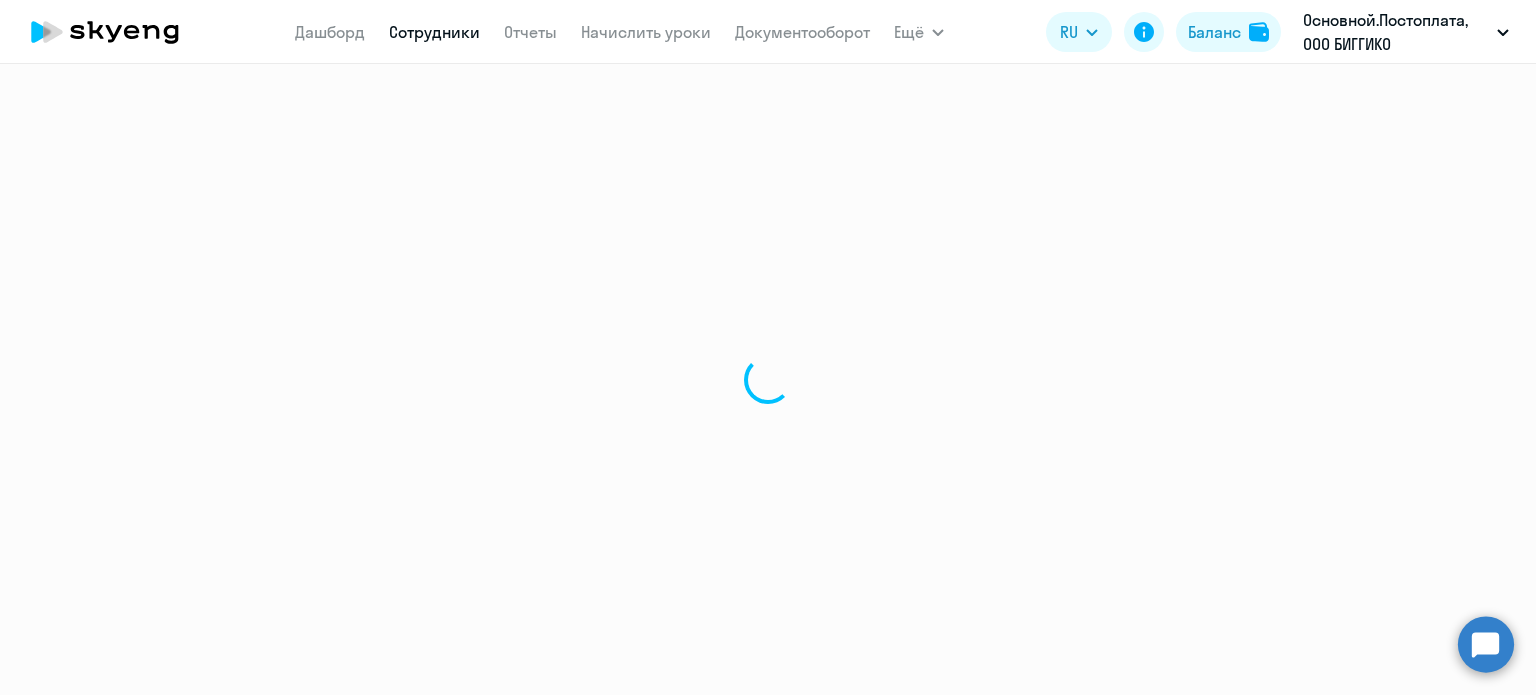 scroll, scrollTop: 0, scrollLeft: 0, axis: both 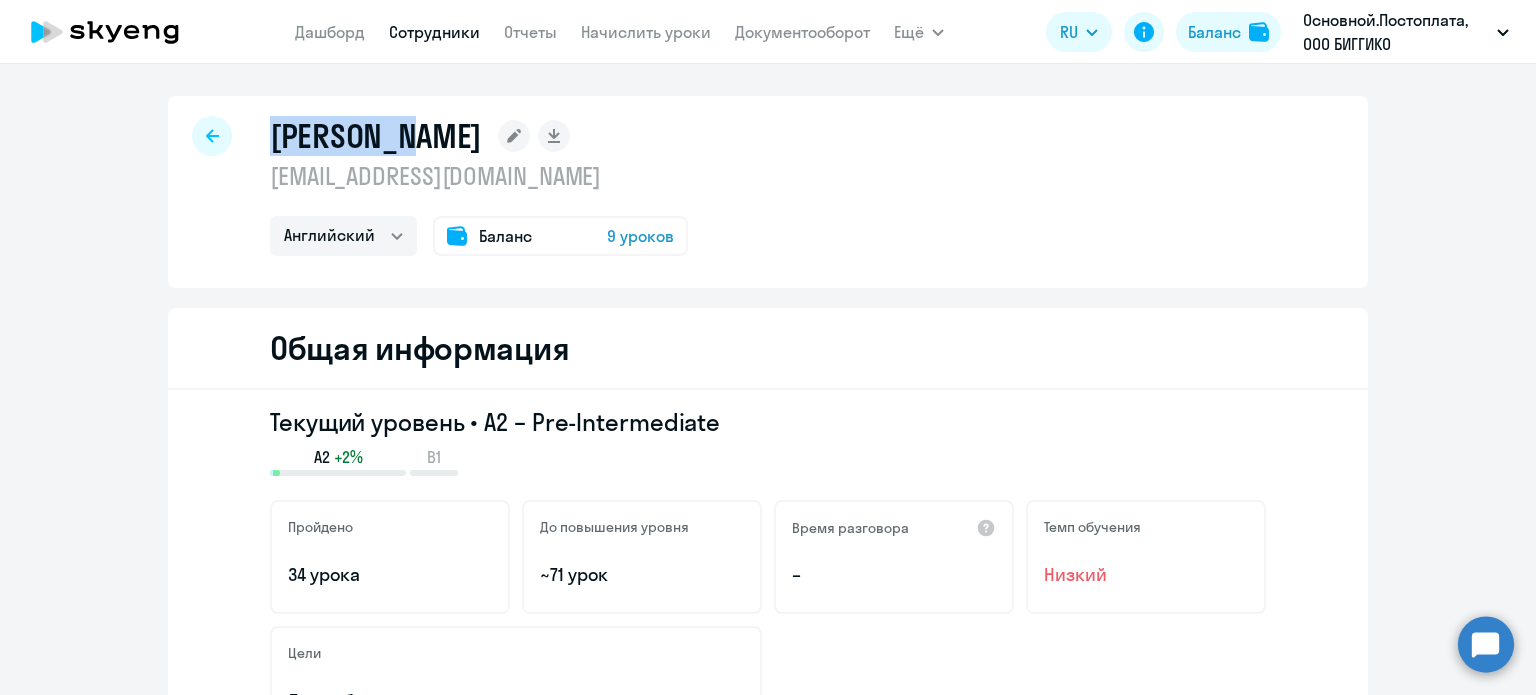 drag, startPoint x: 261, startPoint y: 128, endPoint x: 404, endPoint y: 135, distance: 143.17122 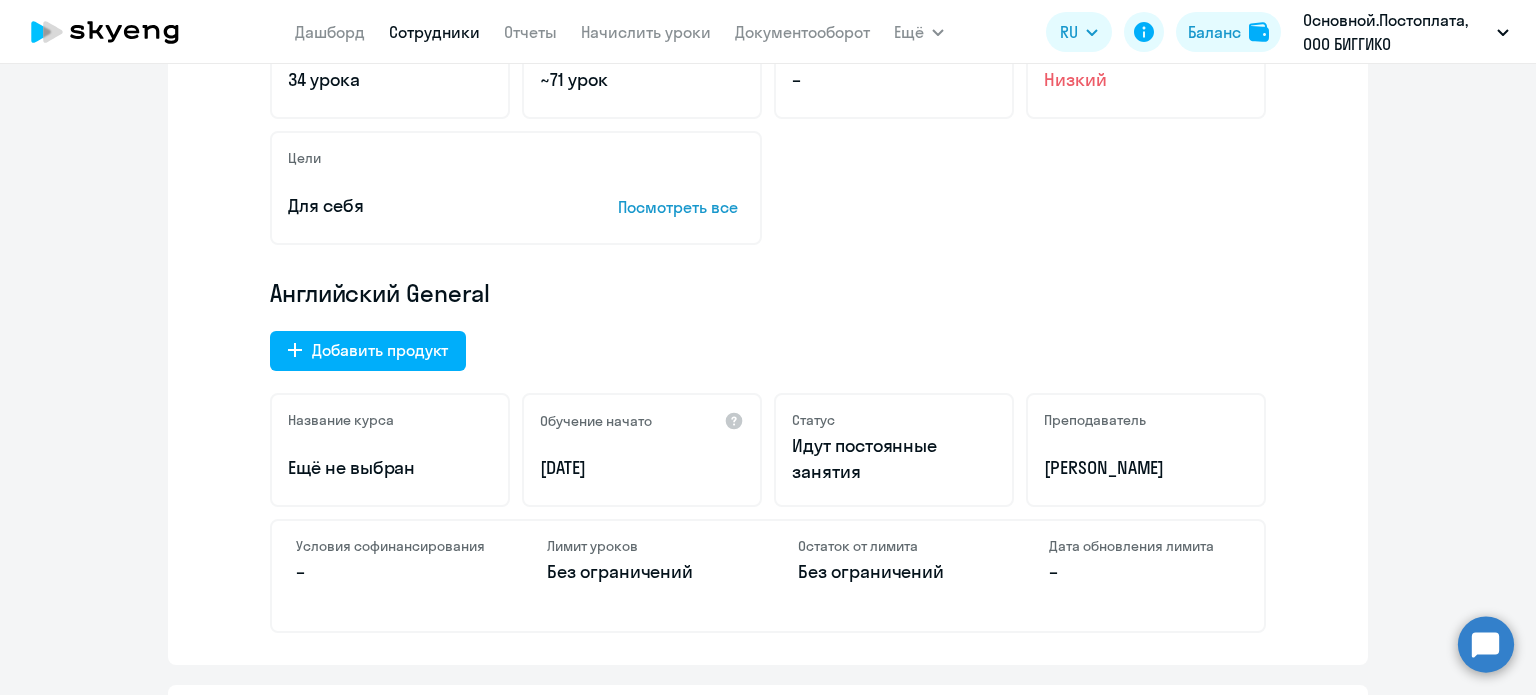 scroll, scrollTop: 500, scrollLeft: 0, axis: vertical 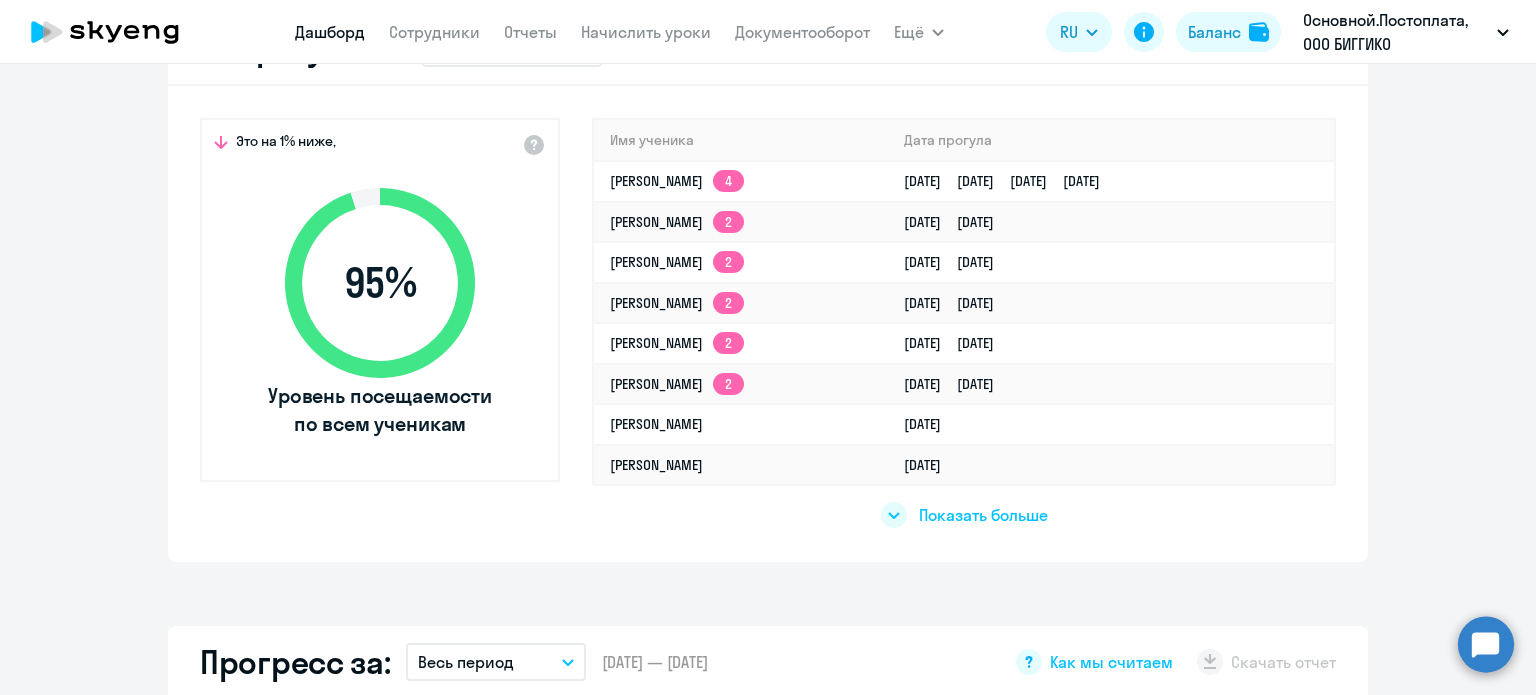 click on "Показать больше" 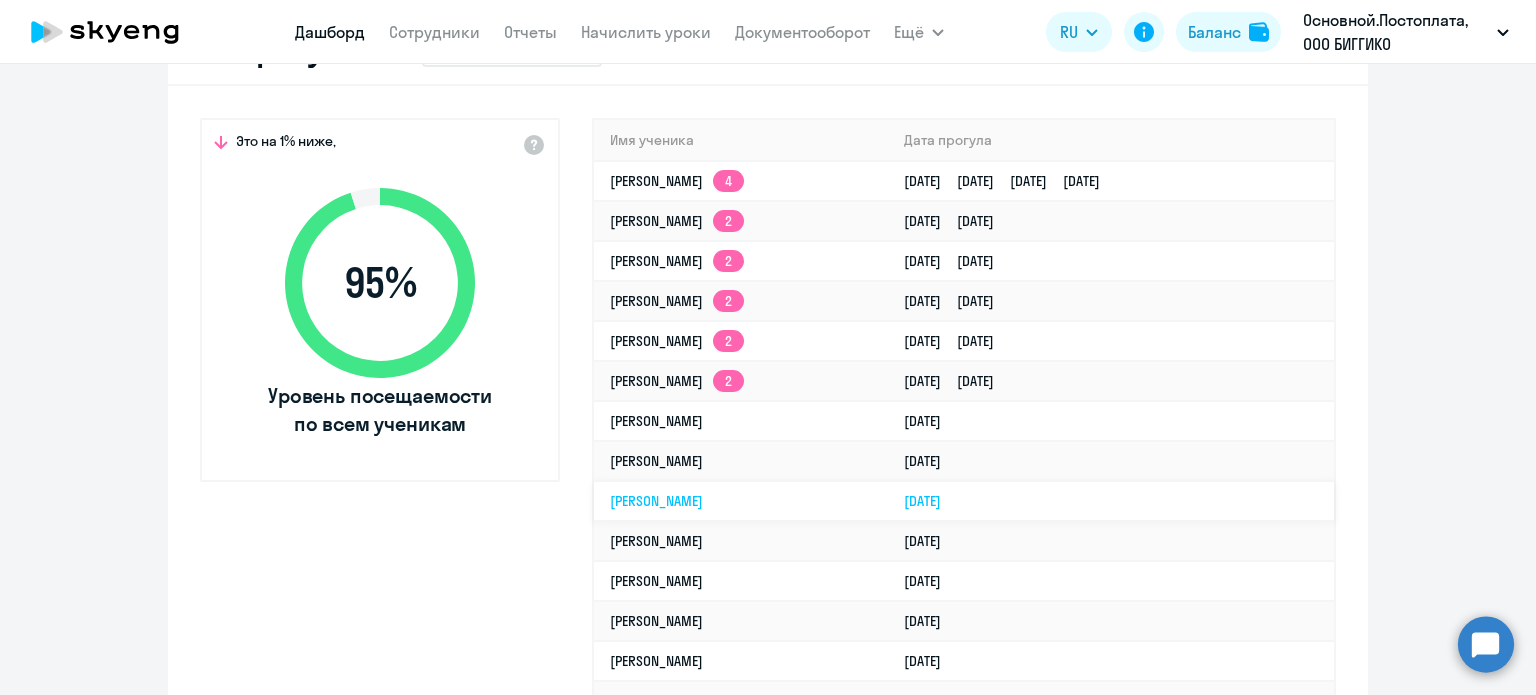 click on "[PERSON_NAME]" 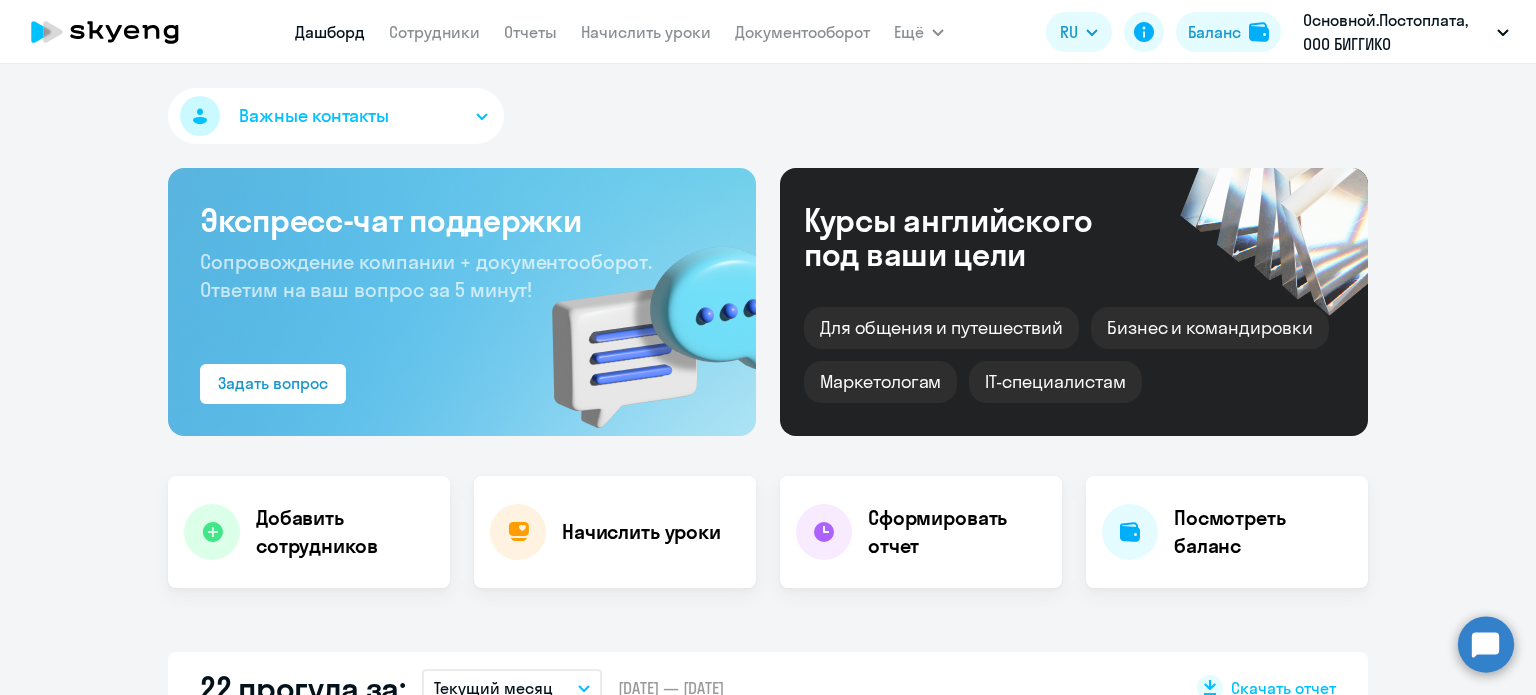 select on "english" 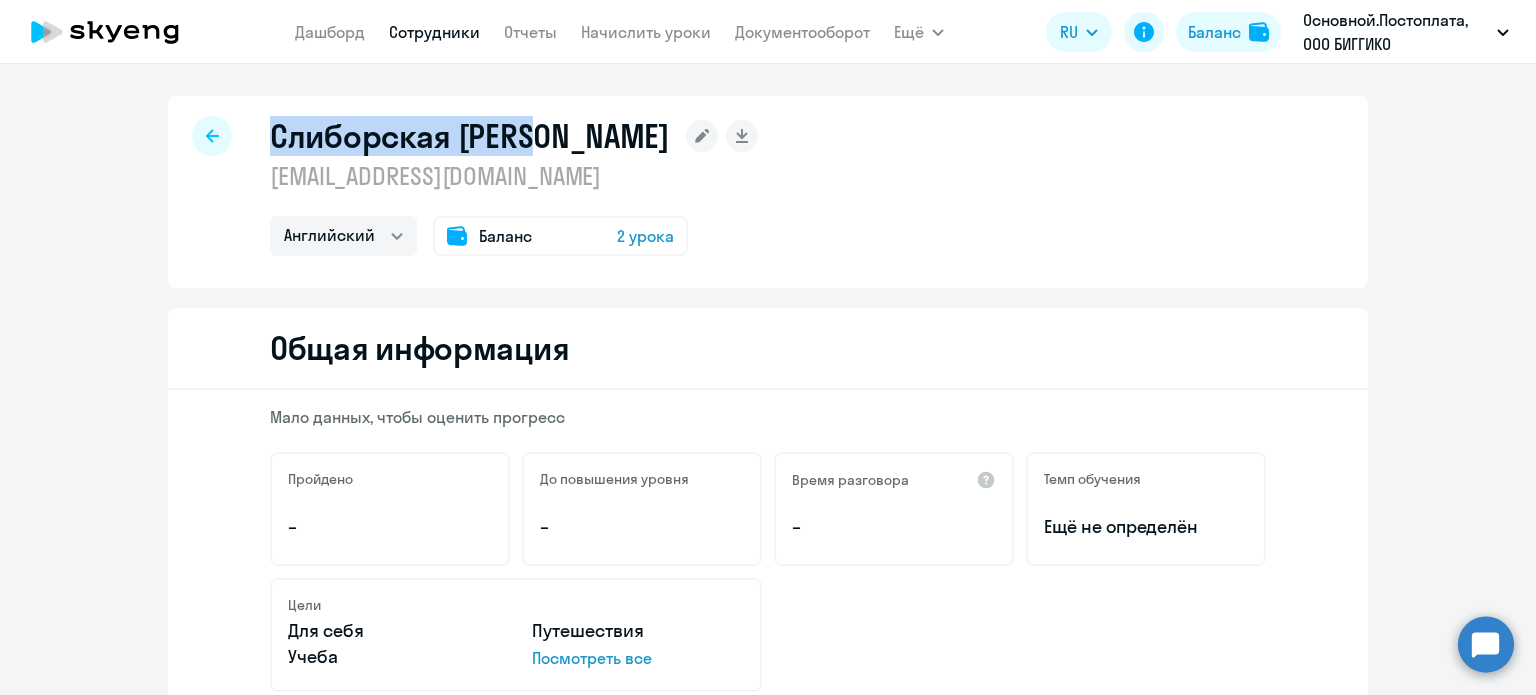 drag, startPoint x: 253, startPoint y: 132, endPoint x: 540, endPoint y: 143, distance: 287.21072 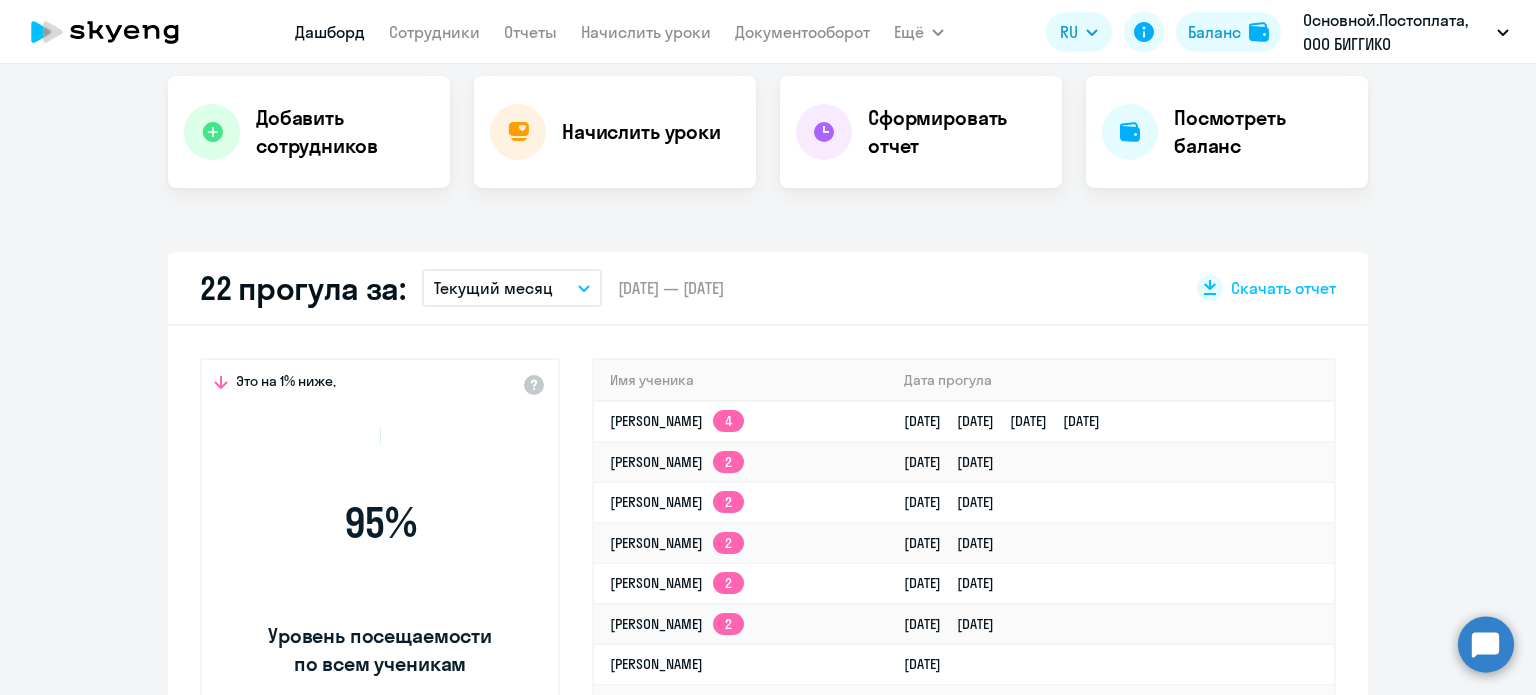 scroll, scrollTop: 540, scrollLeft: 0, axis: vertical 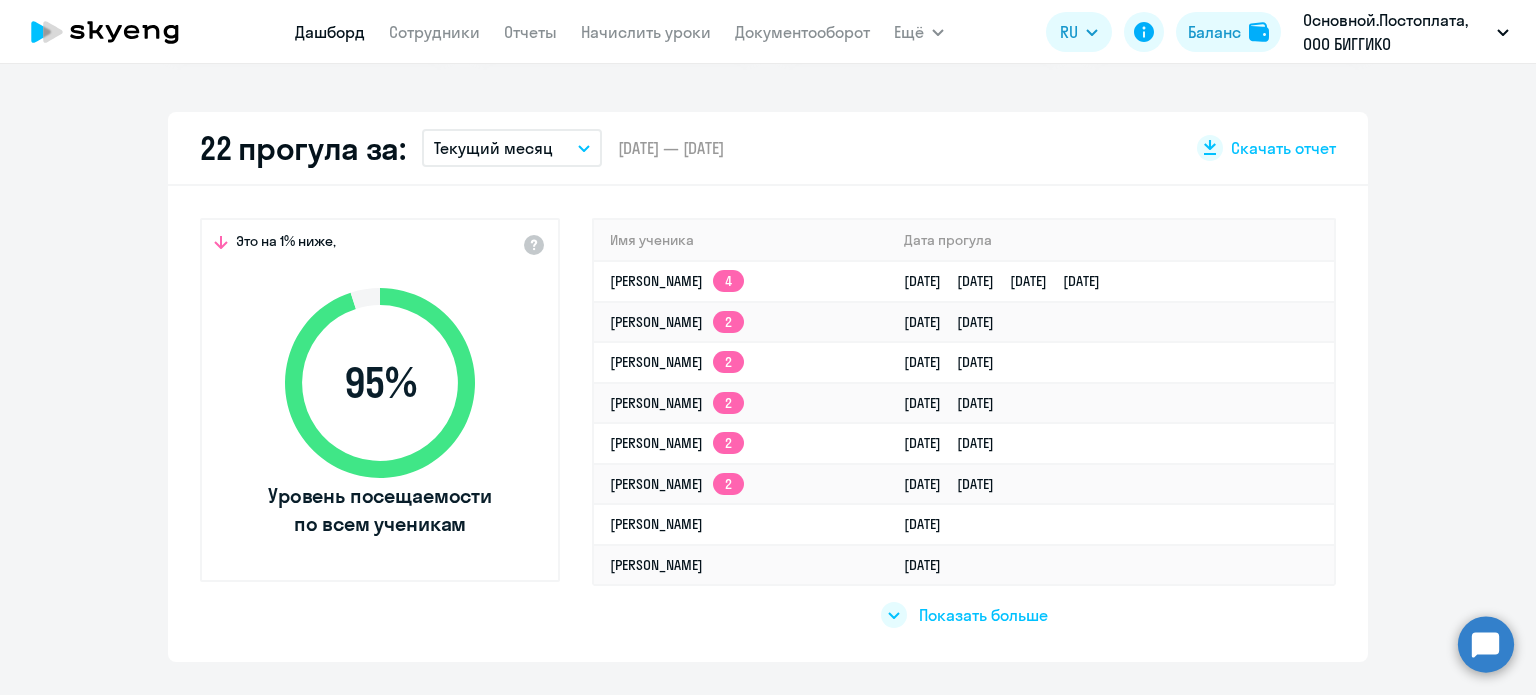 click on "Показать больше" 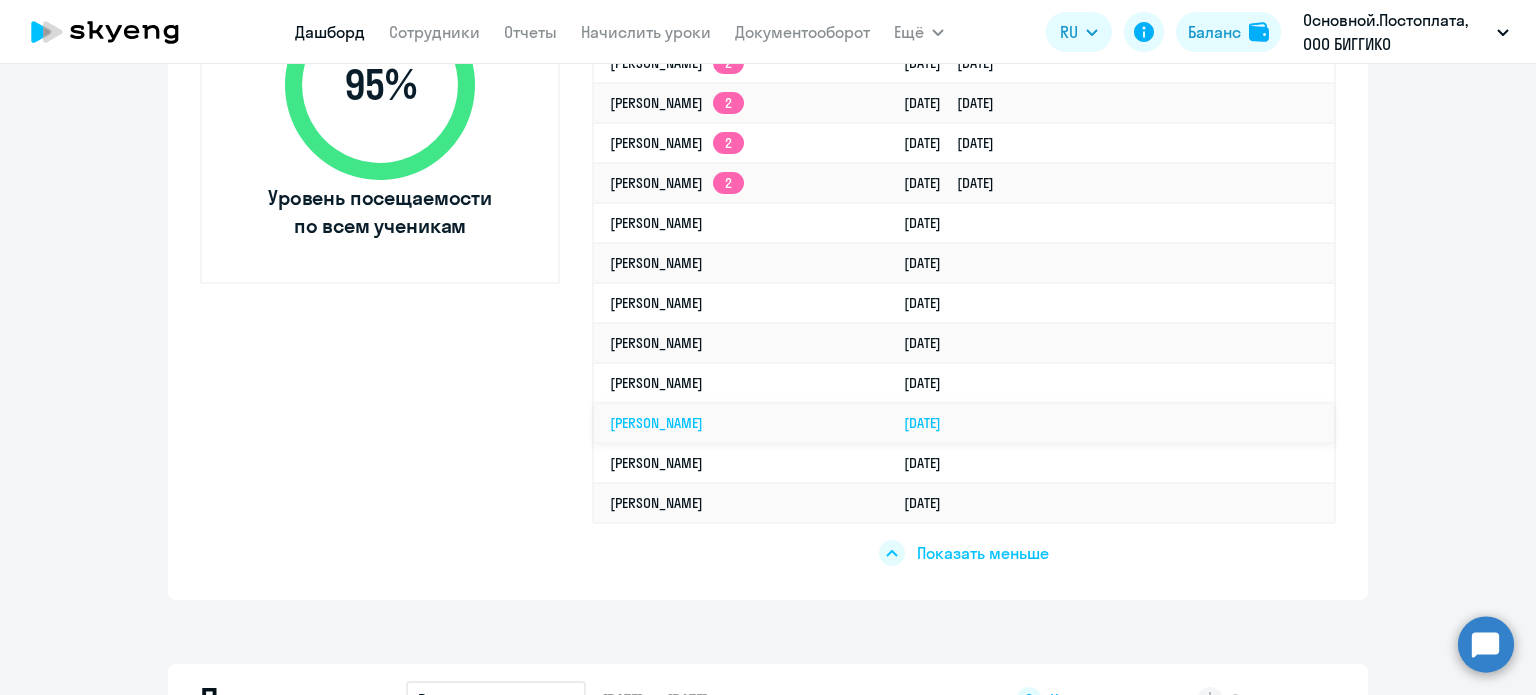 scroll, scrollTop: 840, scrollLeft: 0, axis: vertical 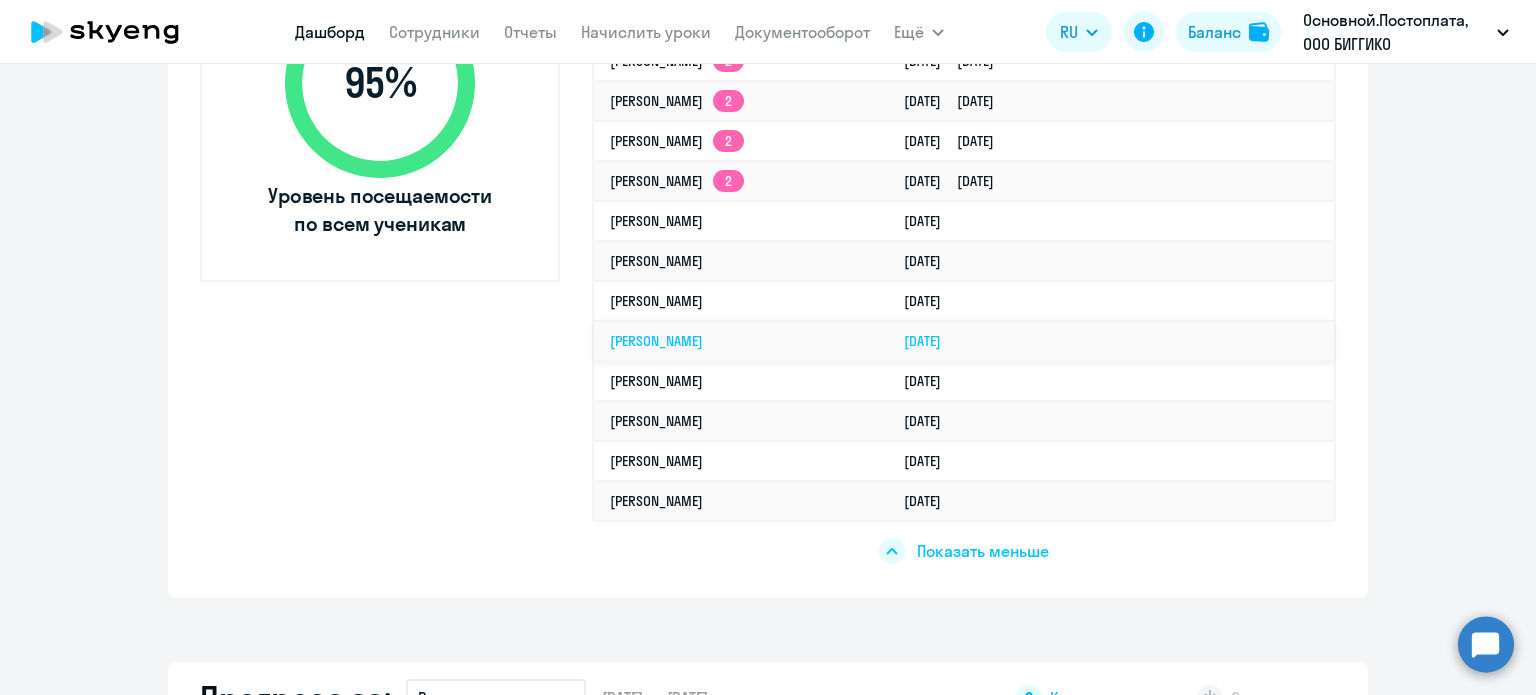 click on "[PERSON_NAME]" 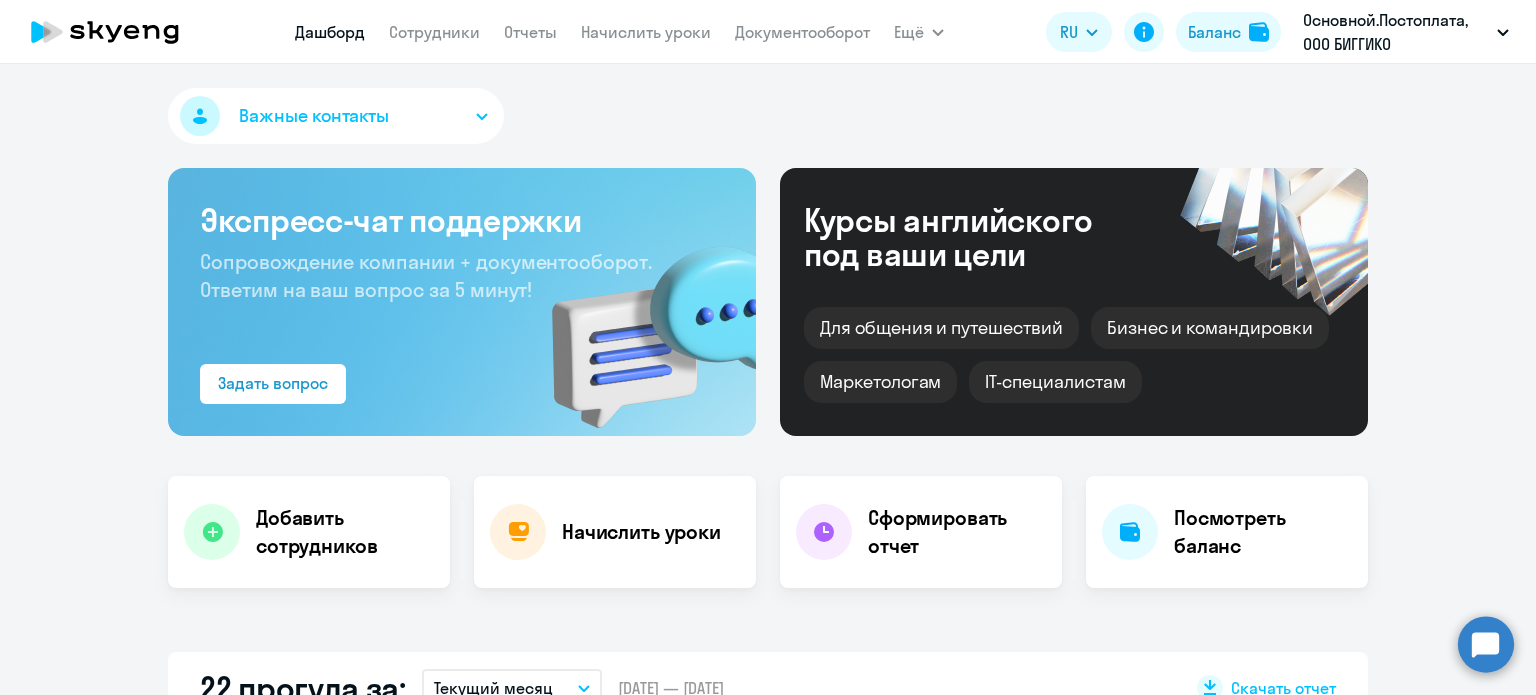 select on "english" 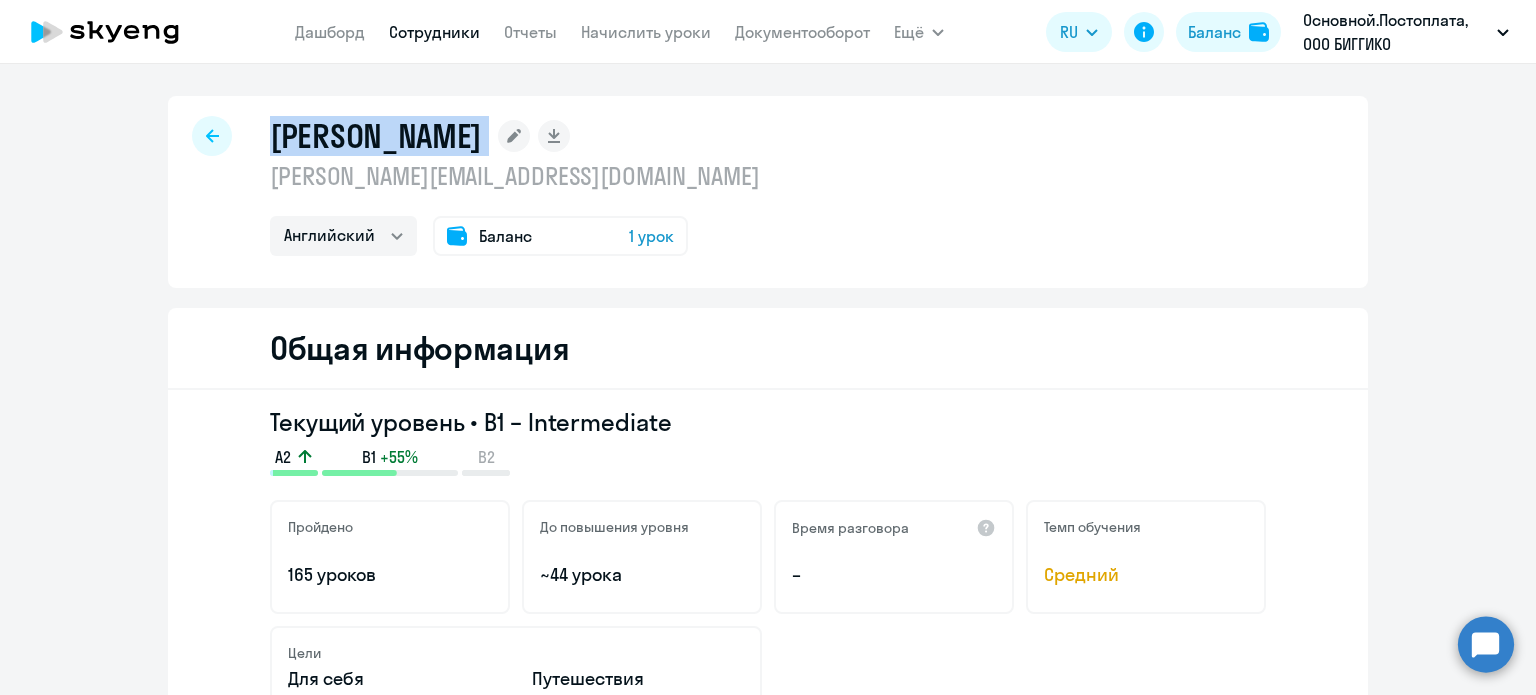 drag, startPoint x: 262, startPoint y: 122, endPoint x: 587, endPoint y: 132, distance: 325.1538 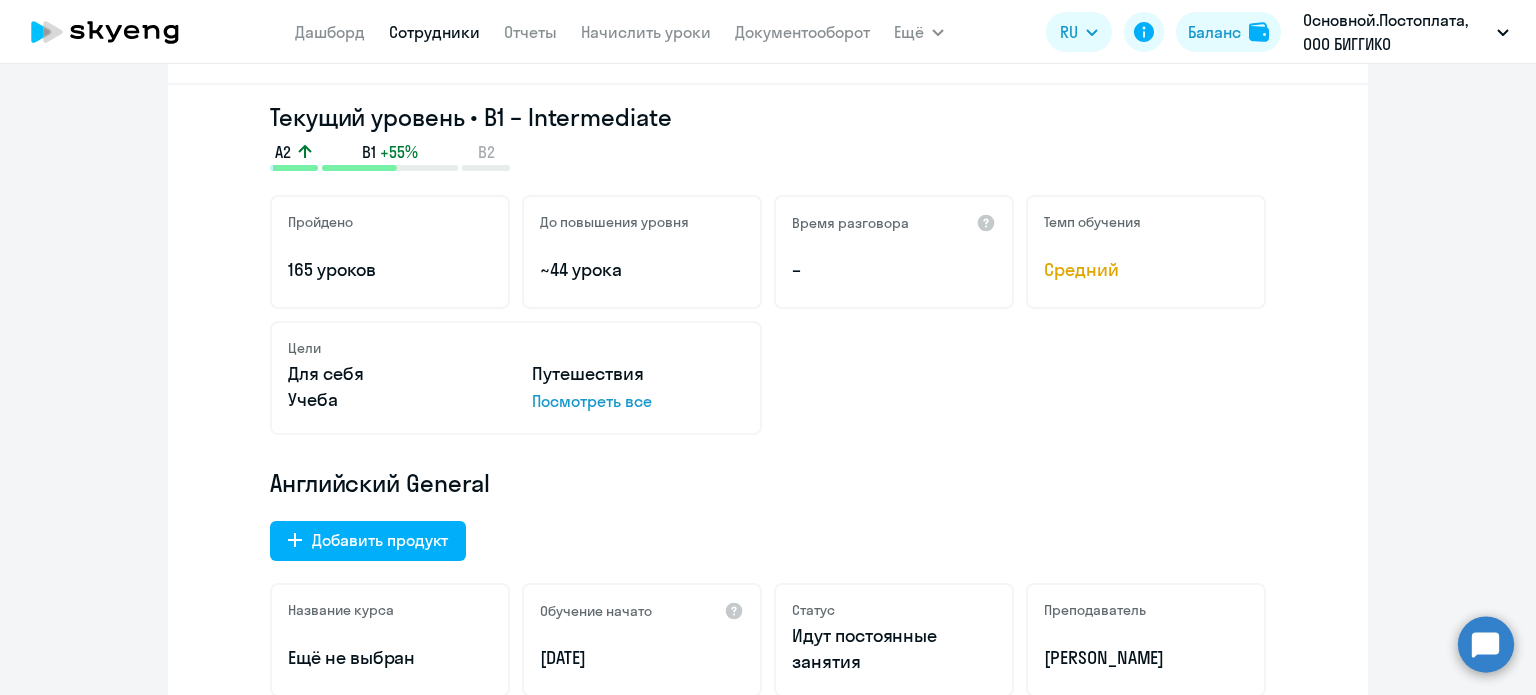 scroll, scrollTop: 400, scrollLeft: 0, axis: vertical 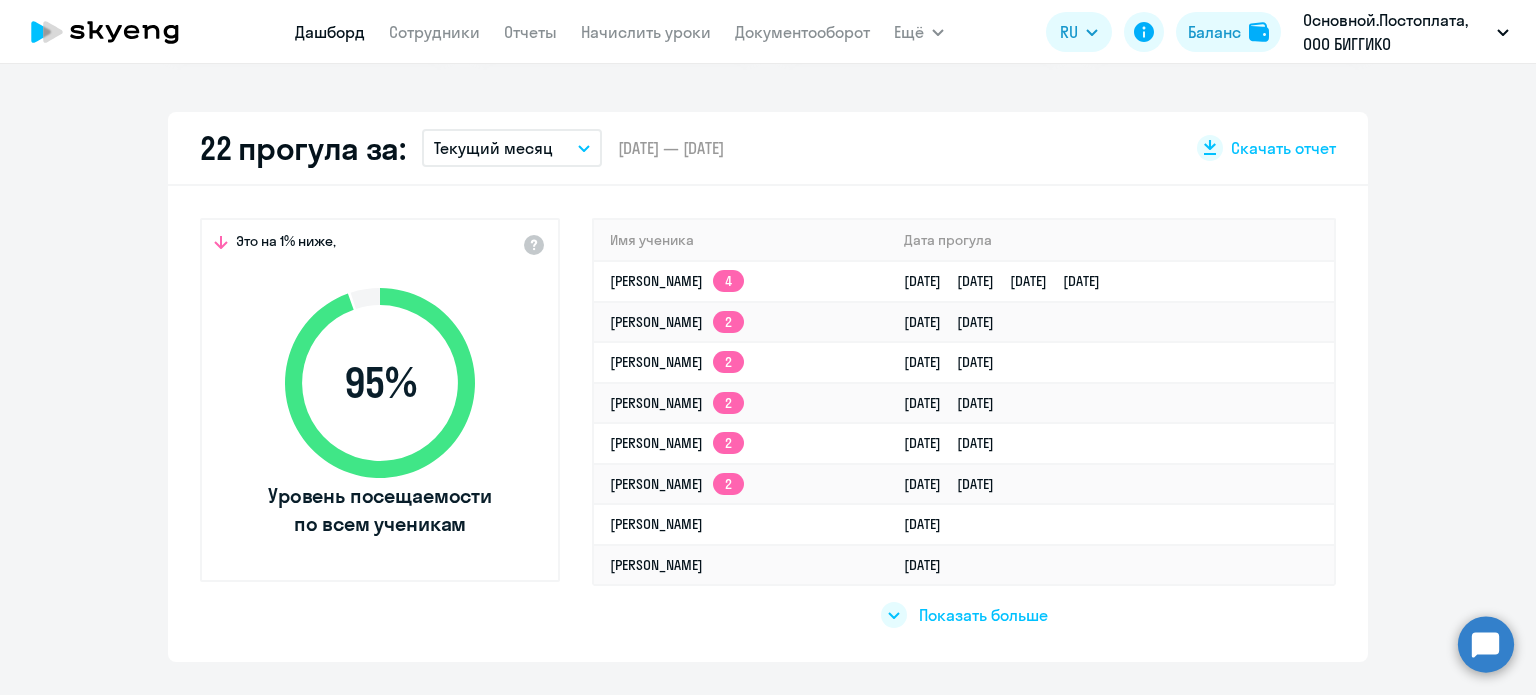 click on "Показать больше" 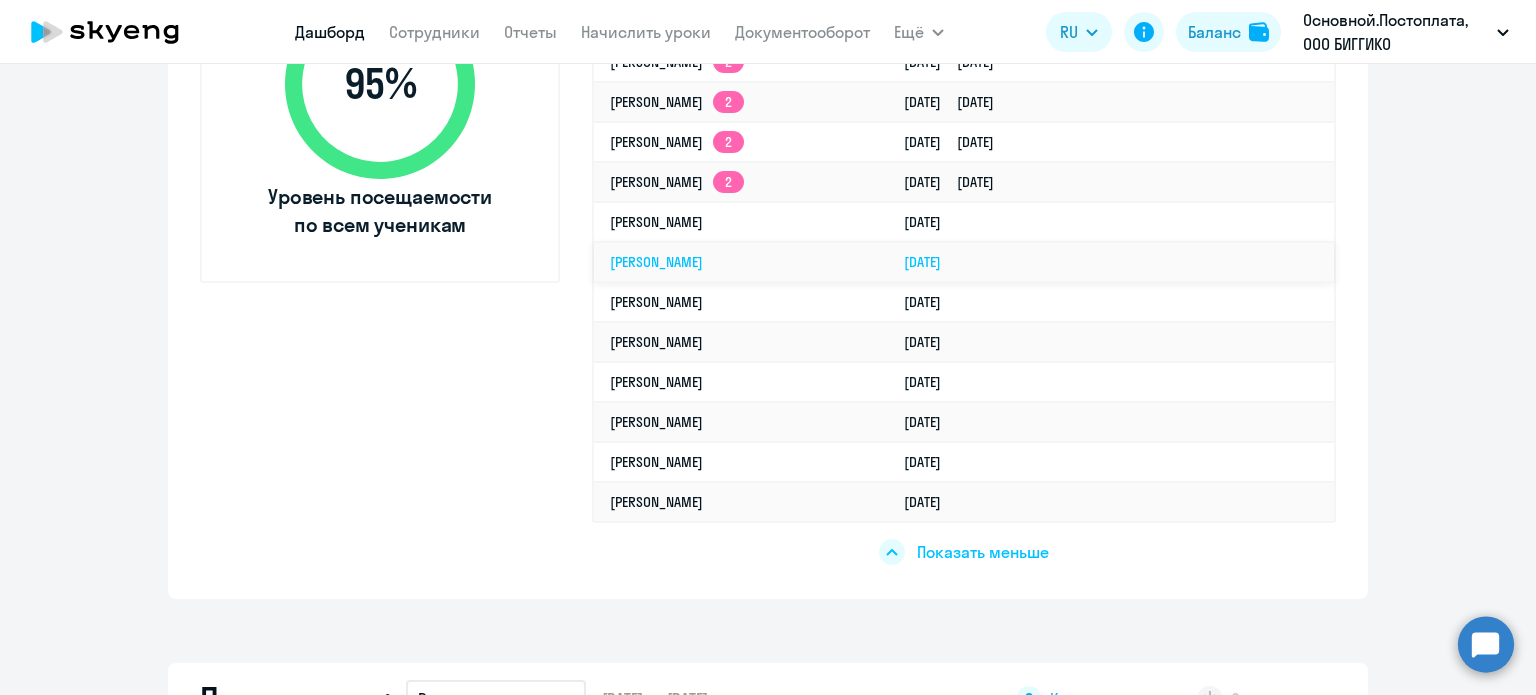 scroll, scrollTop: 840, scrollLeft: 0, axis: vertical 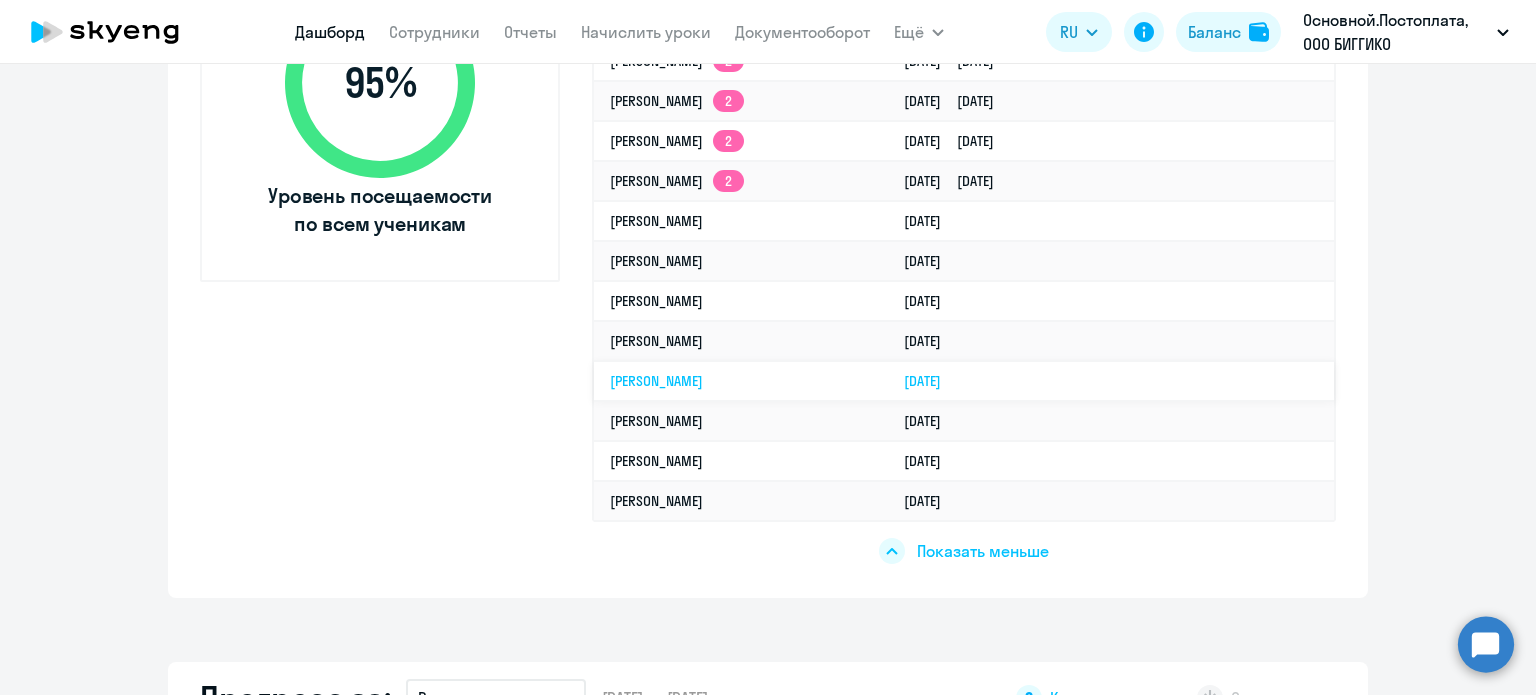 click on "[PERSON_NAME]" 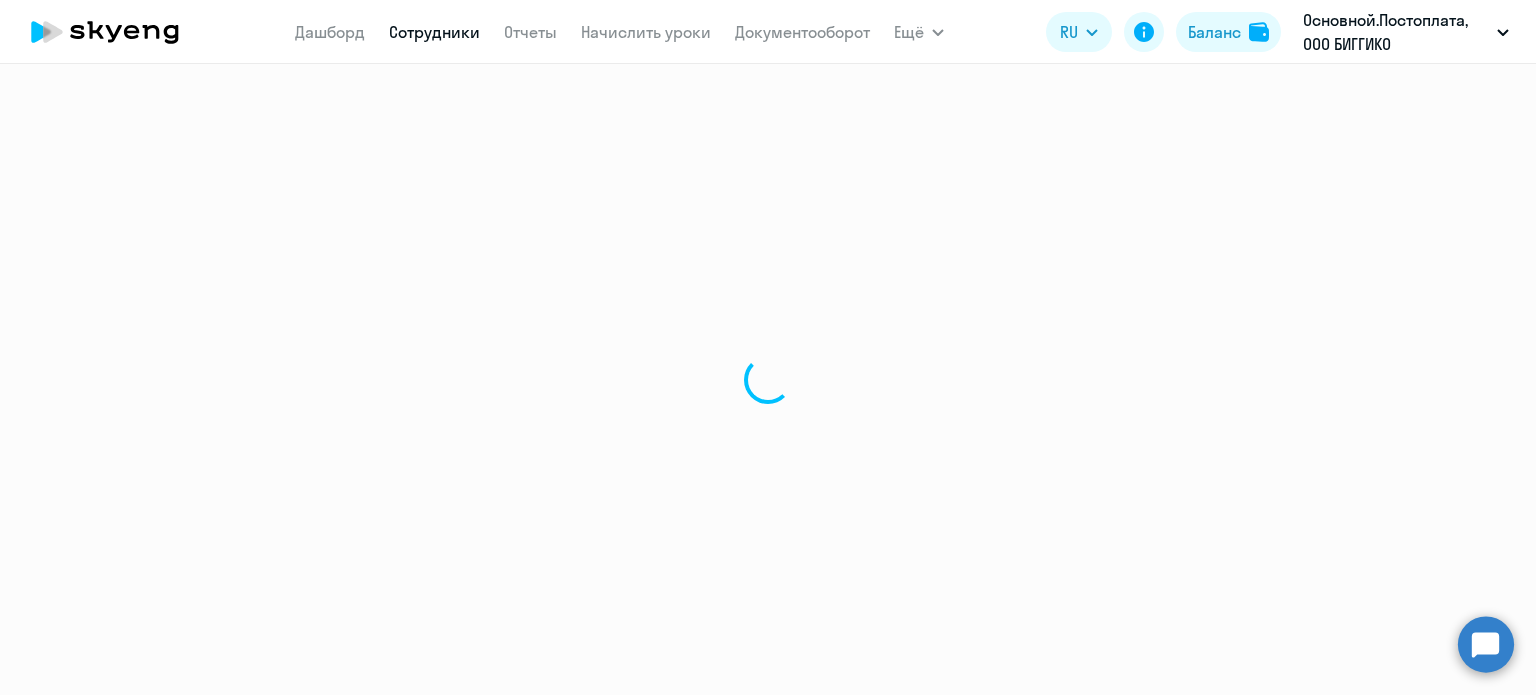 scroll, scrollTop: 0, scrollLeft: 0, axis: both 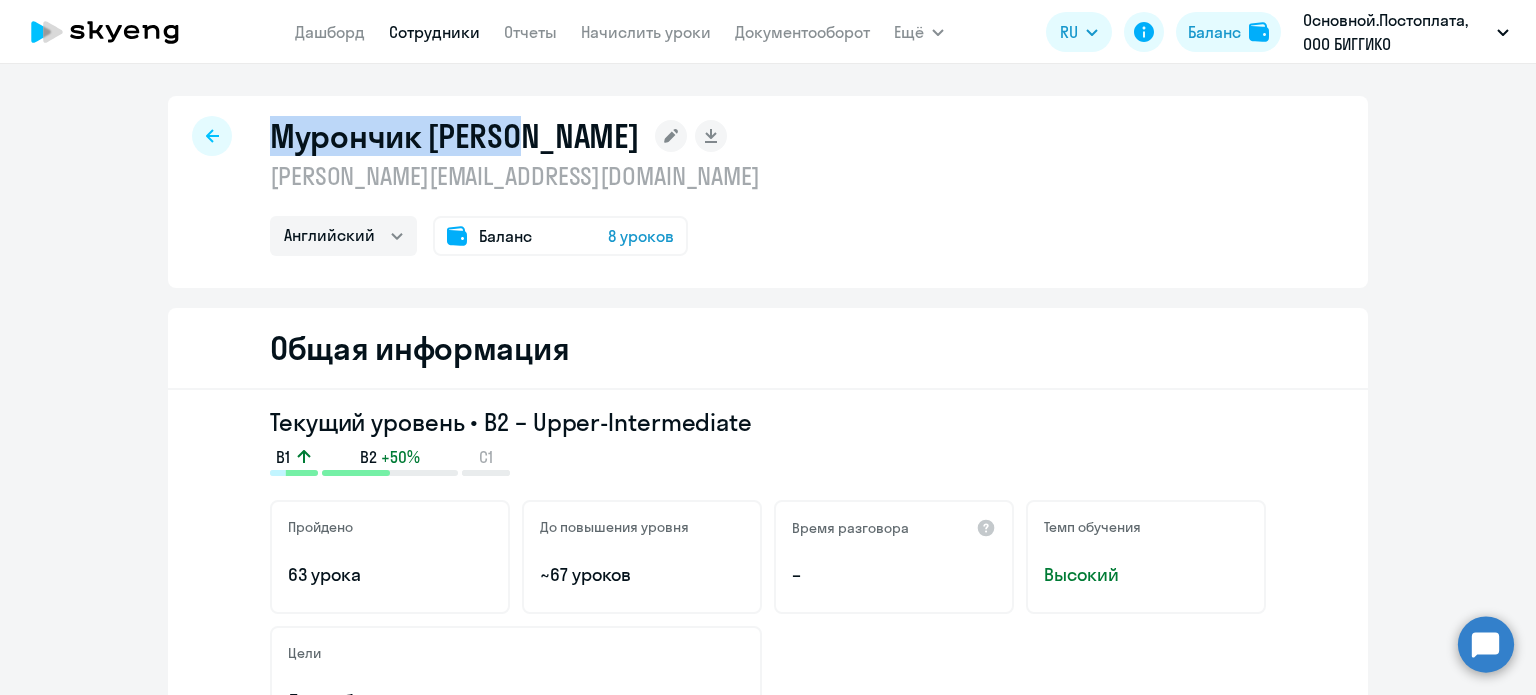 drag, startPoint x: 287, startPoint y: 130, endPoint x: 524, endPoint y: 137, distance: 237.10335 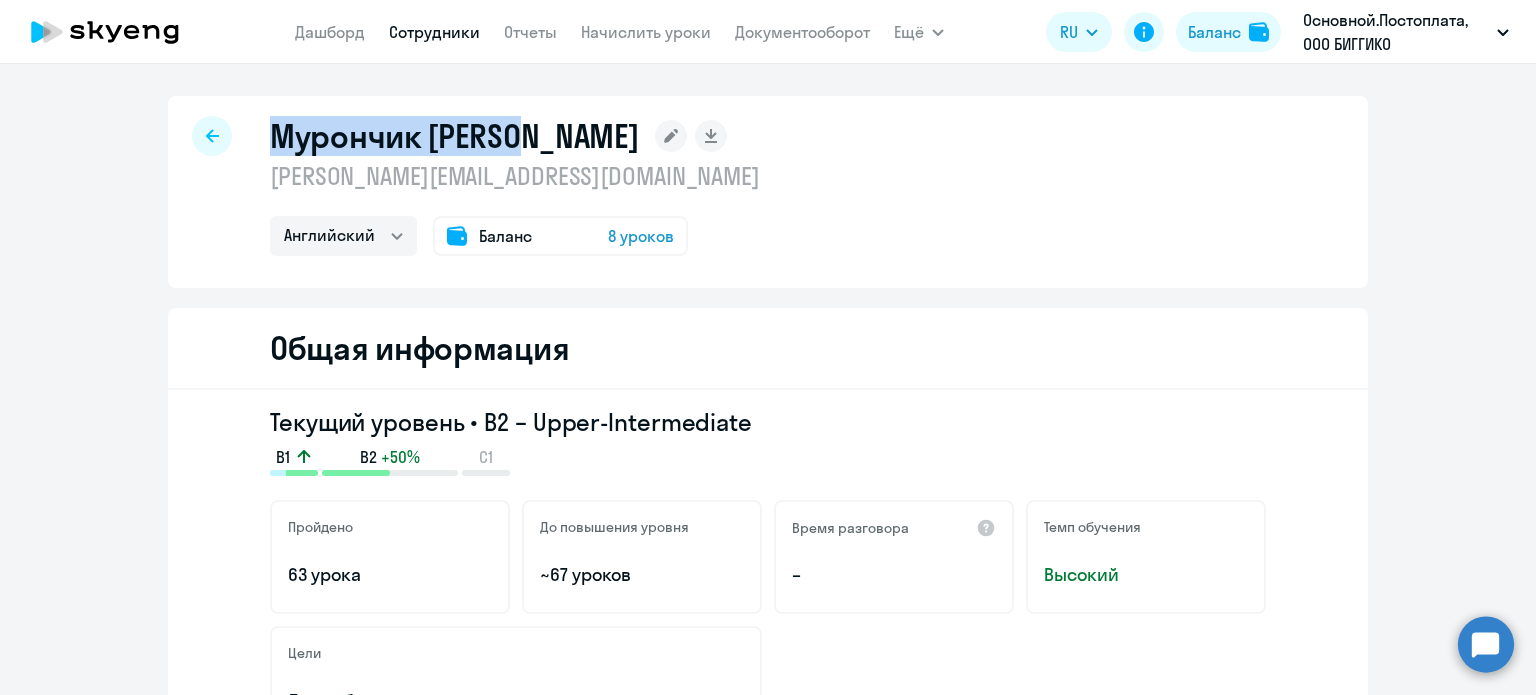 copy on "Мурончик [PERSON_NAME]" 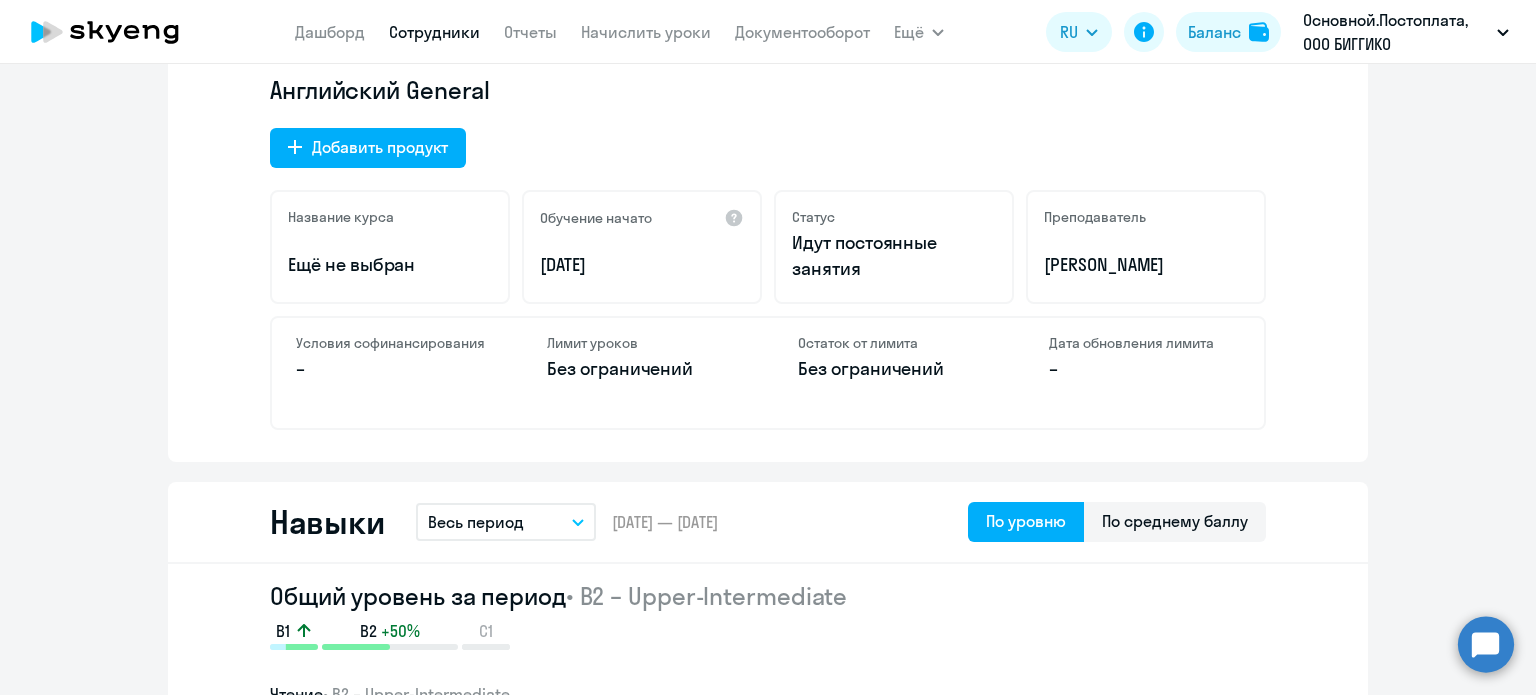 scroll, scrollTop: 0, scrollLeft: 0, axis: both 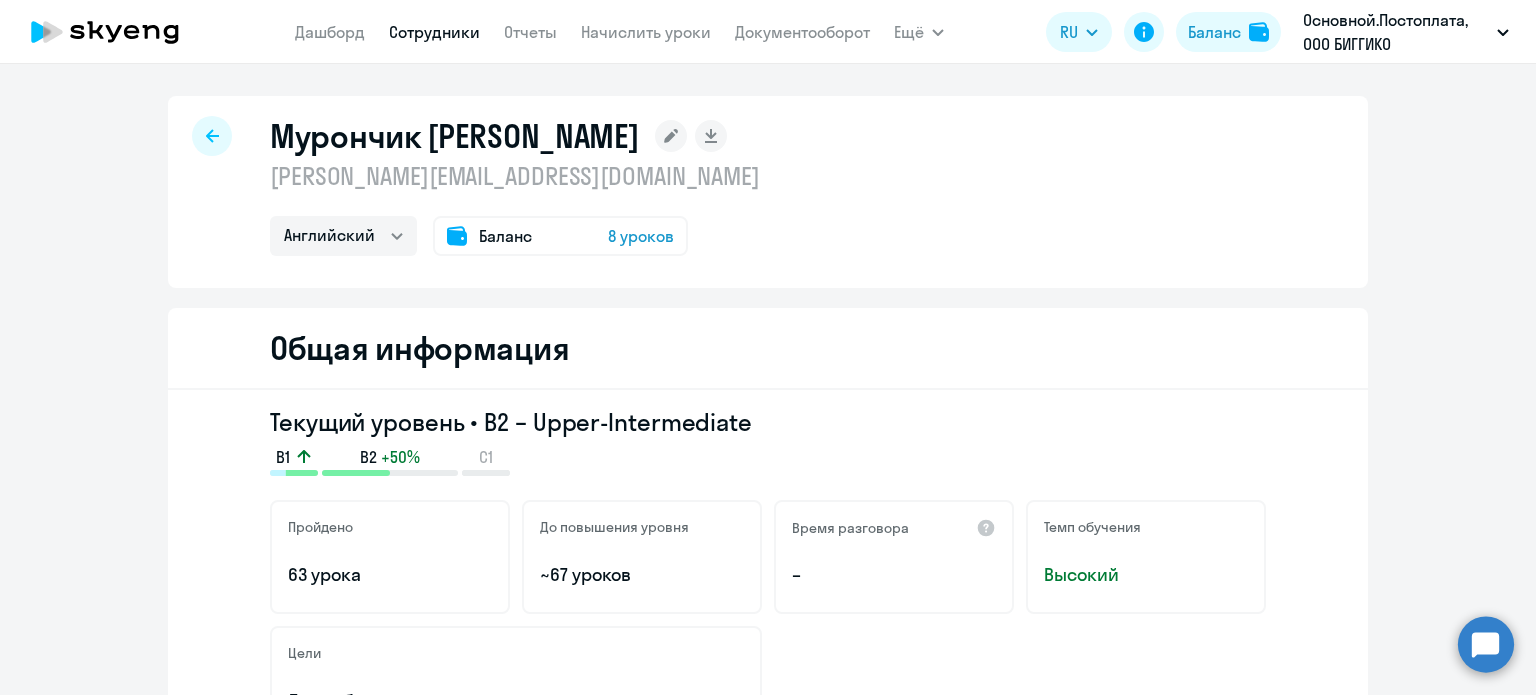 click 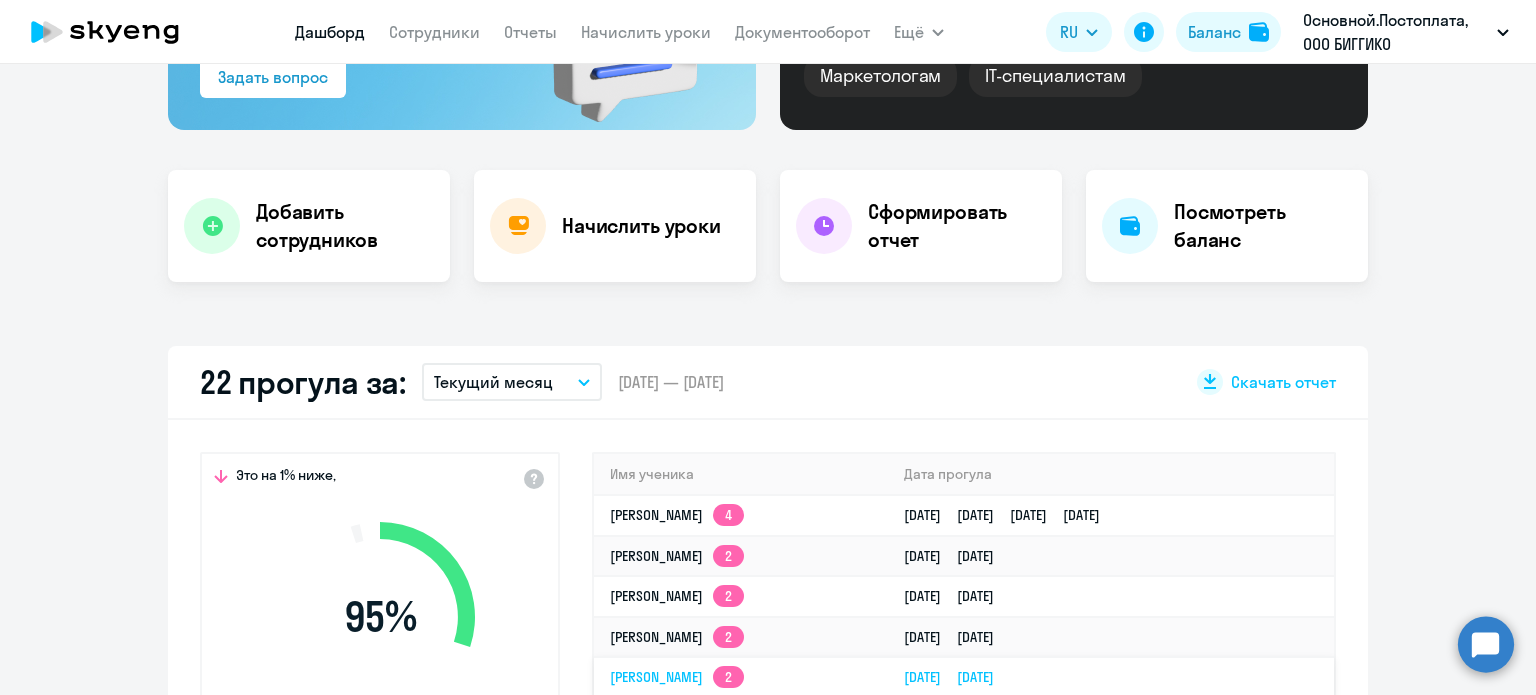scroll, scrollTop: 600, scrollLeft: 0, axis: vertical 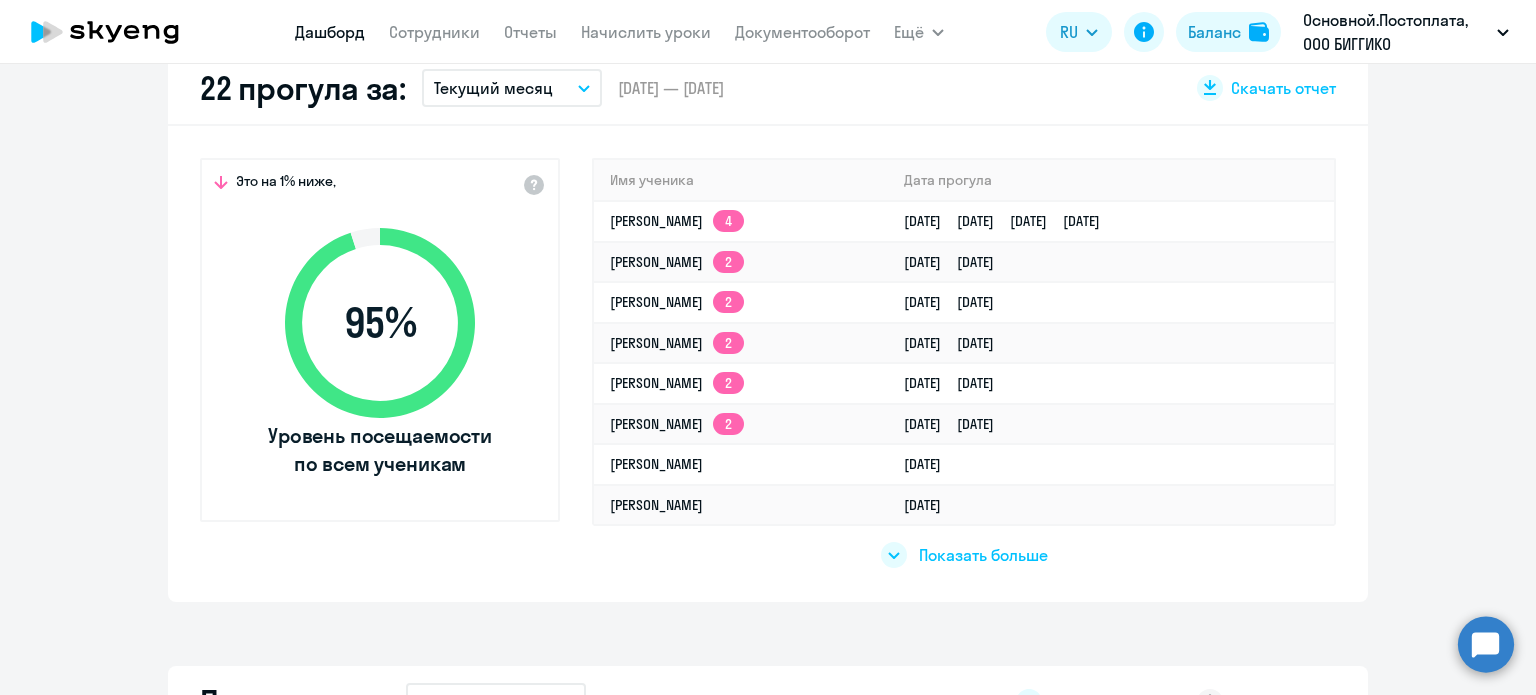 click on "Показать больше" 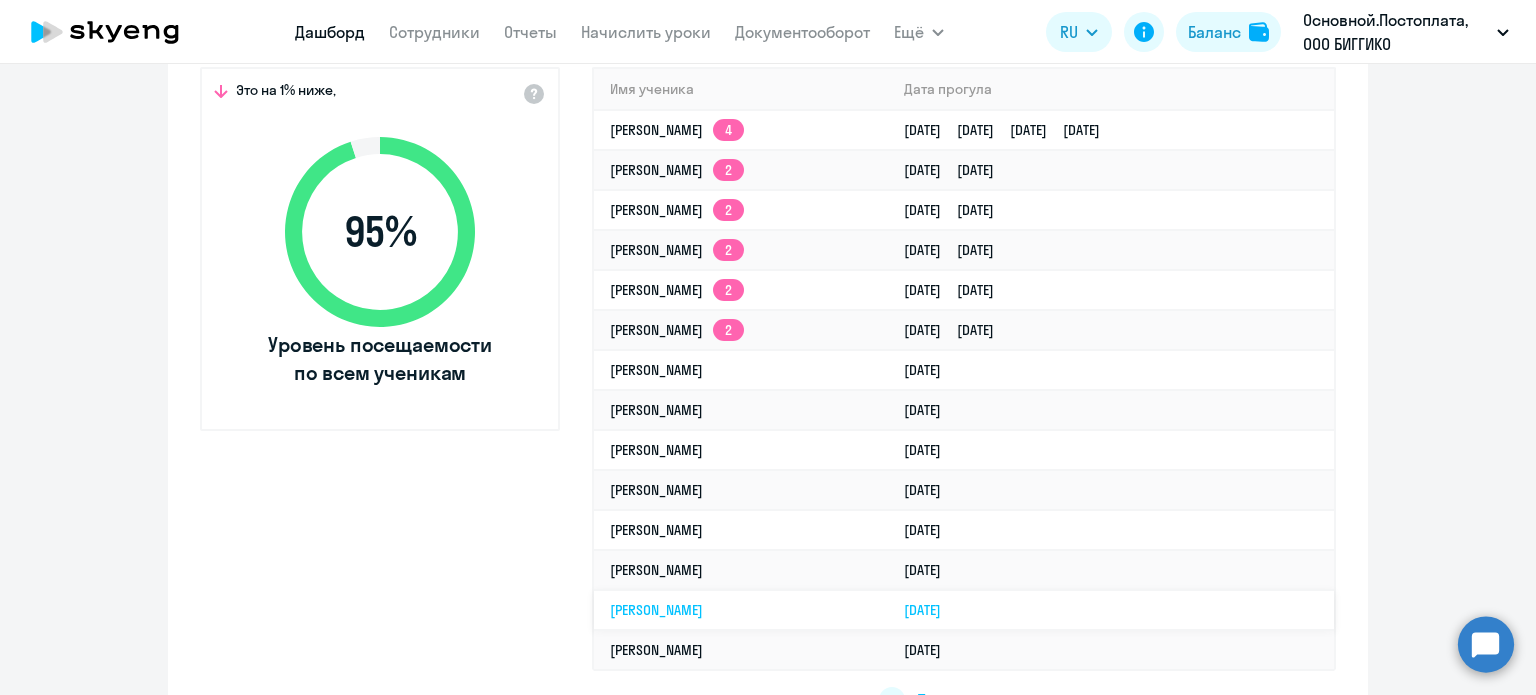 scroll, scrollTop: 800, scrollLeft: 0, axis: vertical 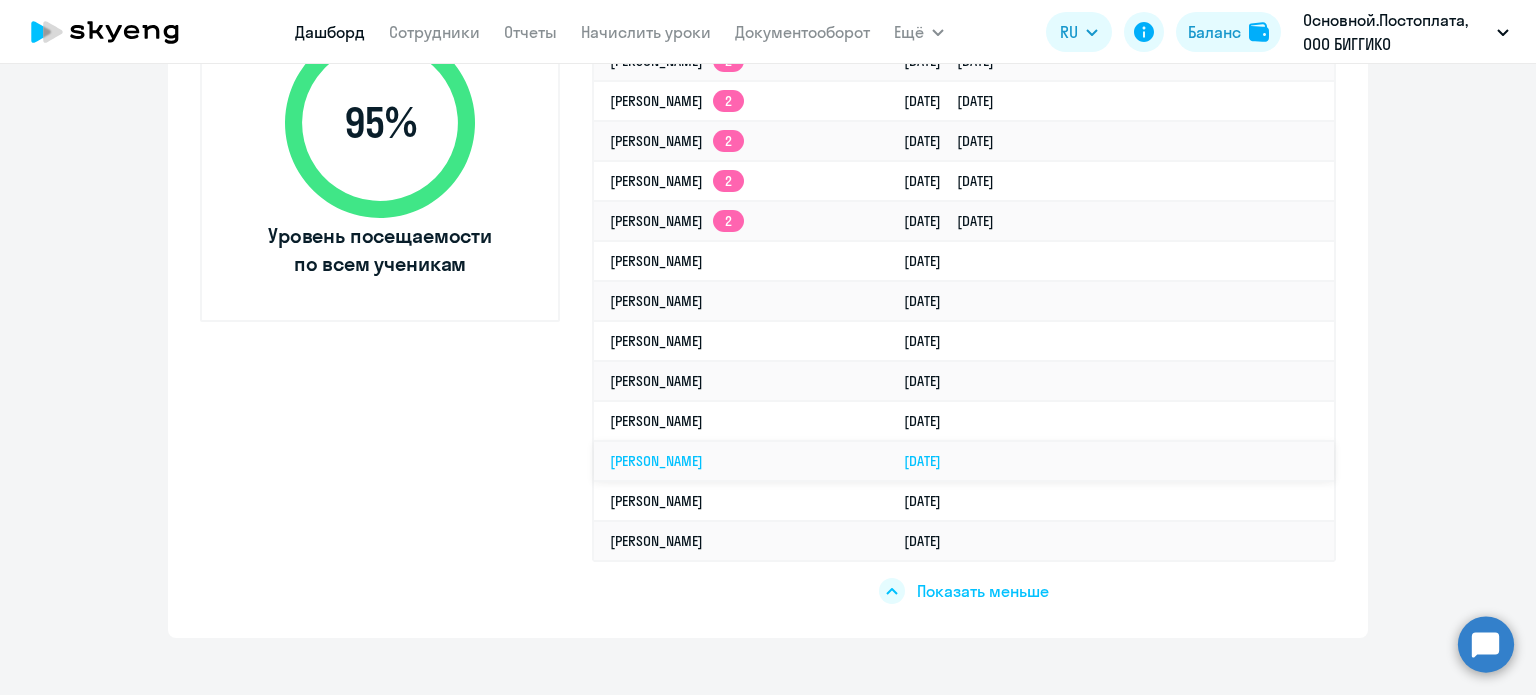 click on "[PERSON_NAME]" 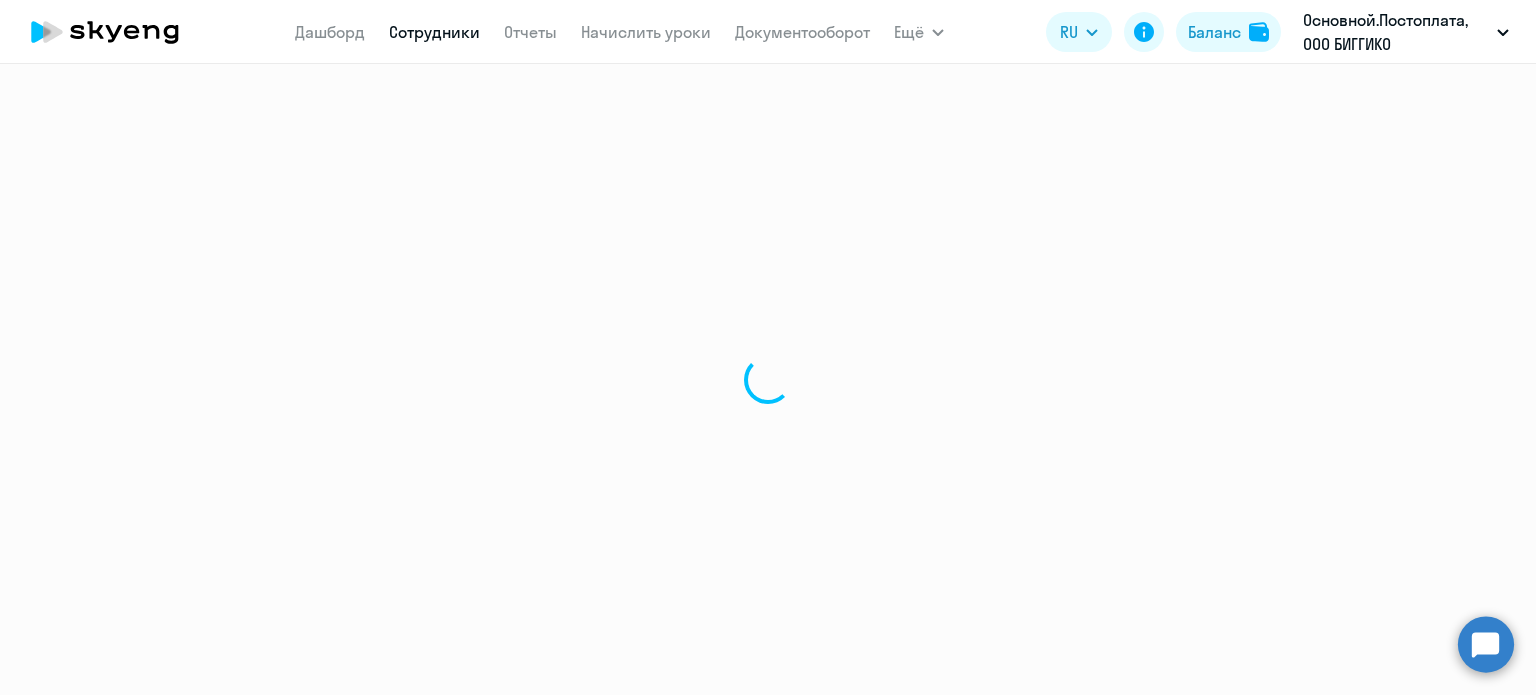 scroll, scrollTop: 0, scrollLeft: 0, axis: both 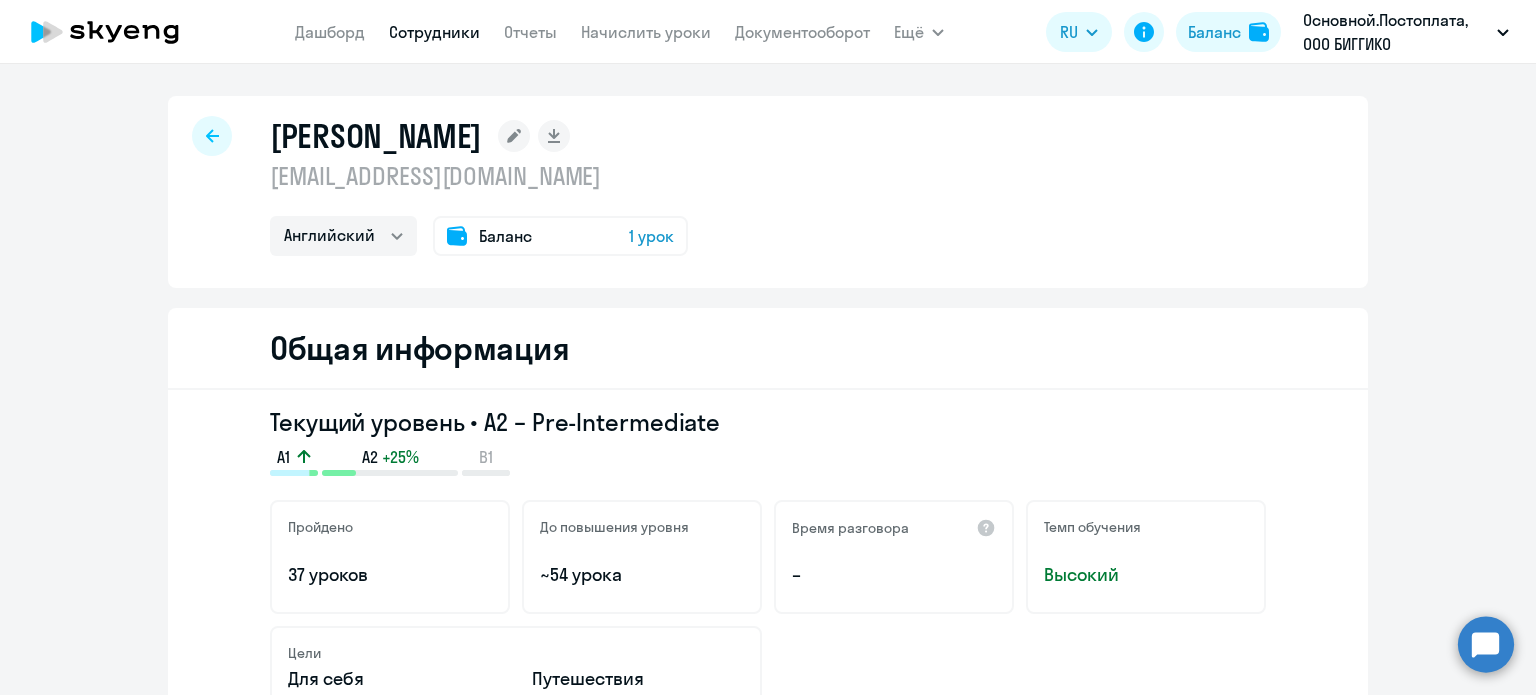 drag, startPoint x: 255, startPoint y: 132, endPoint x: 512, endPoint y: 143, distance: 257.2353 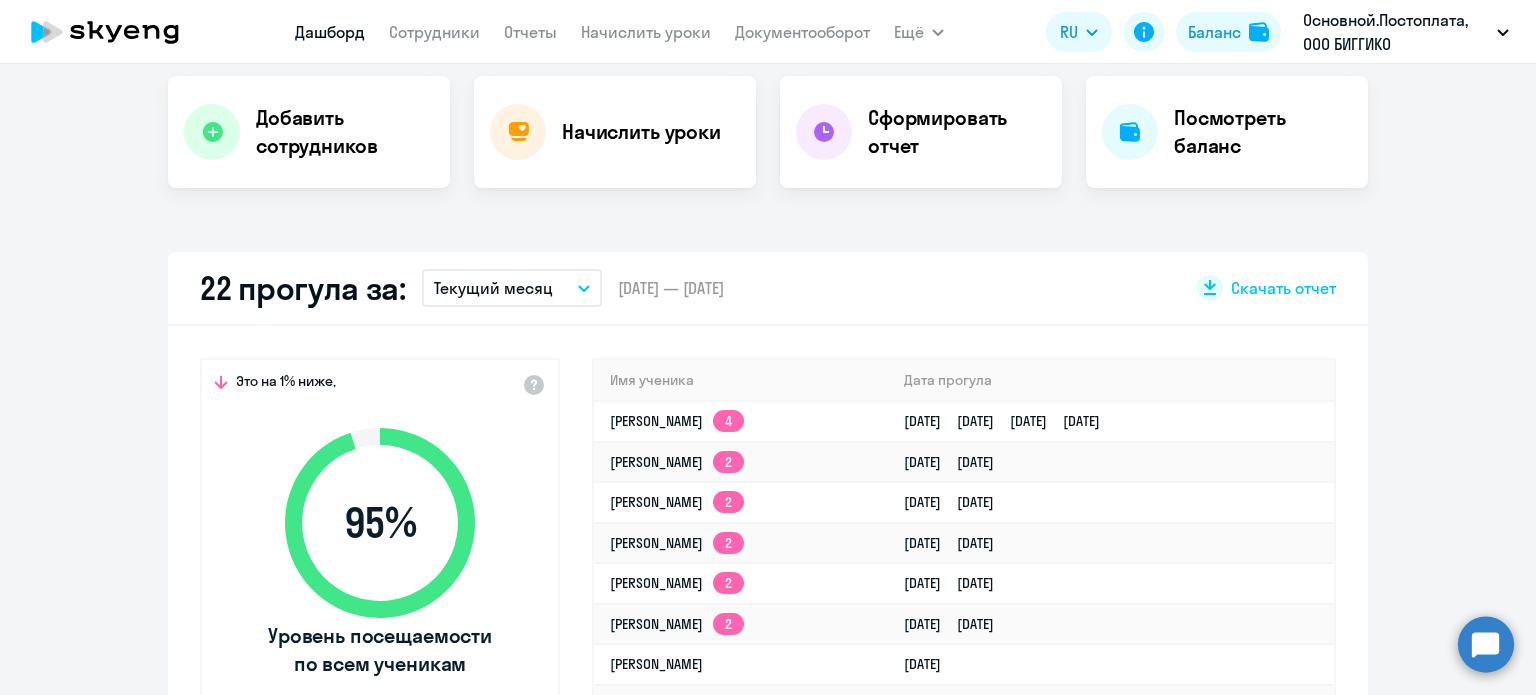 scroll, scrollTop: 700, scrollLeft: 0, axis: vertical 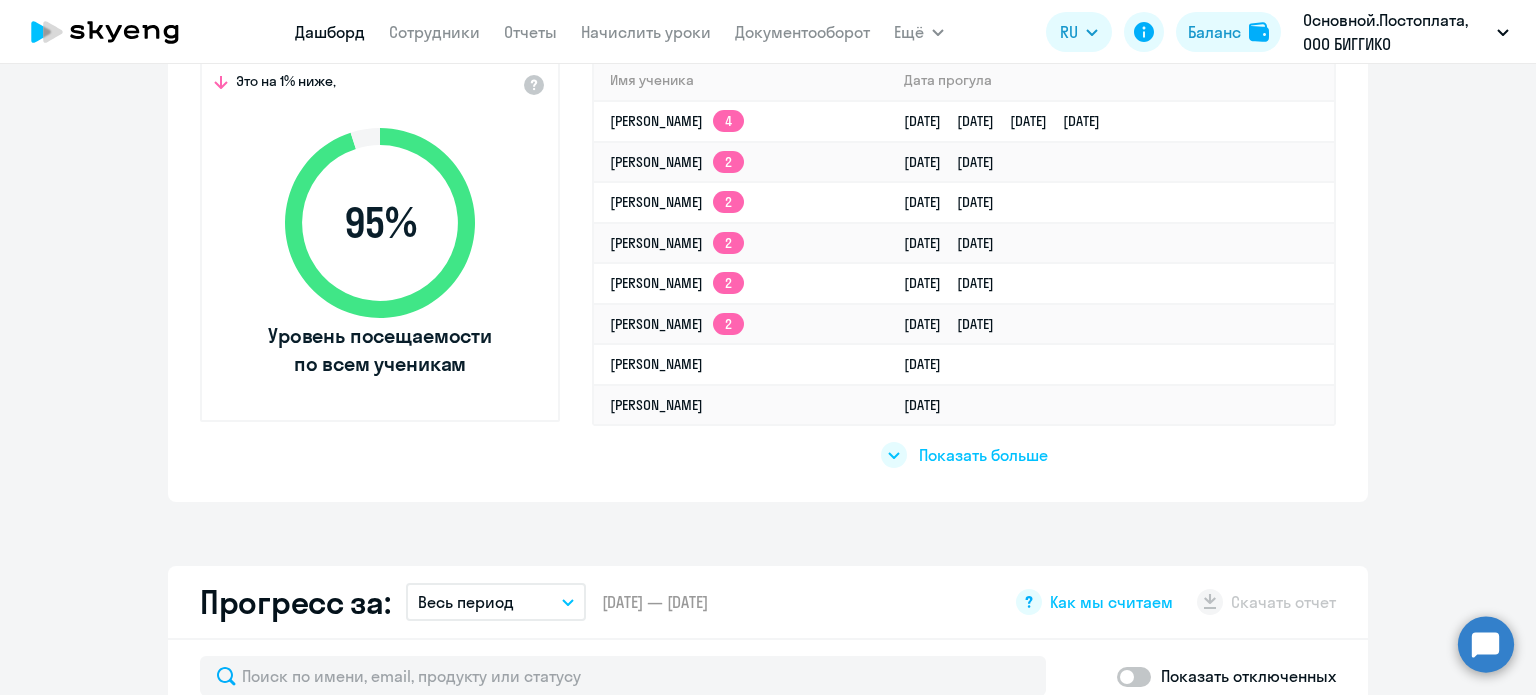 click on "Показать больше" 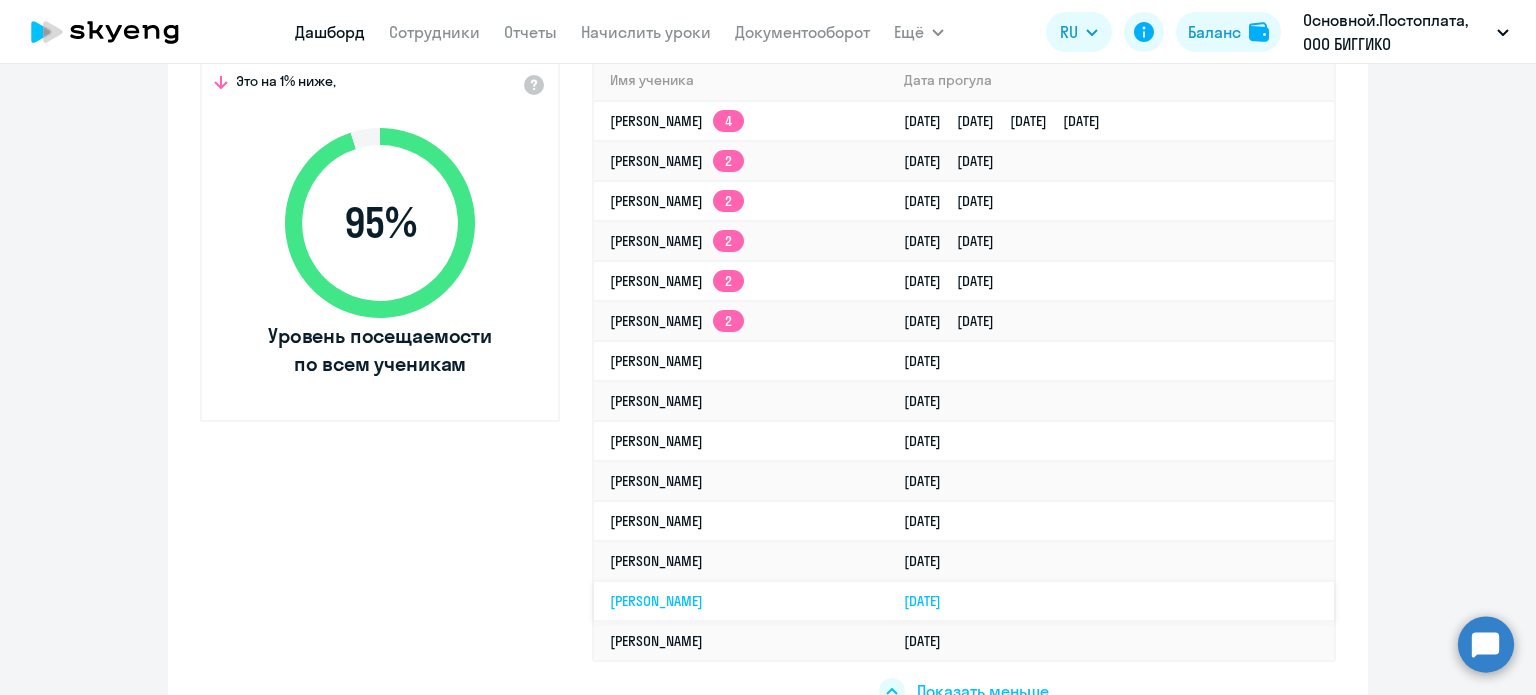 click on "[PERSON_NAME]" 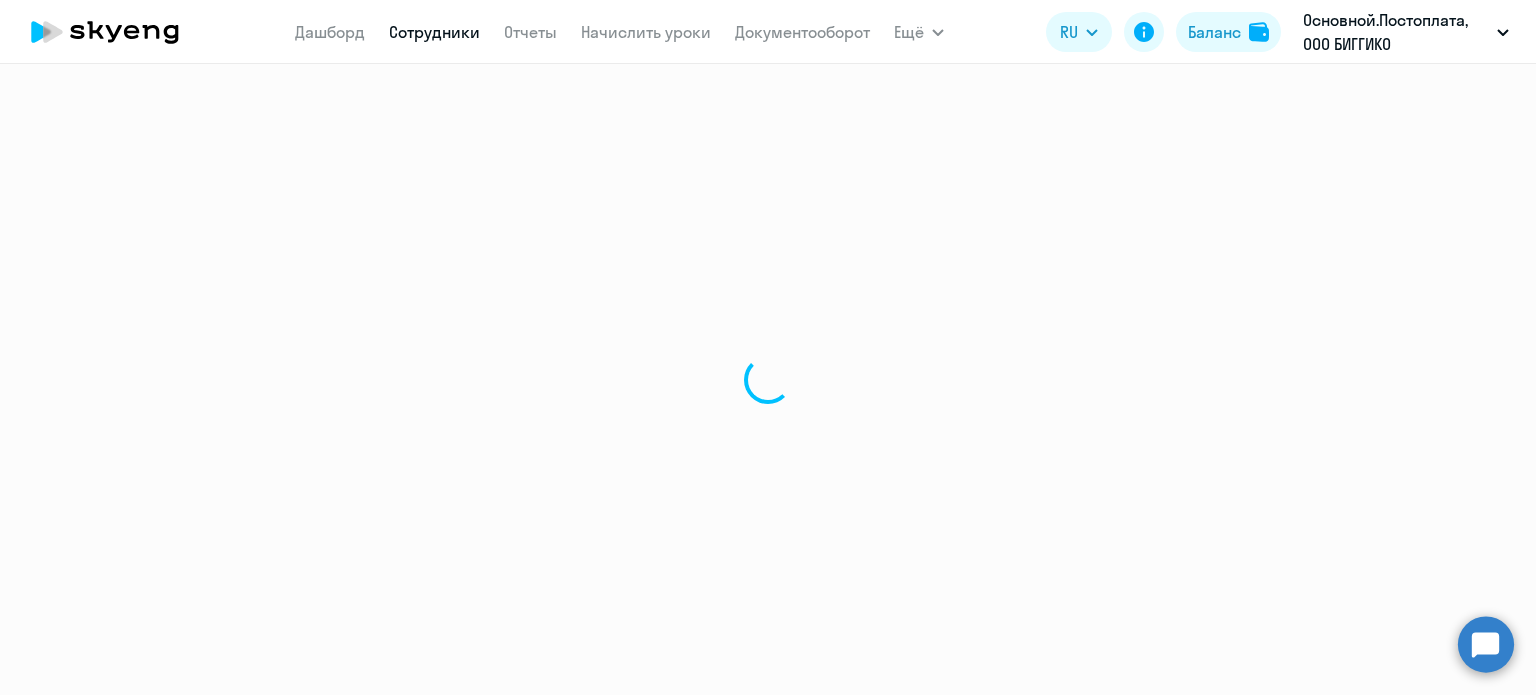 scroll, scrollTop: 0, scrollLeft: 0, axis: both 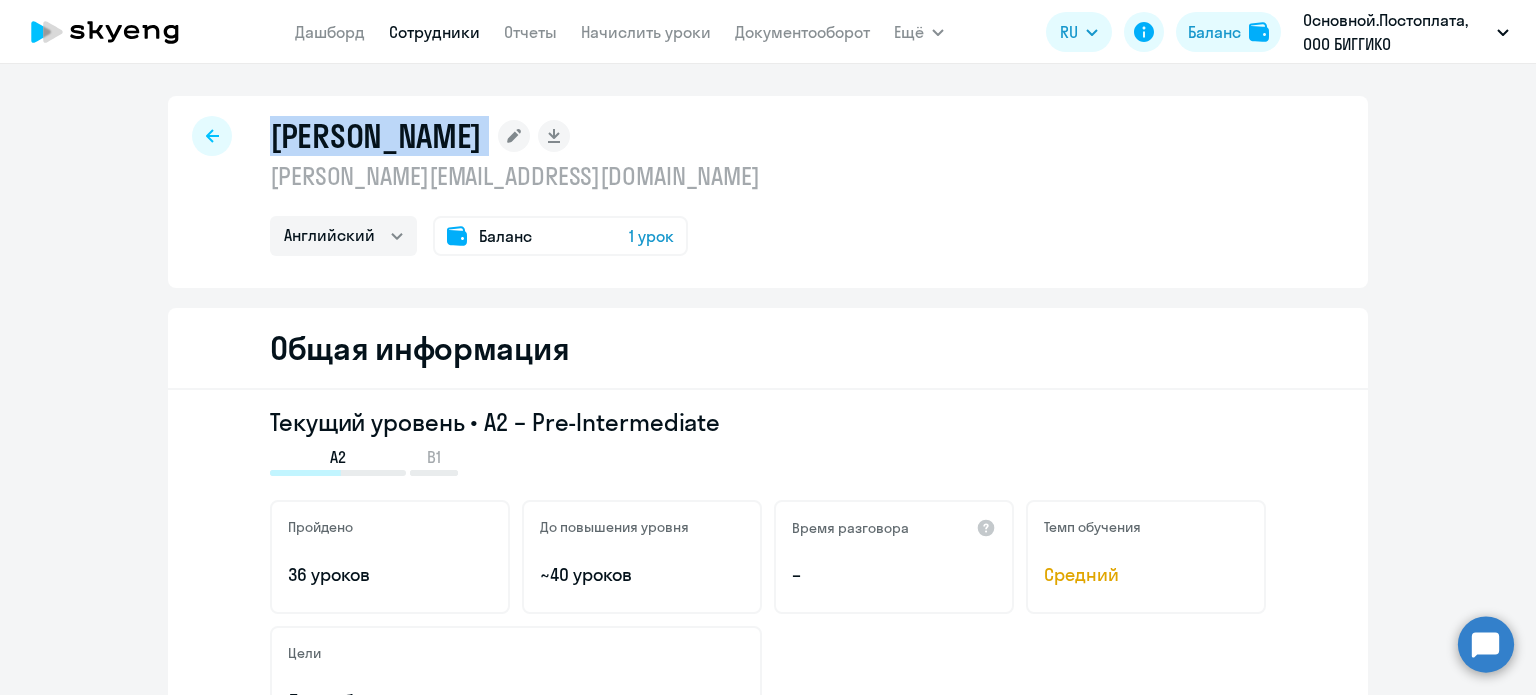 drag, startPoint x: 259, startPoint y: 129, endPoint x: 622, endPoint y: 144, distance: 363.30978 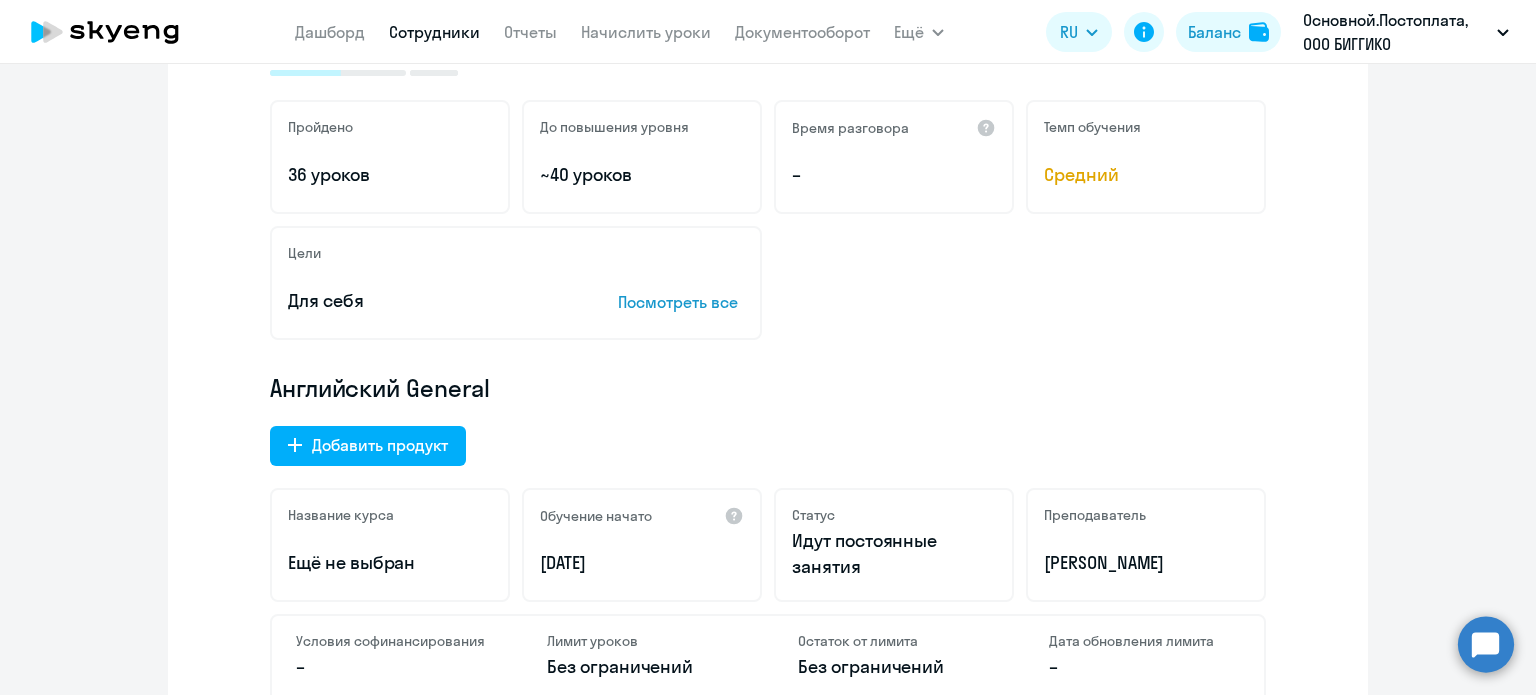 scroll, scrollTop: 0, scrollLeft: 0, axis: both 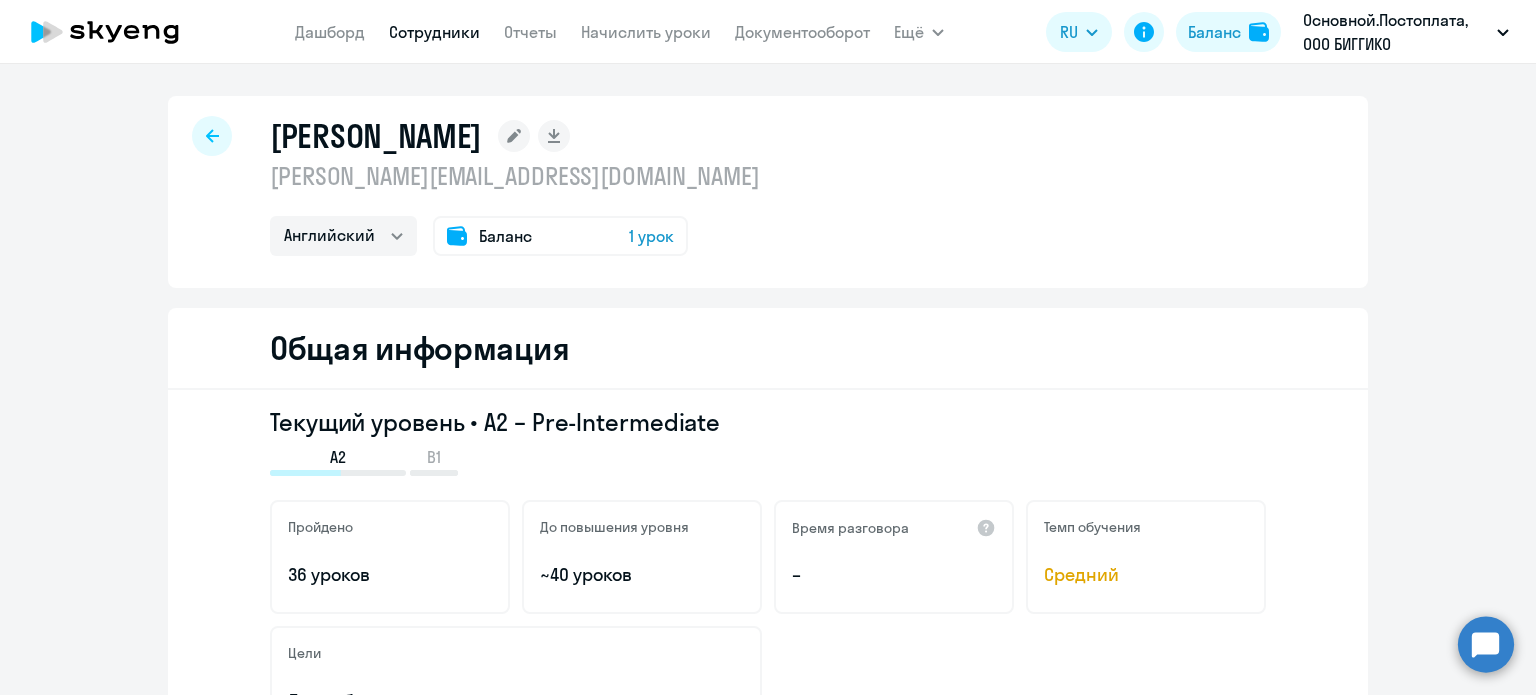 click 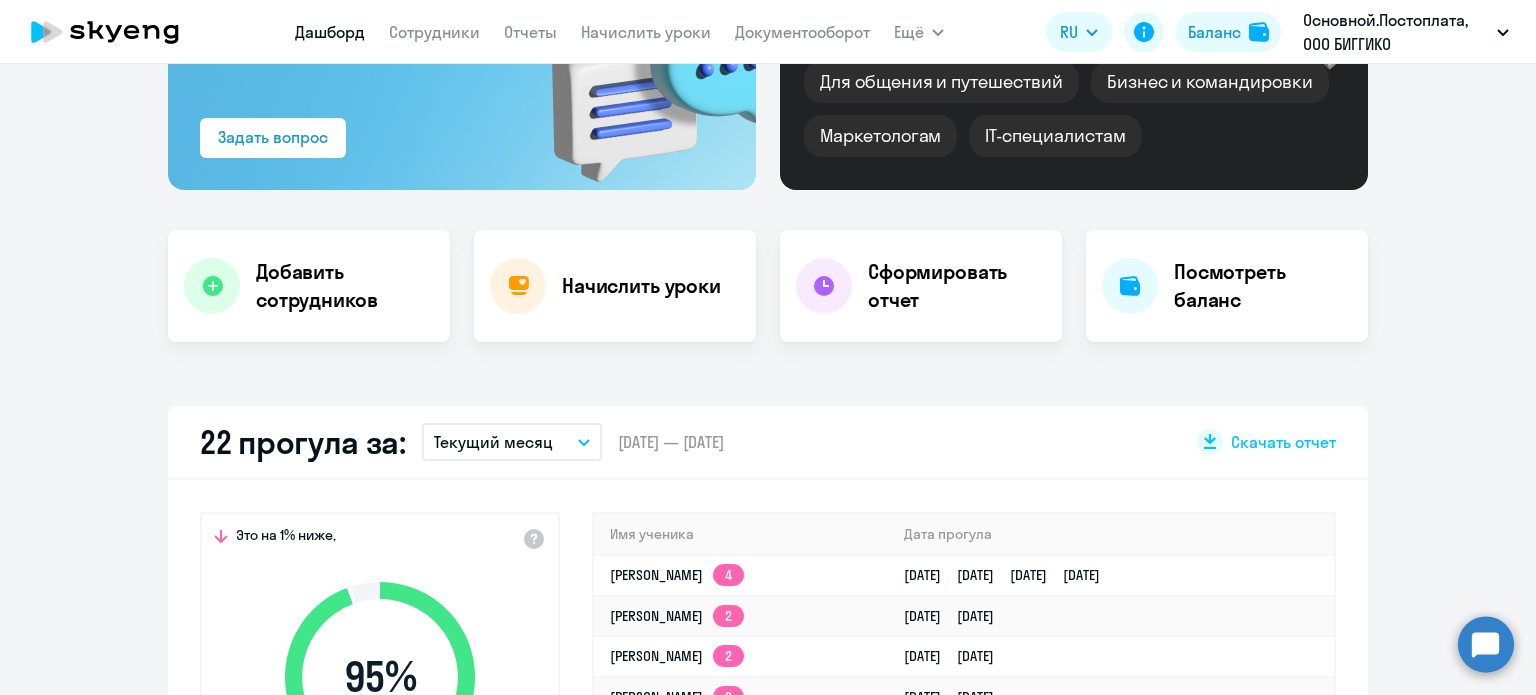 scroll, scrollTop: 500, scrollLeft: 0, axis: vertical 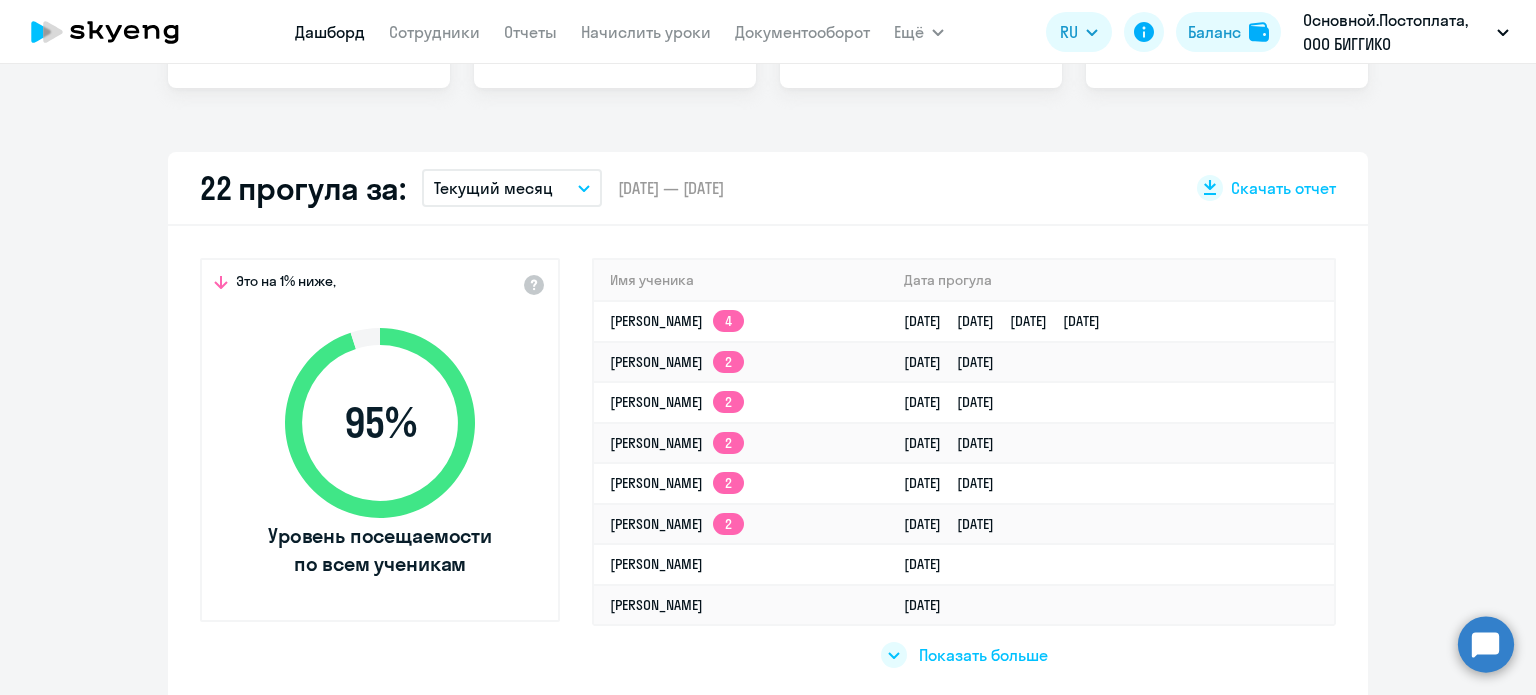 click on "Показать больше" 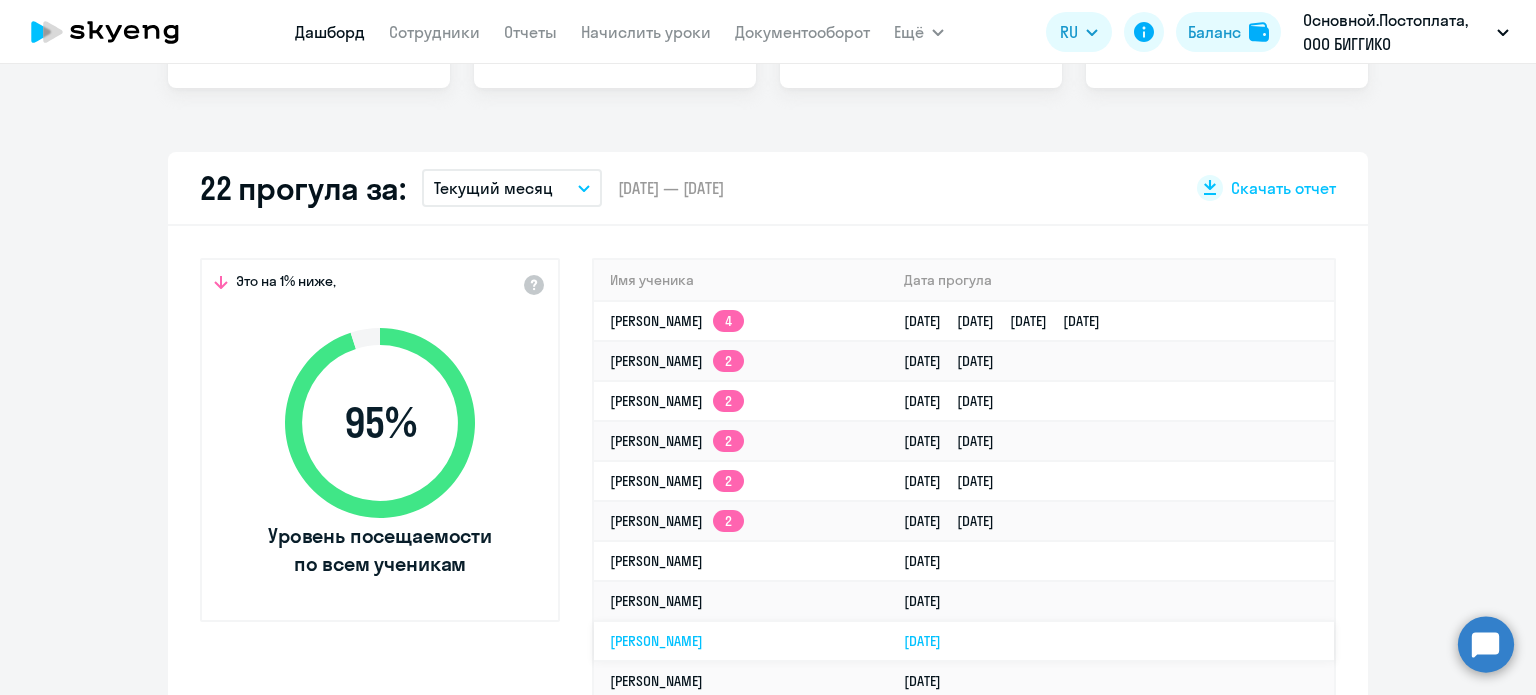 click on "[DATE]" 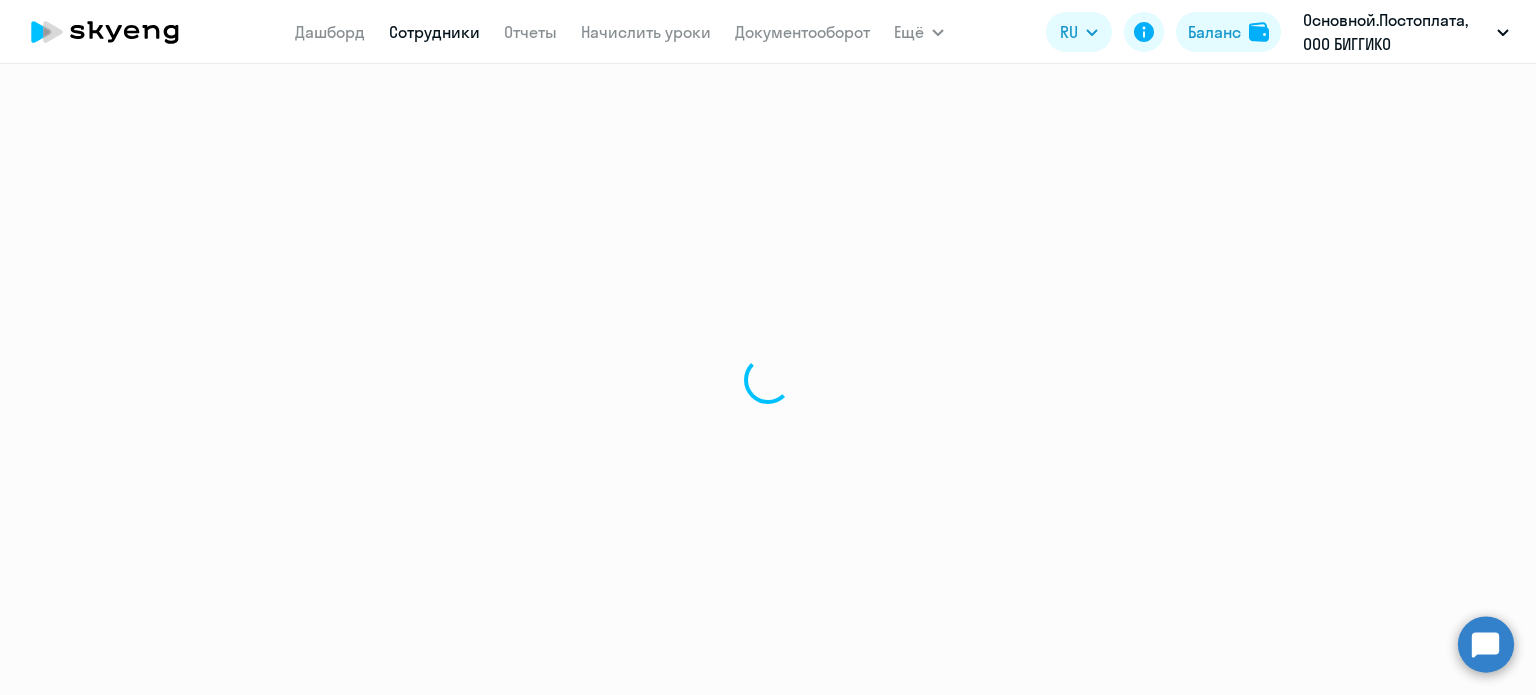 scroll, scrollTop: 0, scrollLeft: 0, axis: both 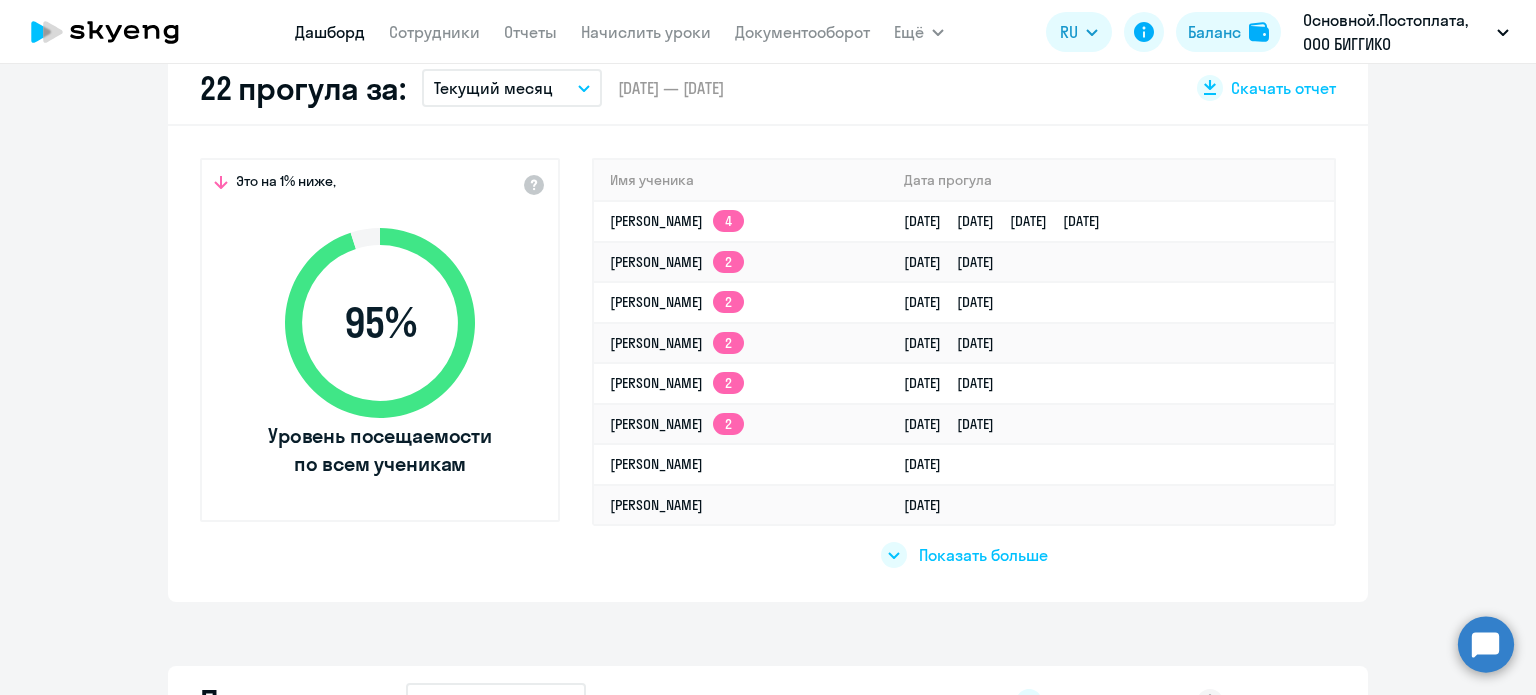 click on "Показать больше" 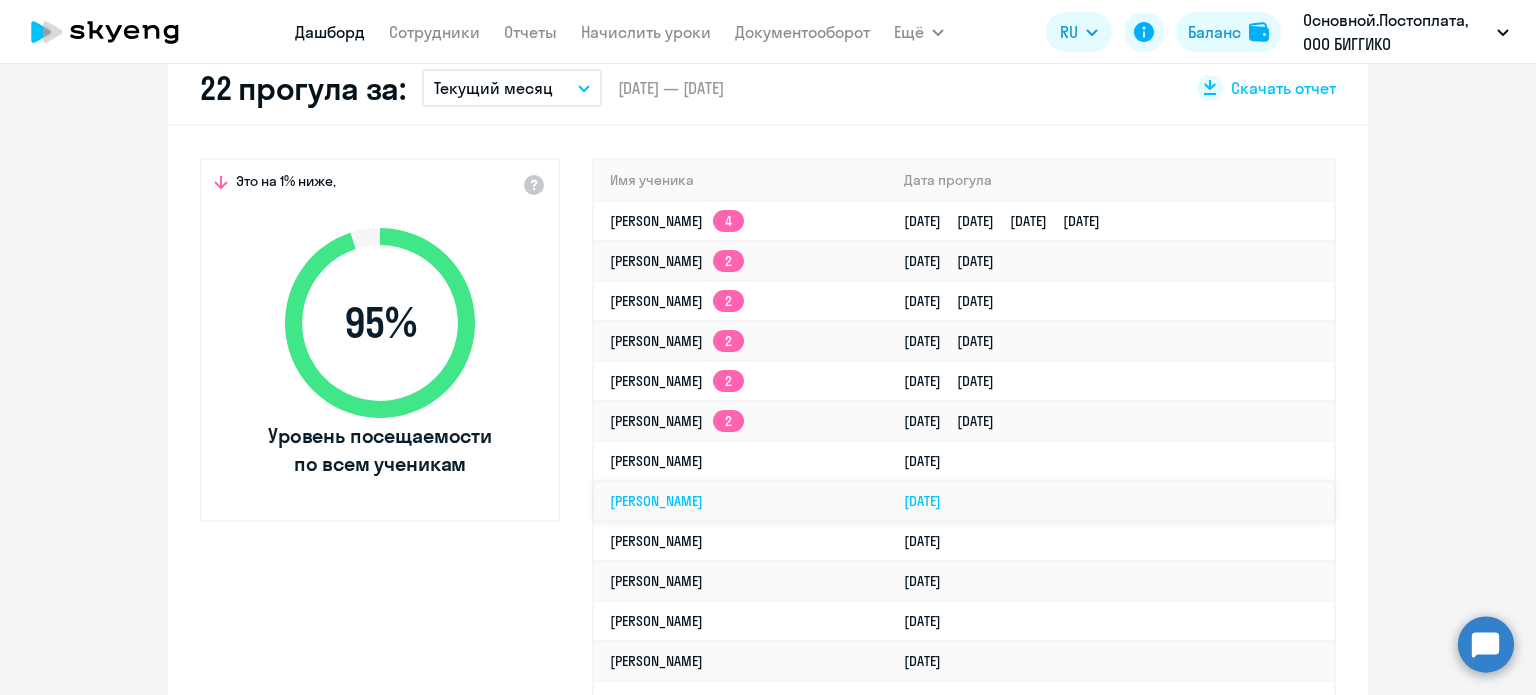 scroll, scrollTop: 1200, scrollLeft: 0, axis: vertical 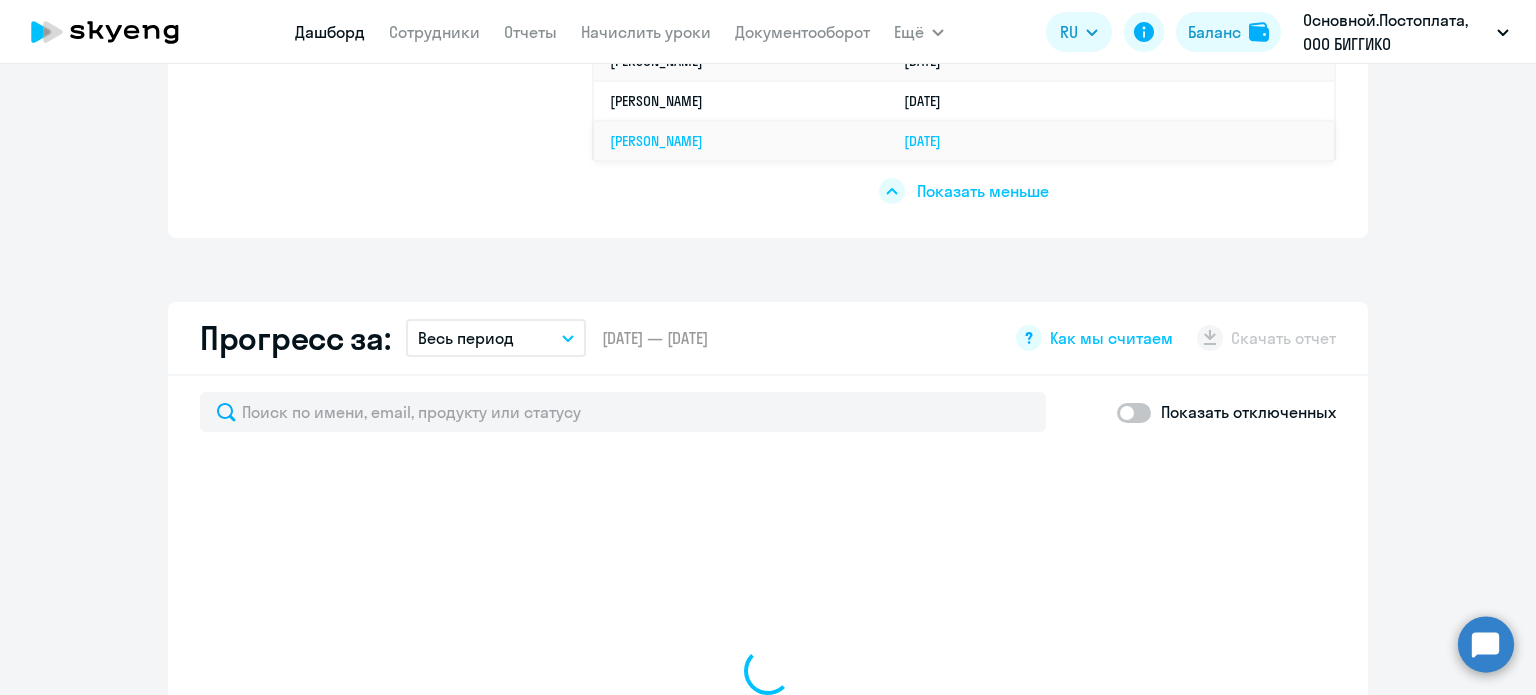 click on "[PERSON_NAME]" 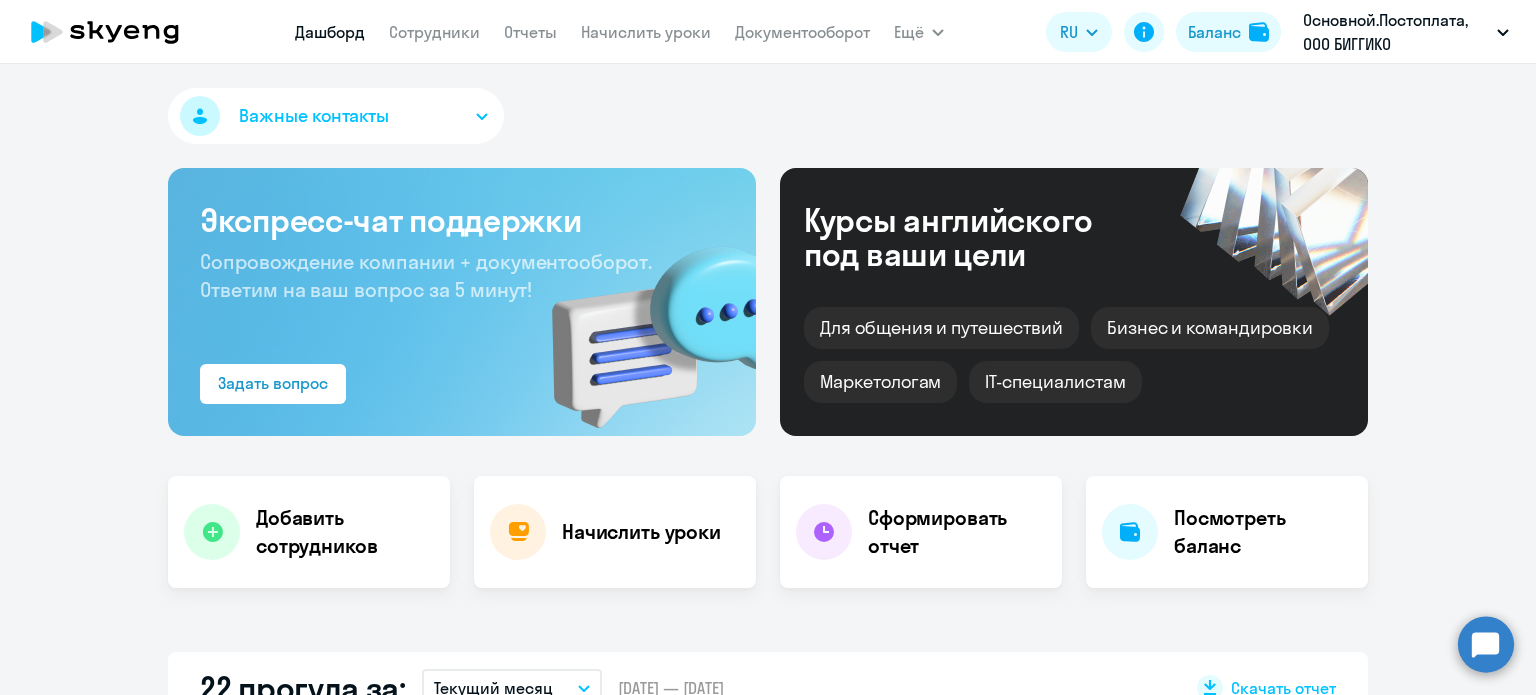 select on "english" 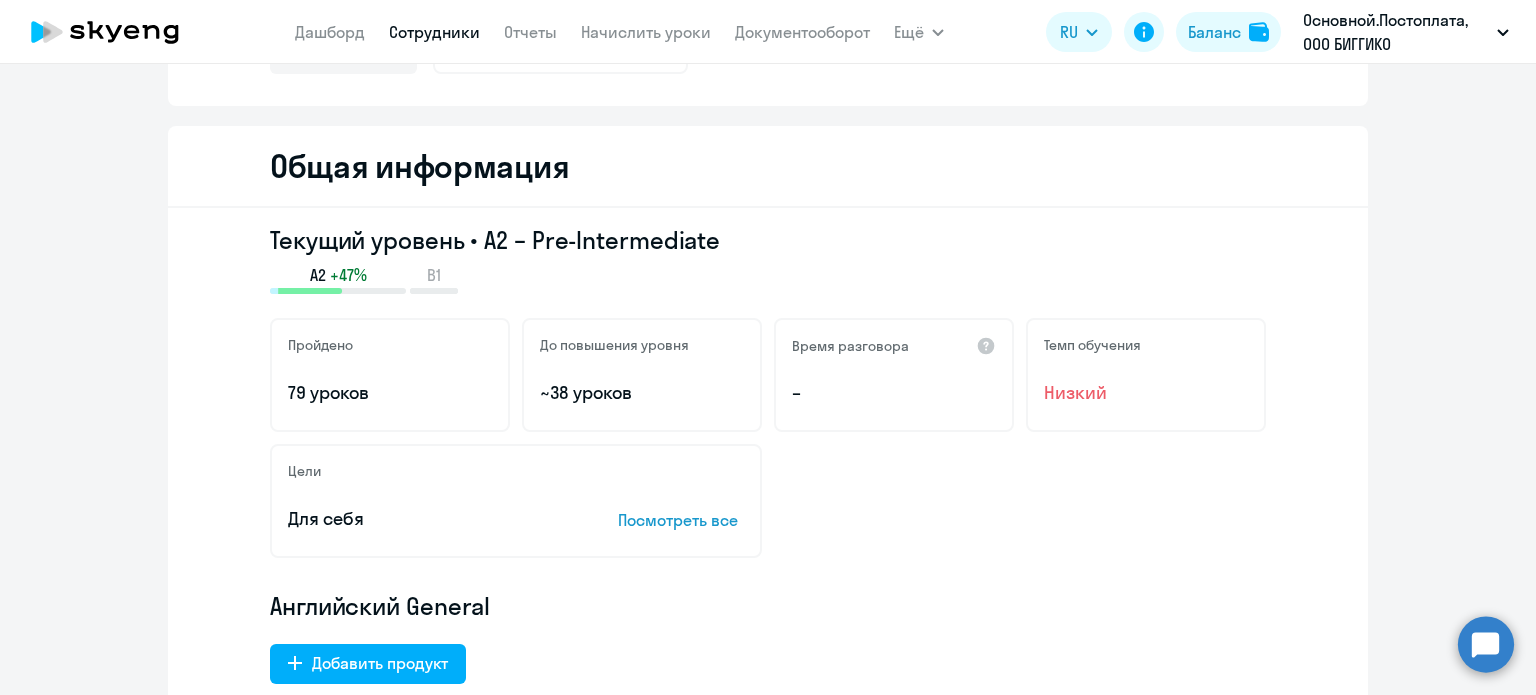 scroll, scrollTop: 0, scrollLeft: 0, axis: both 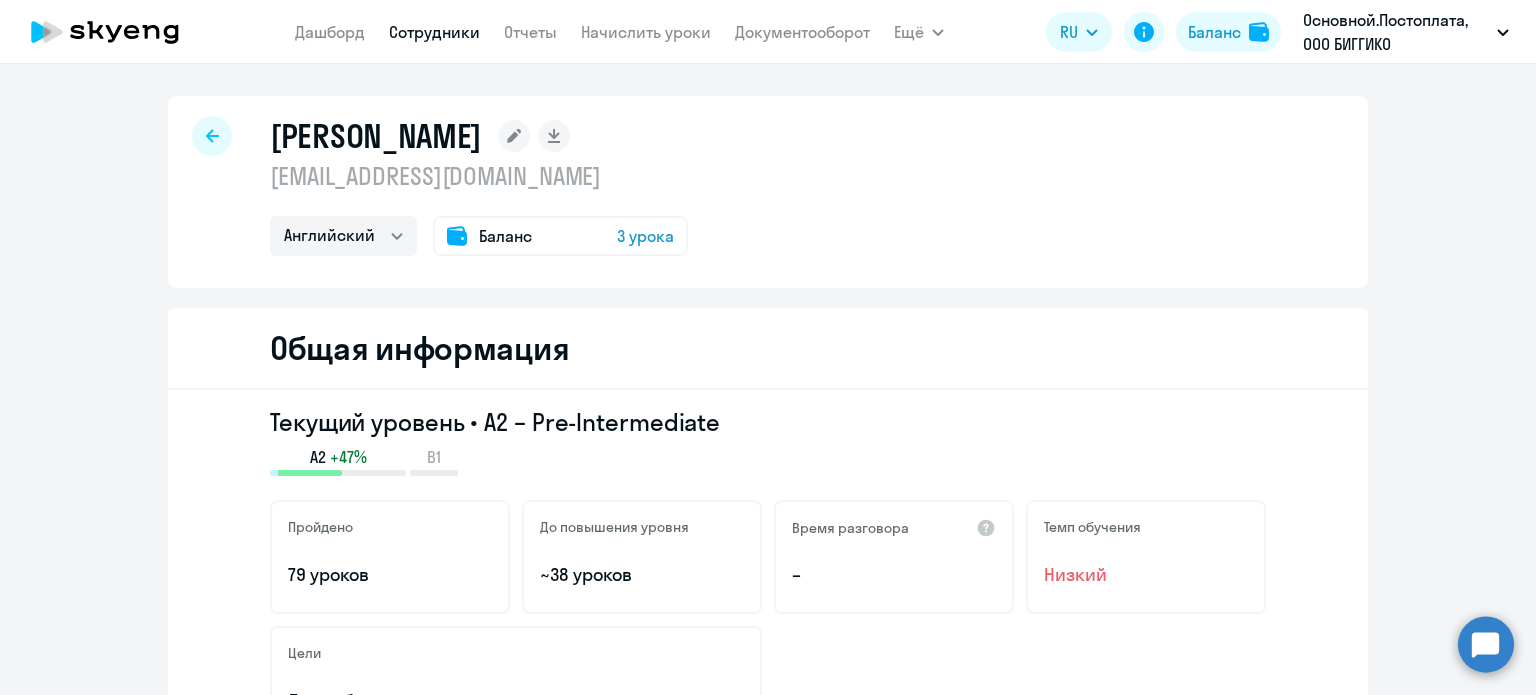 drag, startPoint x: 264, startPoint y: 128, endPoint x: 524, endPoint y: 132, distance: 260.03076 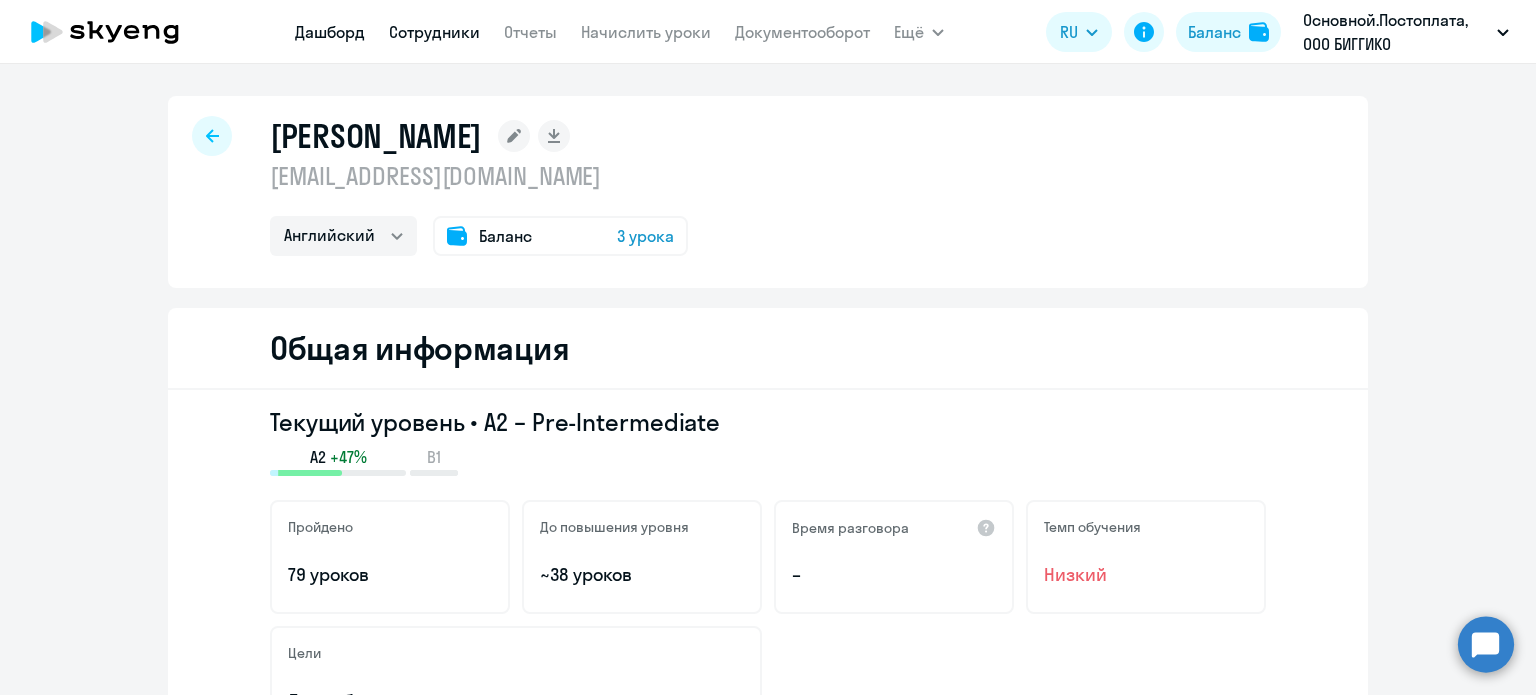 click on "Дашборд" at bounding box center (330, 32) 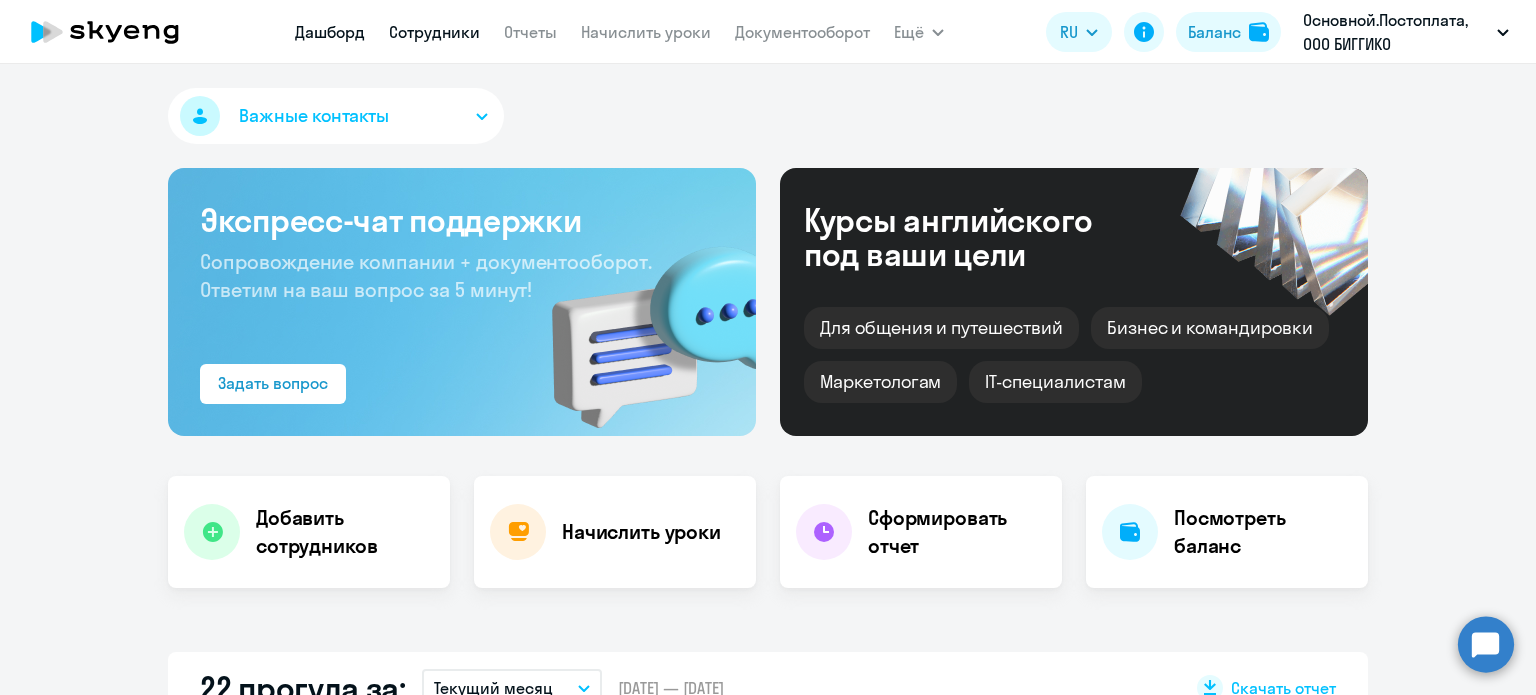 click on "Сотрудники" at bounding box center [434, 32] 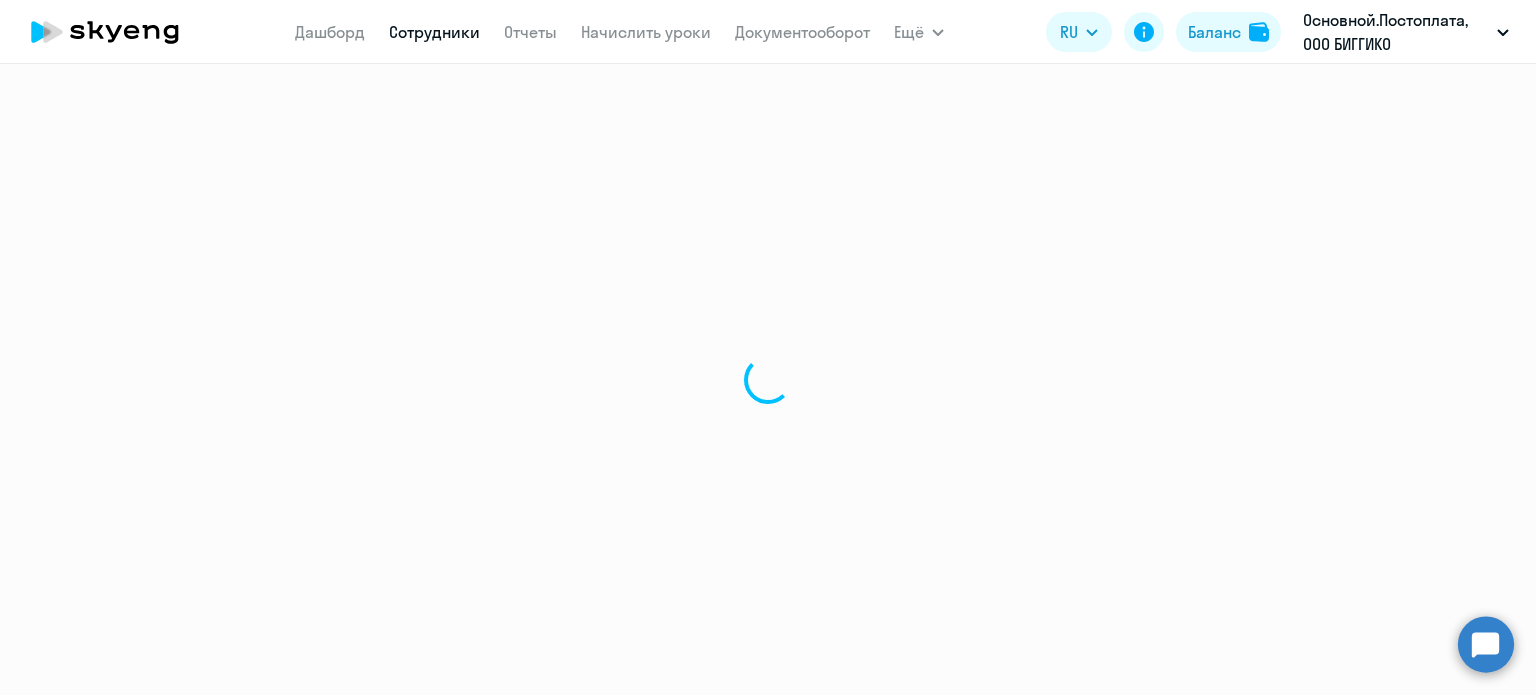 select on "30" 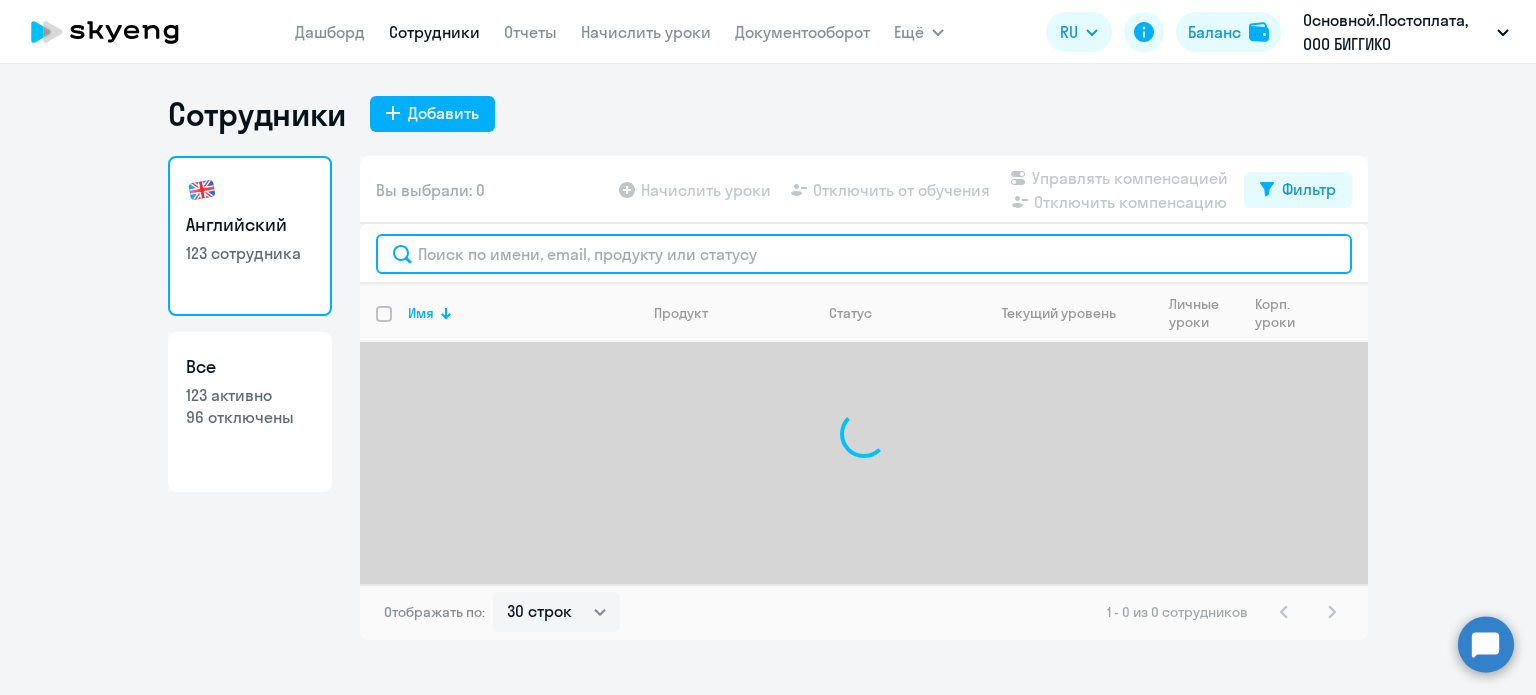click 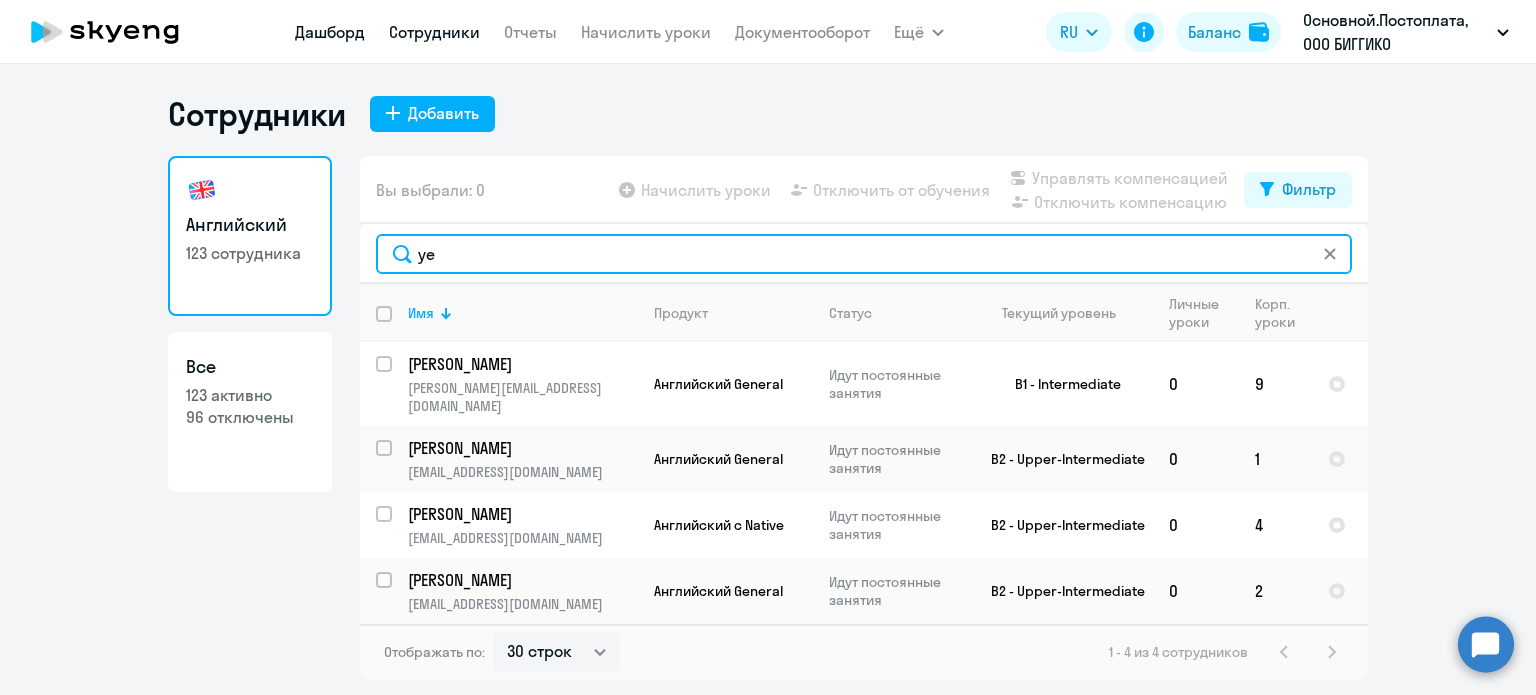 type on "ye" 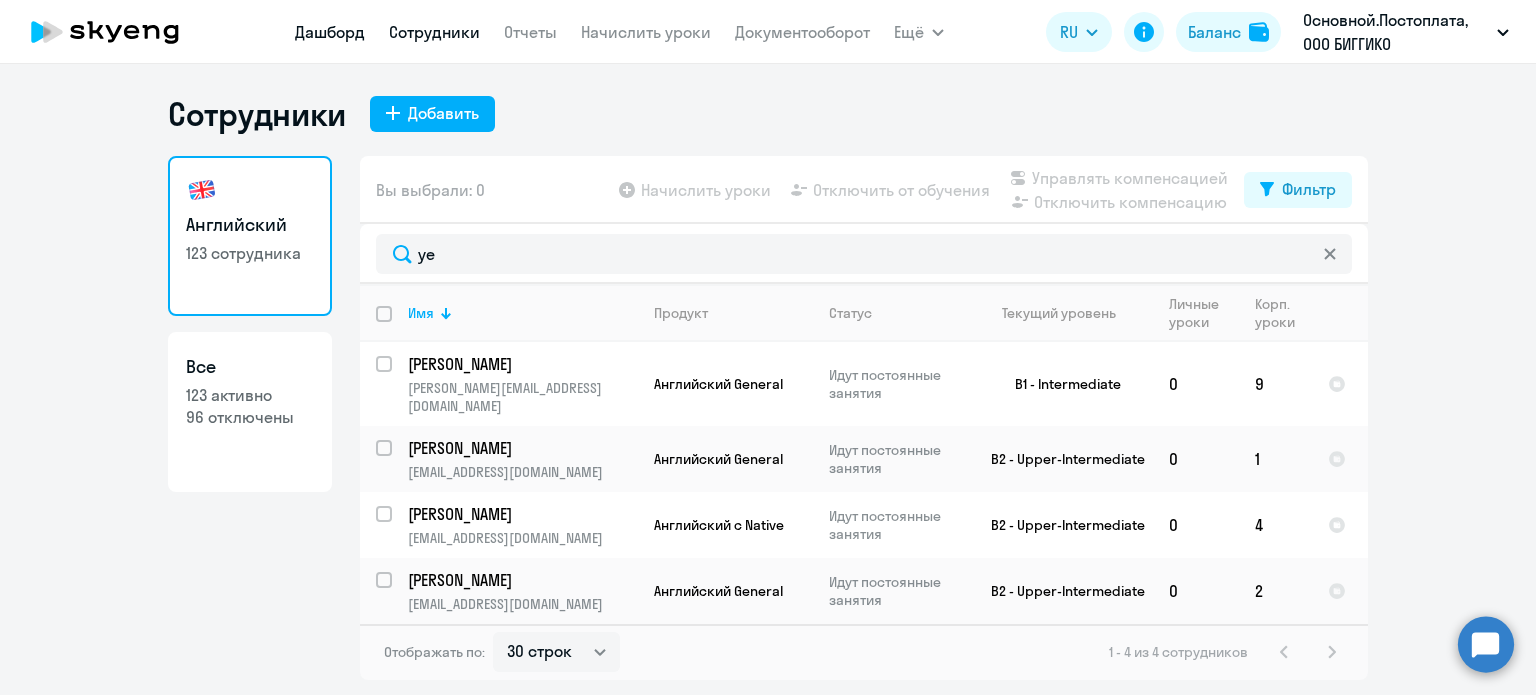 click on "Дашборд" at bounding box center [330, 32] 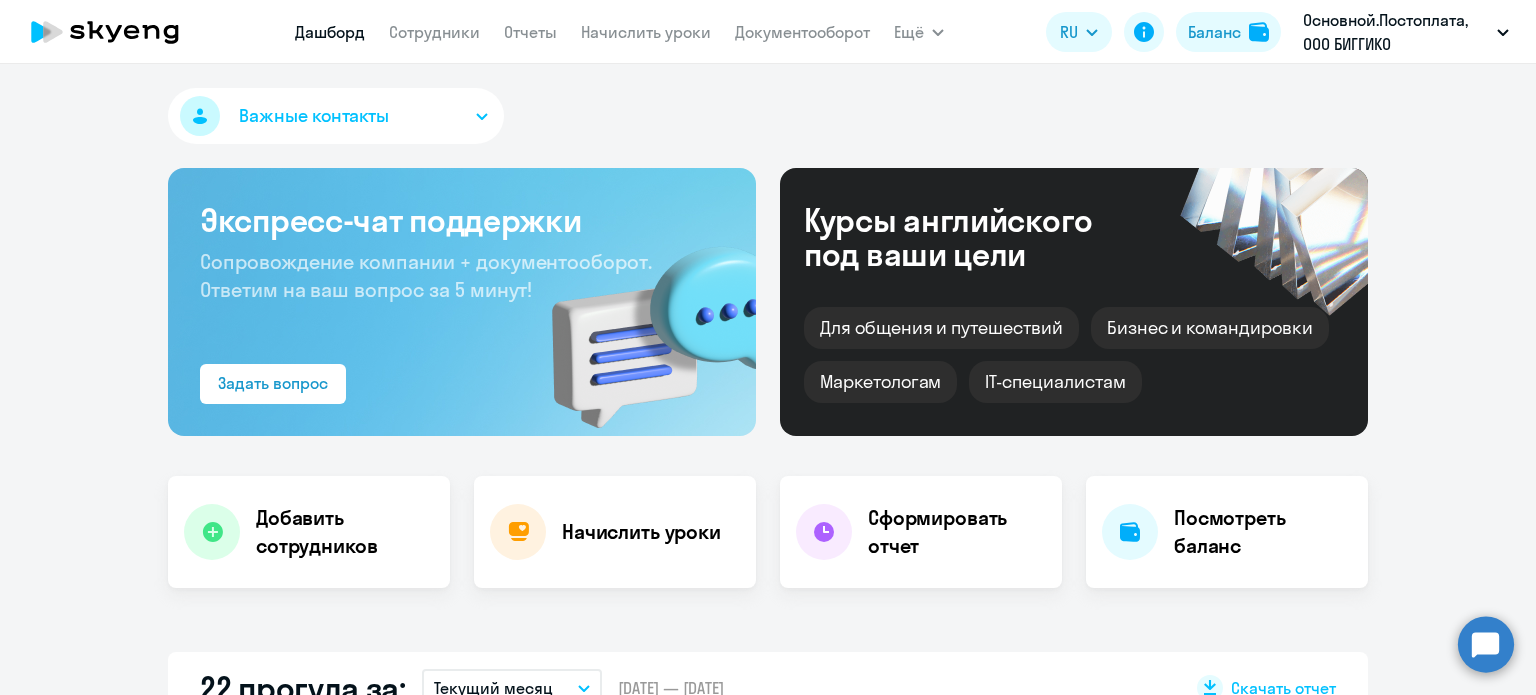 select on "30" 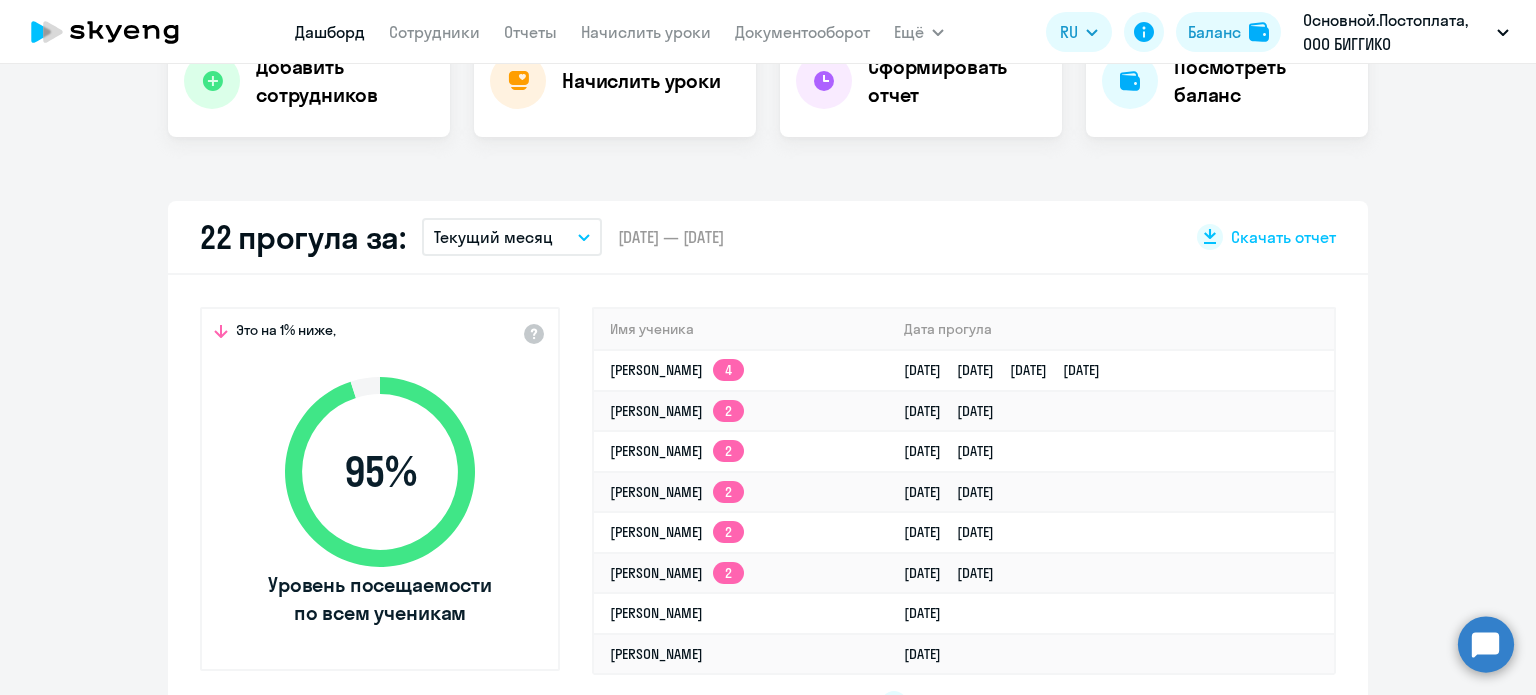 scroll, scrollTop: 500, scrollLeft: 0, axis: vertical 